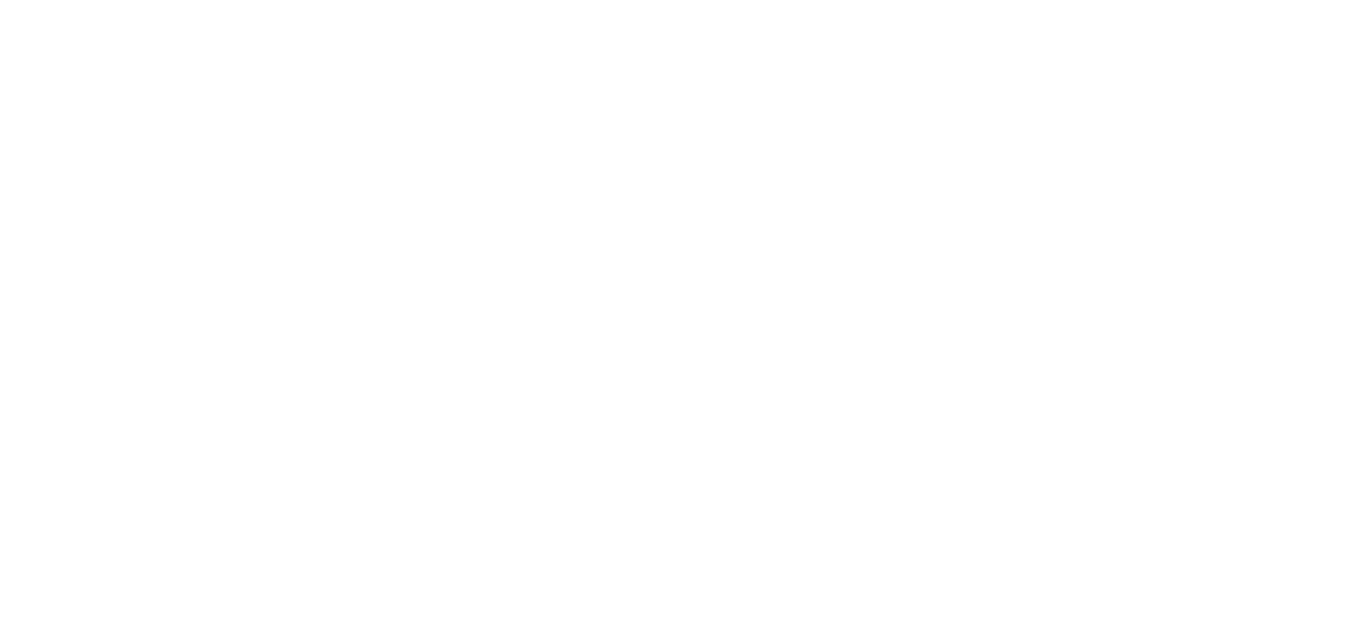 scroll, scrollTop: 0, scrollLeft: 0, axis: both 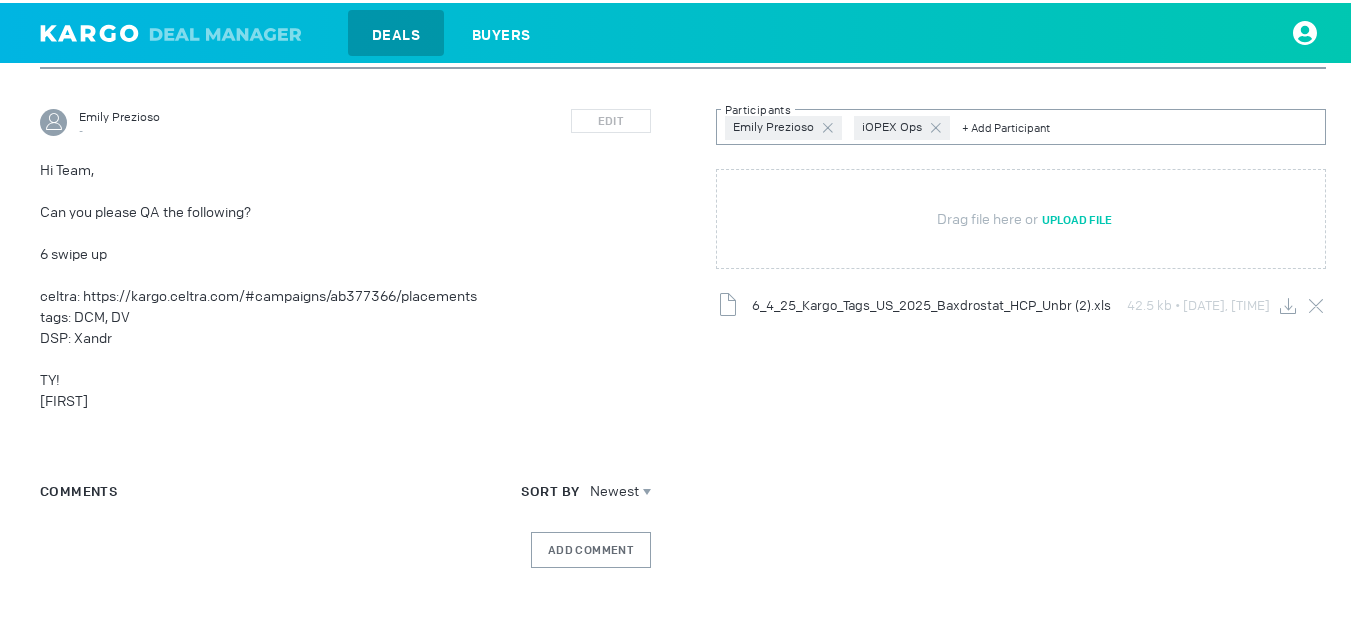 click at bounding box center (1288, 303) 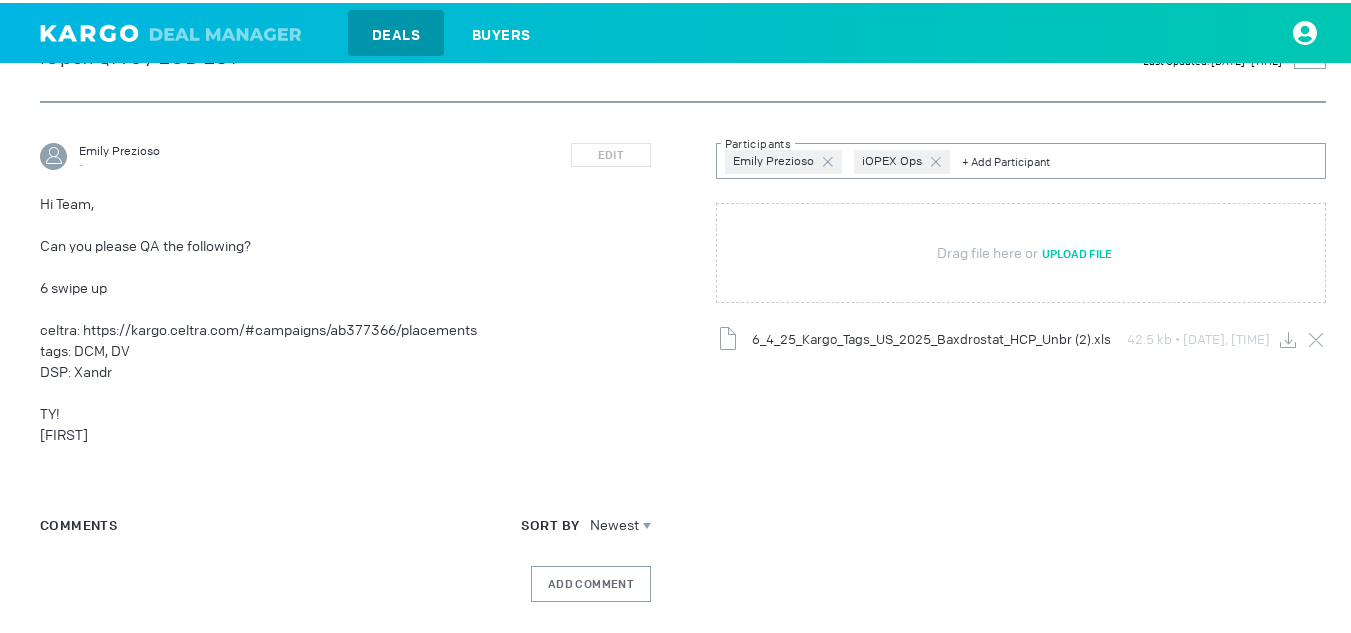 scroll, scrollTop: 168, scrollLeft: 0, axis: vertical 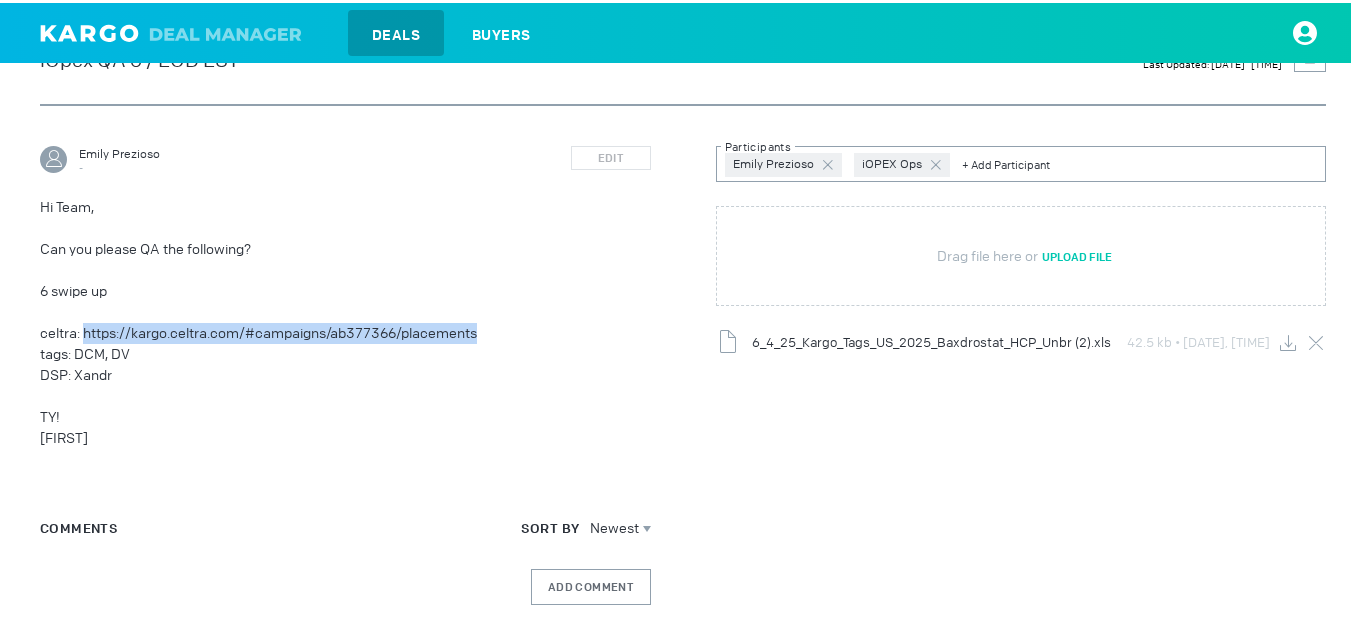 drag, startPoint x: 85, startPoint y: 323, endPoint x: 523, endPoint y: 327, distance: 438.01825 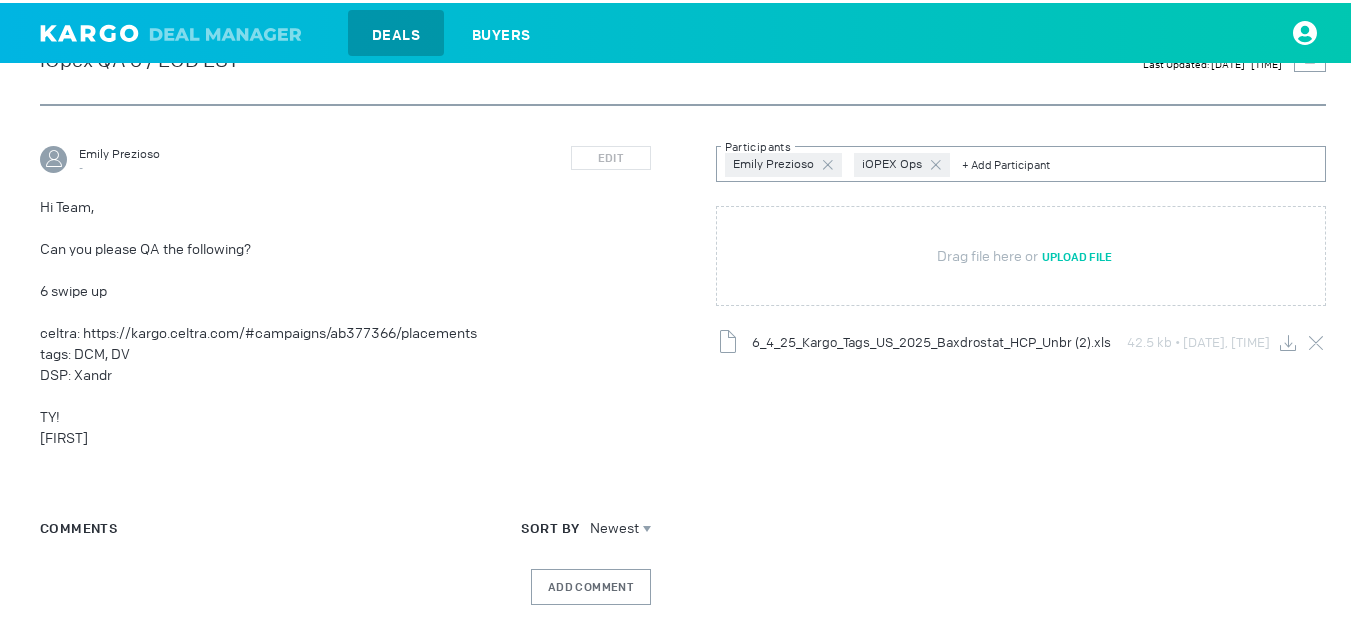 click on "Can you please QA the following?" at bounding box center (345, 246) 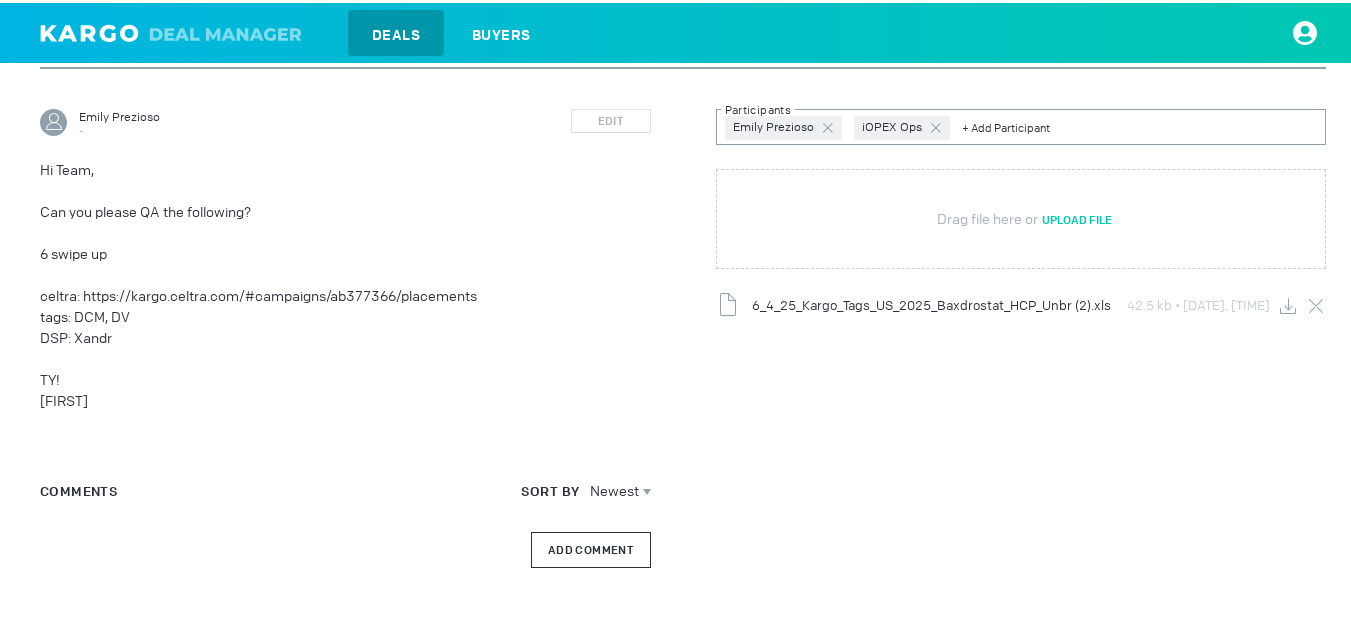 click on "Add Comment" at bounding box center [591, 547] 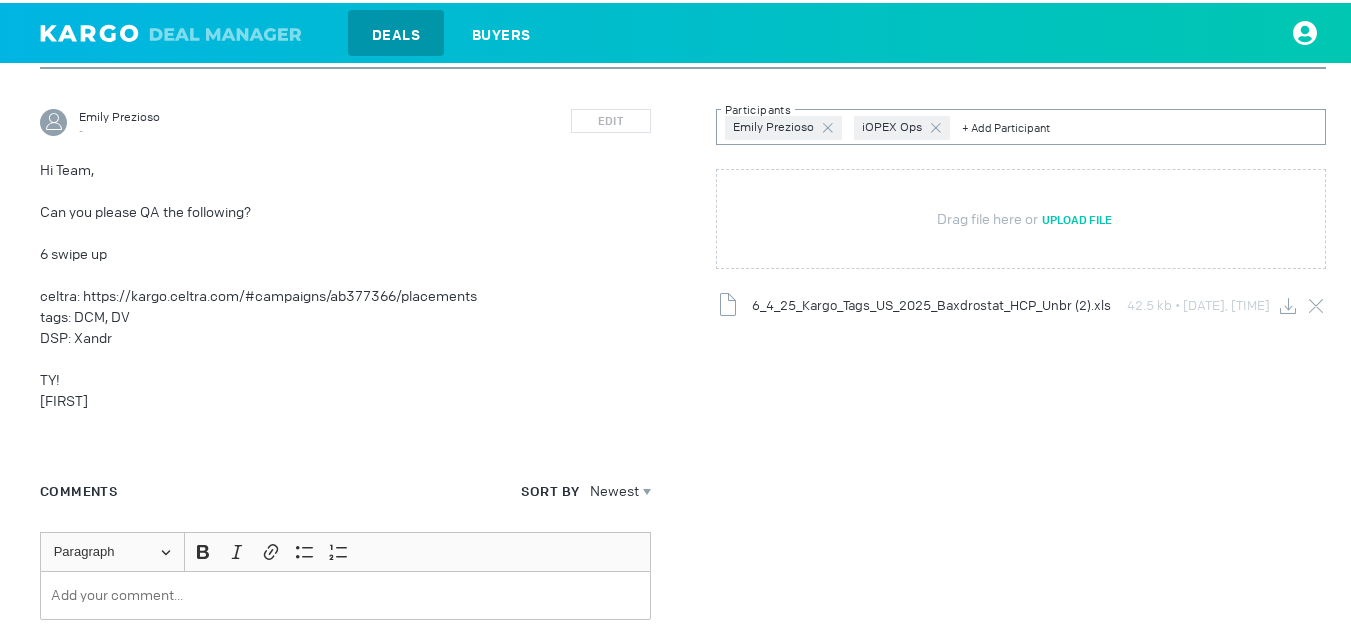 scroll, scrollTop: 465, scrollLeft: 0, axis: vertical 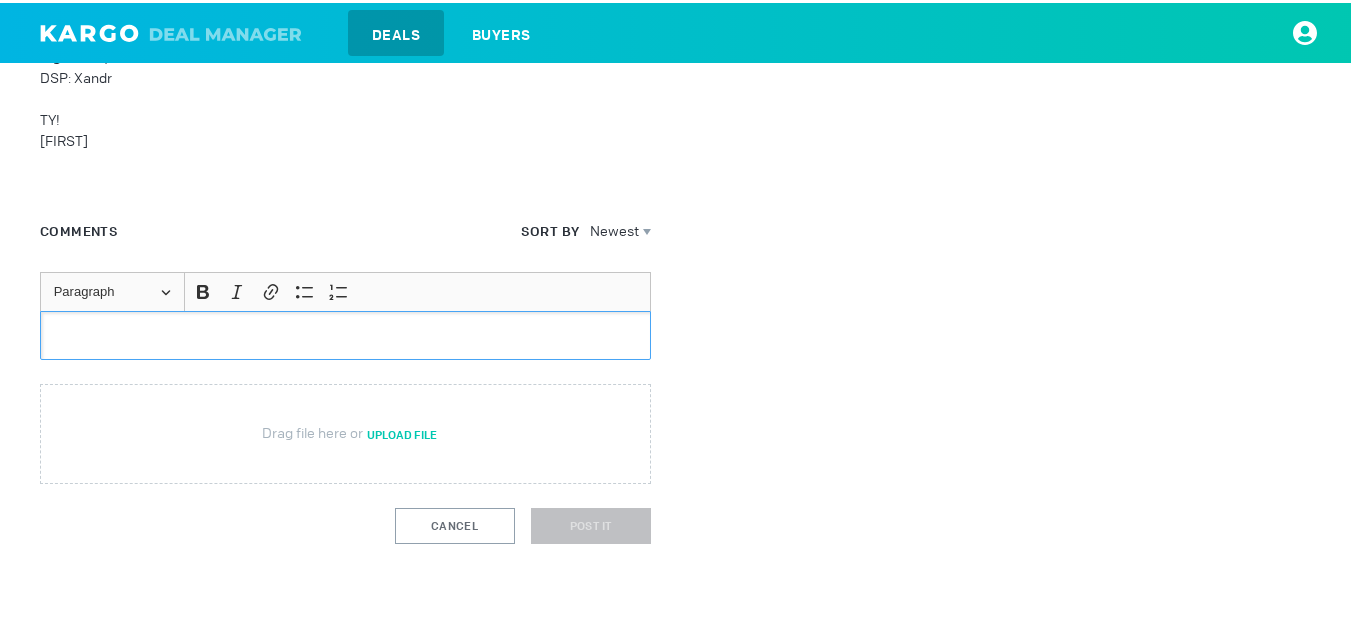 click at bounding box center [345, 332] 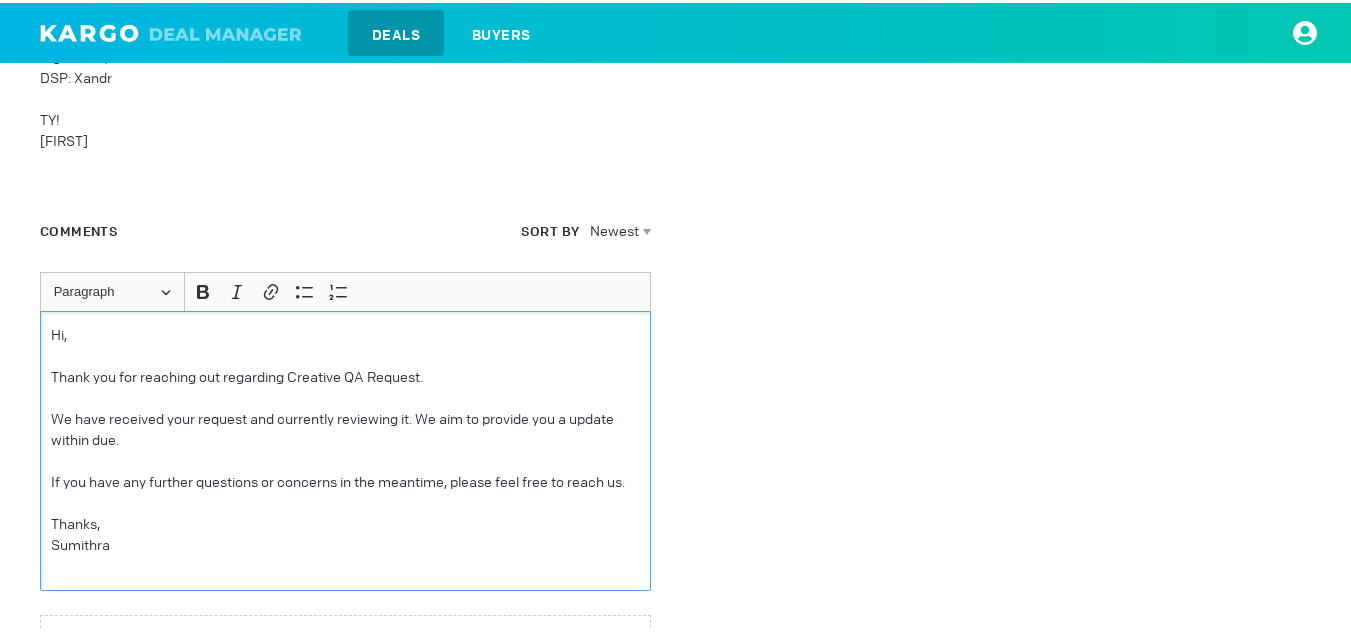 click on "Hi," at bounding box center (345, 332) 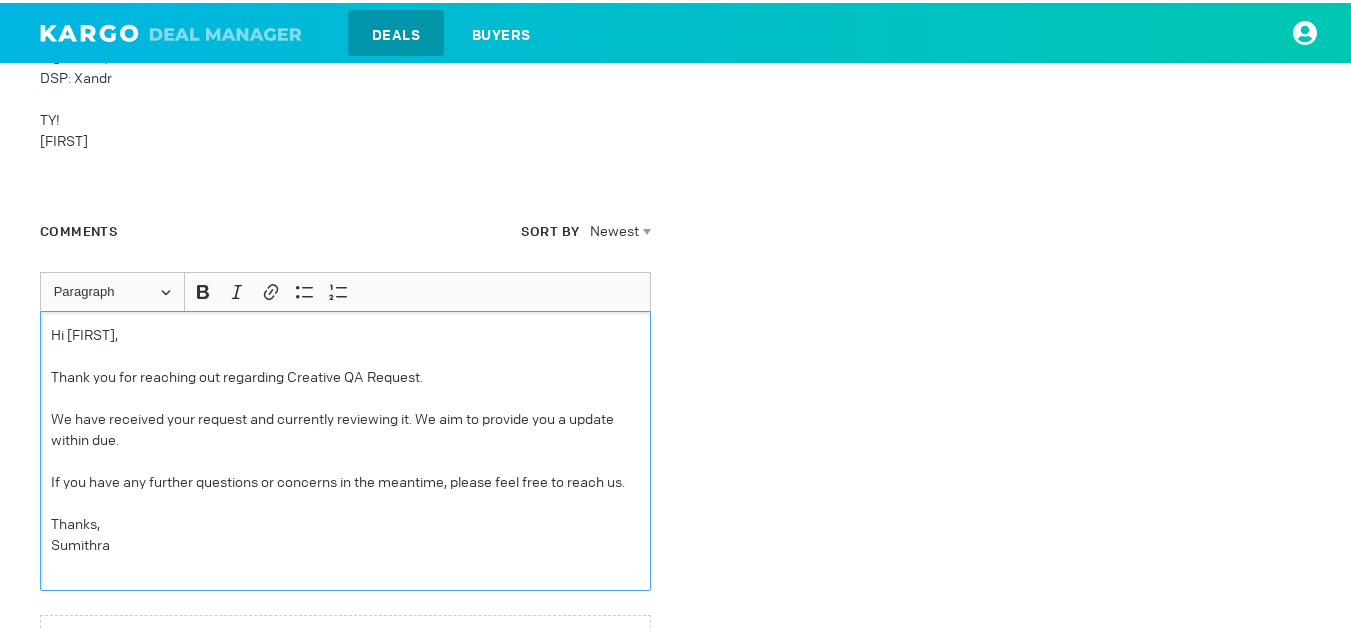 scroll, scrollTop: 696, scrollLeft: 0, axis: vertical 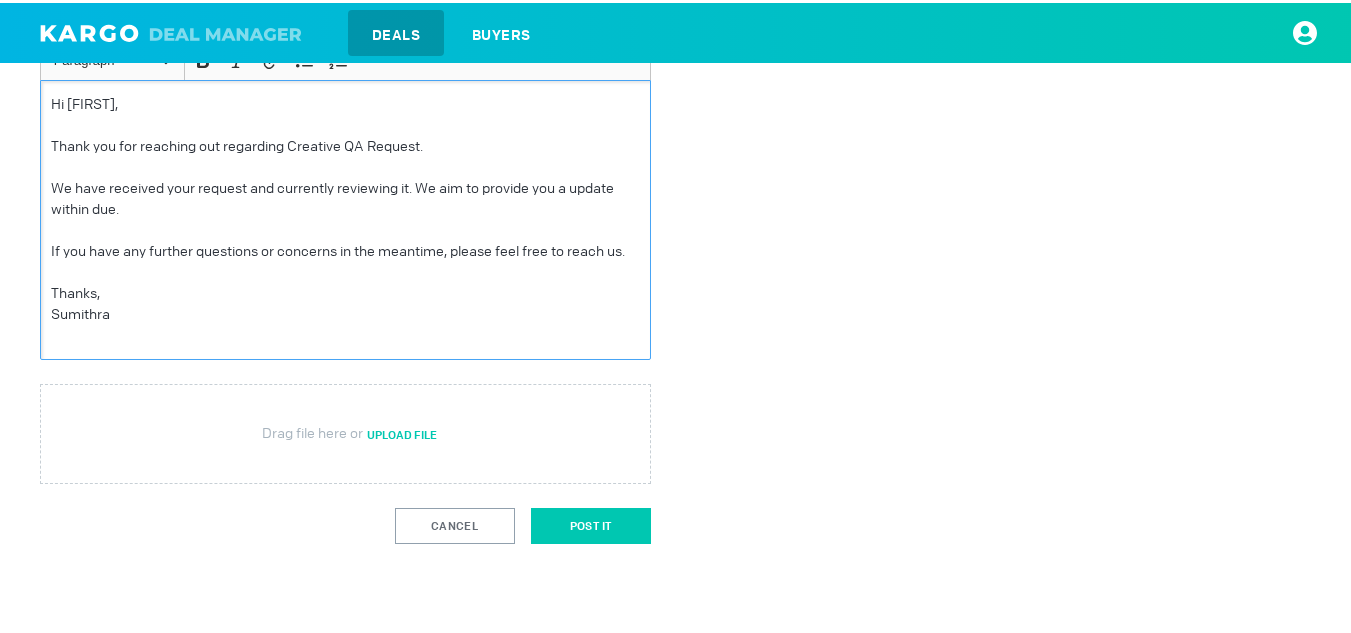 click on "Post It" at bounding box center [591, 523] 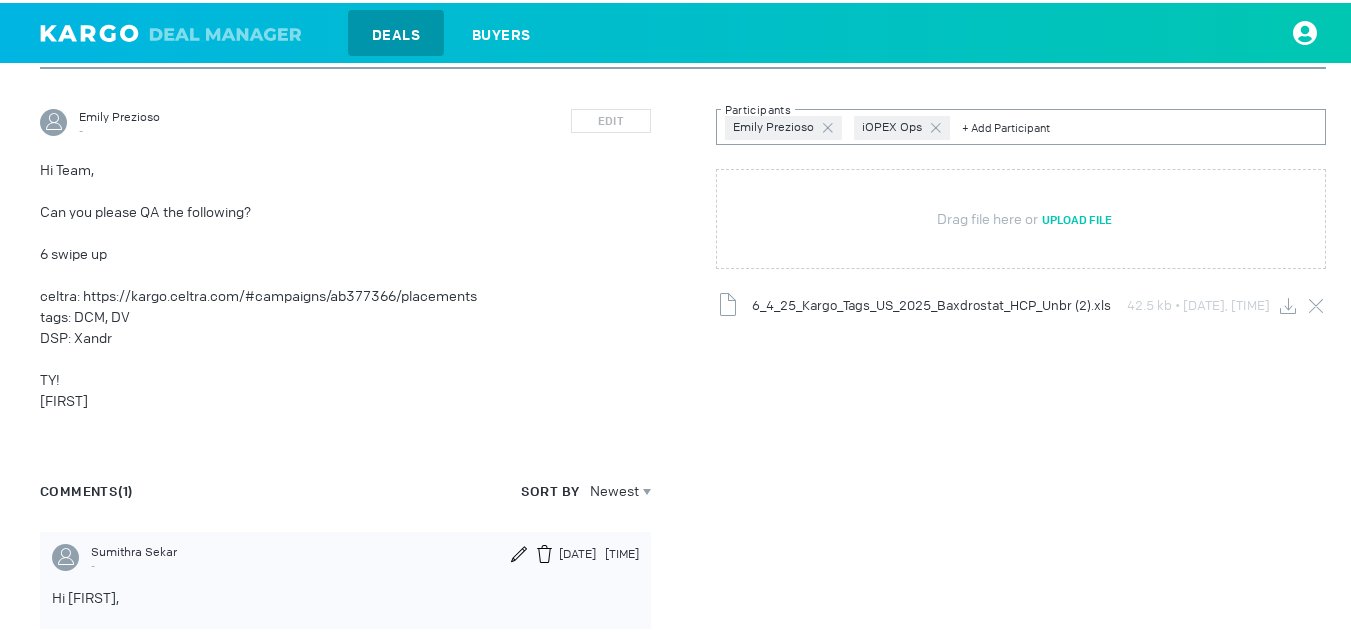 scroll, scrollTop: 573, scrollLeft: 0, axis: vertical 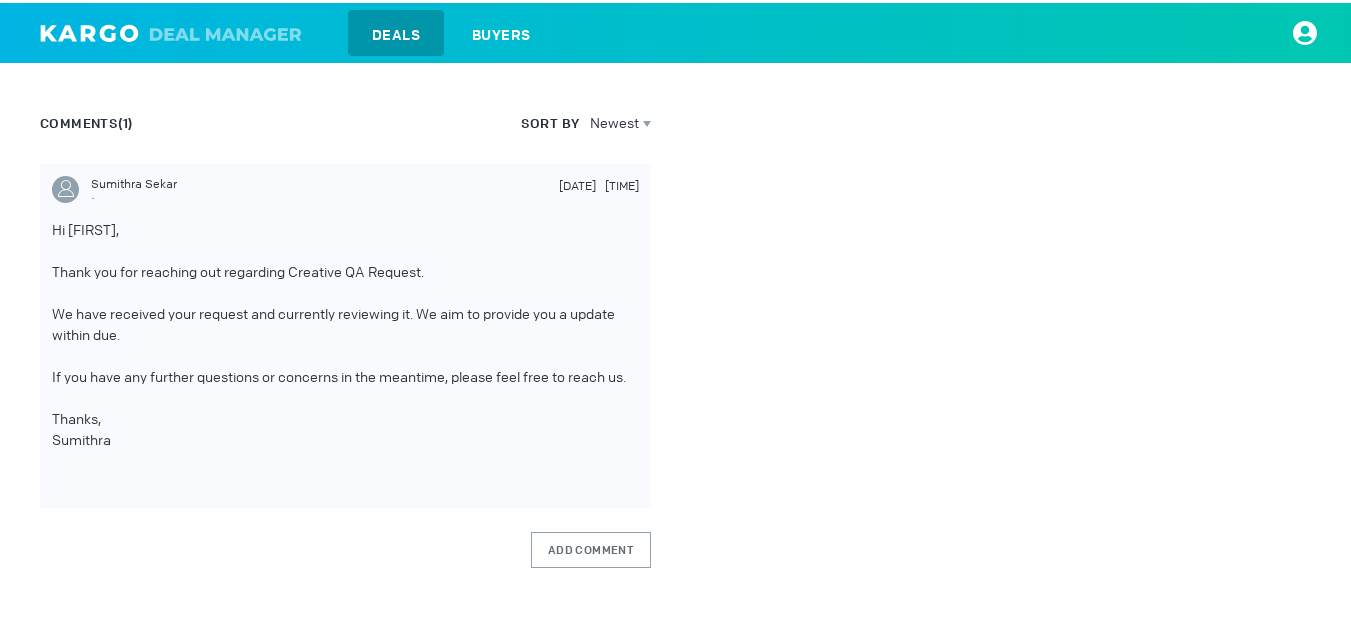 click on "[FIRST] [LAST] -  EDIT  Hi Team,    Can you please QA the following?    6 swipe up    celtra: https://kargo.celtra.com/#campaigns/ab377366/placements tags: DCM, DV  DSP: Xandr    TY! [FIRST]  Comments  (1) Sort By  Newest  [FIRST] [LAST] - [DATE]   [TIME] Hi [FIRST],   Thank you for reaching out regarding Creative QA Request.   We have received your request and currently reviewing it. We aim to provide you a update within due.   If you have any further questions or concerns in the meantime, please feel free to reach us.   Thanks, [FIRST]      Add Comment   Key   is already in use  [FIRST] [LAST] iOPEX Ops  Participants  Drag file here or Upload File [object Object]  6_4_25_Kargo_Tags_US_2025_Baxdrostat_HCP_Unbr (2).xls  42.5 kb • [DATE], [TIME]" at bounding box center [683, 165] 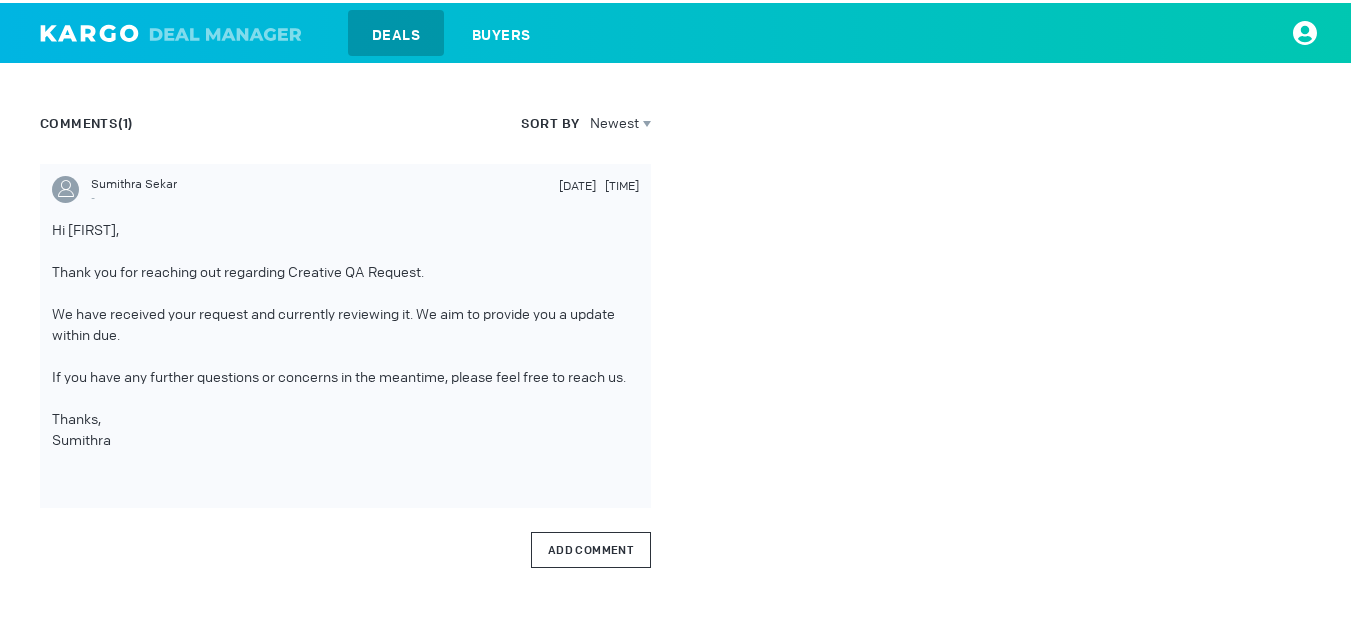 click on "Add Comment" at bounding box center [591, 547] 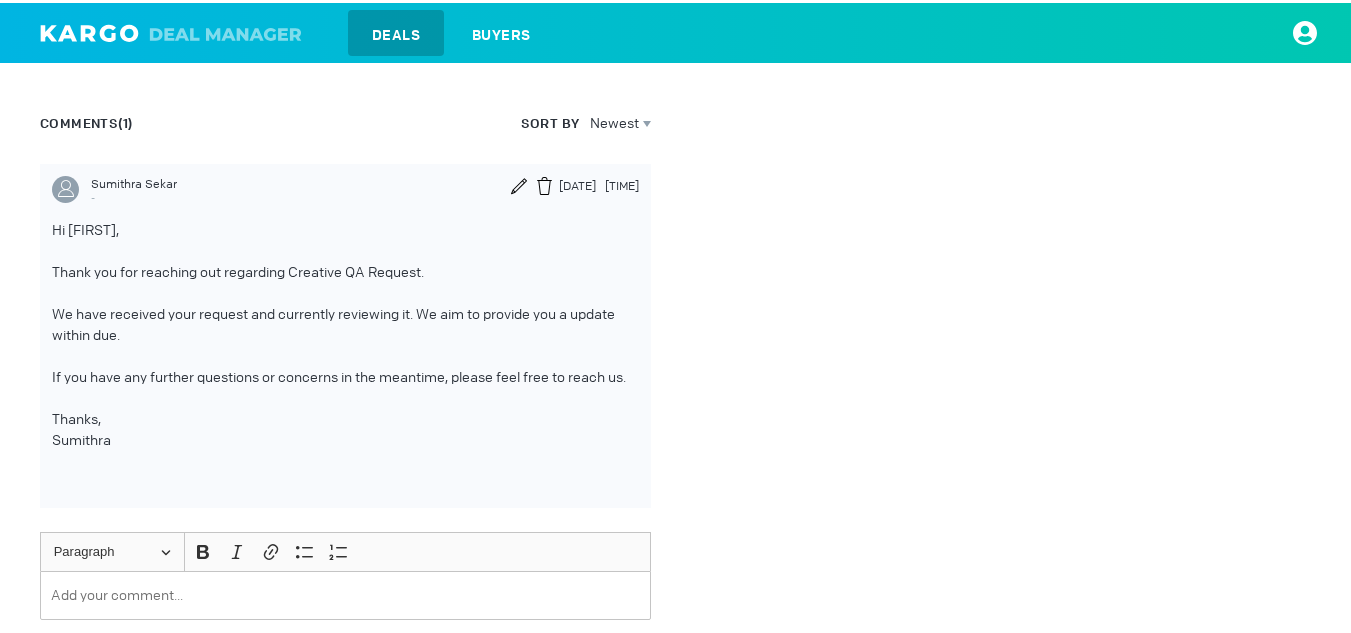 scroll, scrollTop: 833, scrollLeft: 0, axis: vertical 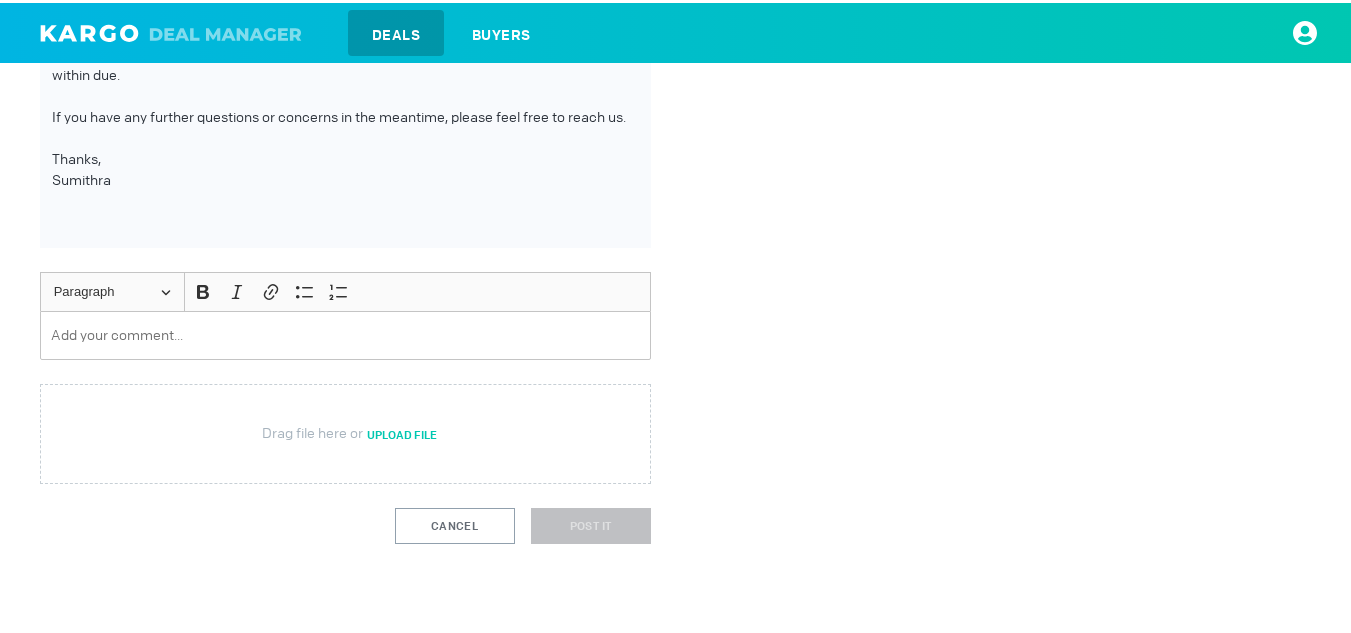 click at bounding box center (345, 332) 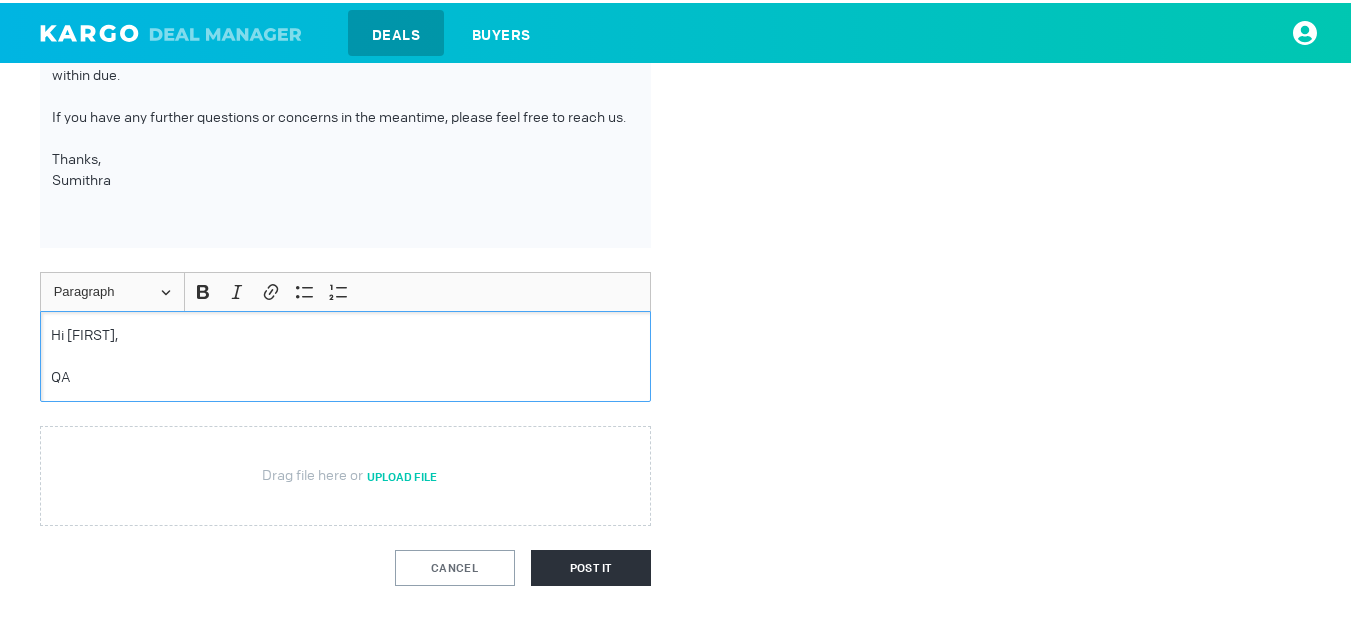 click on "Hi [FIRST]," at bounding box center [345, 332] 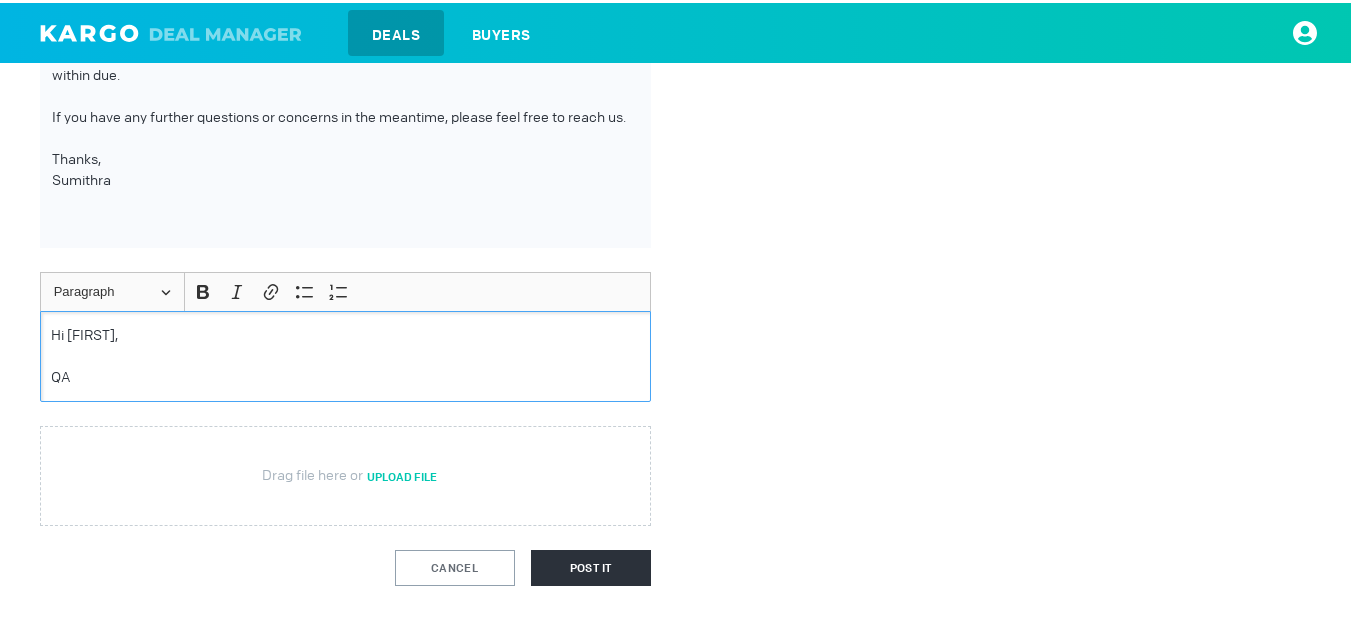 click on "QA" at bounding box center (345, 374) 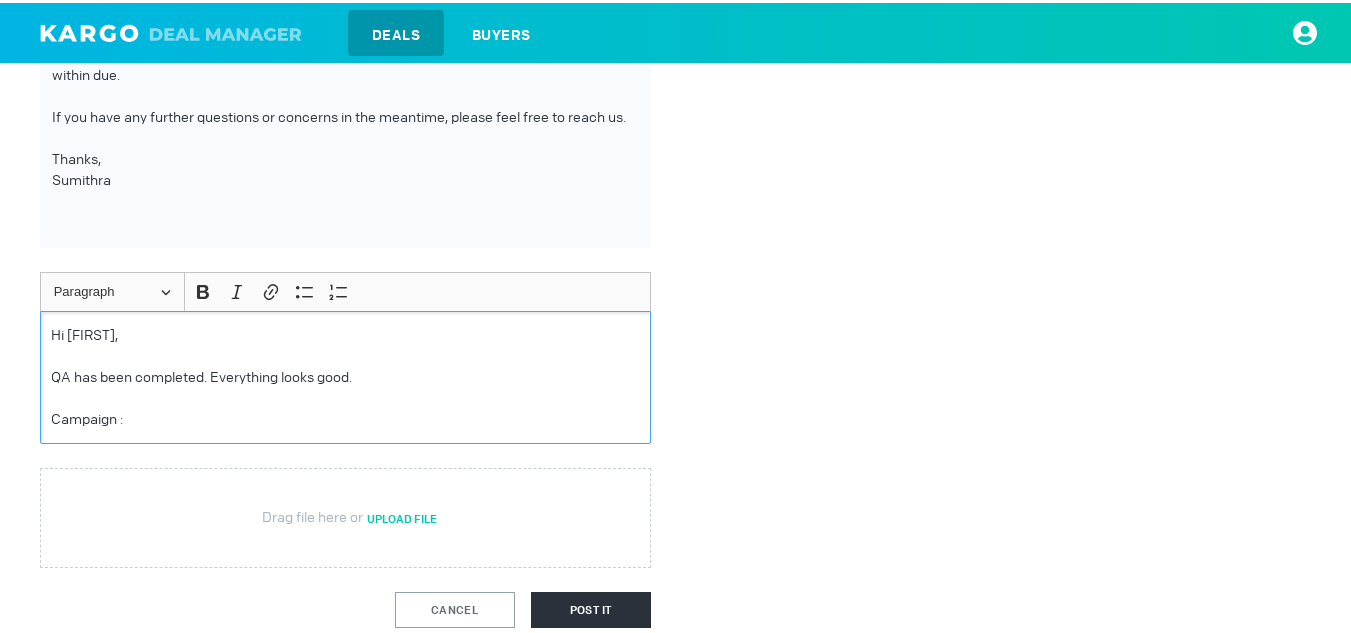 scroll, scrollTop: 0, scrollLeft: 0, axis: both 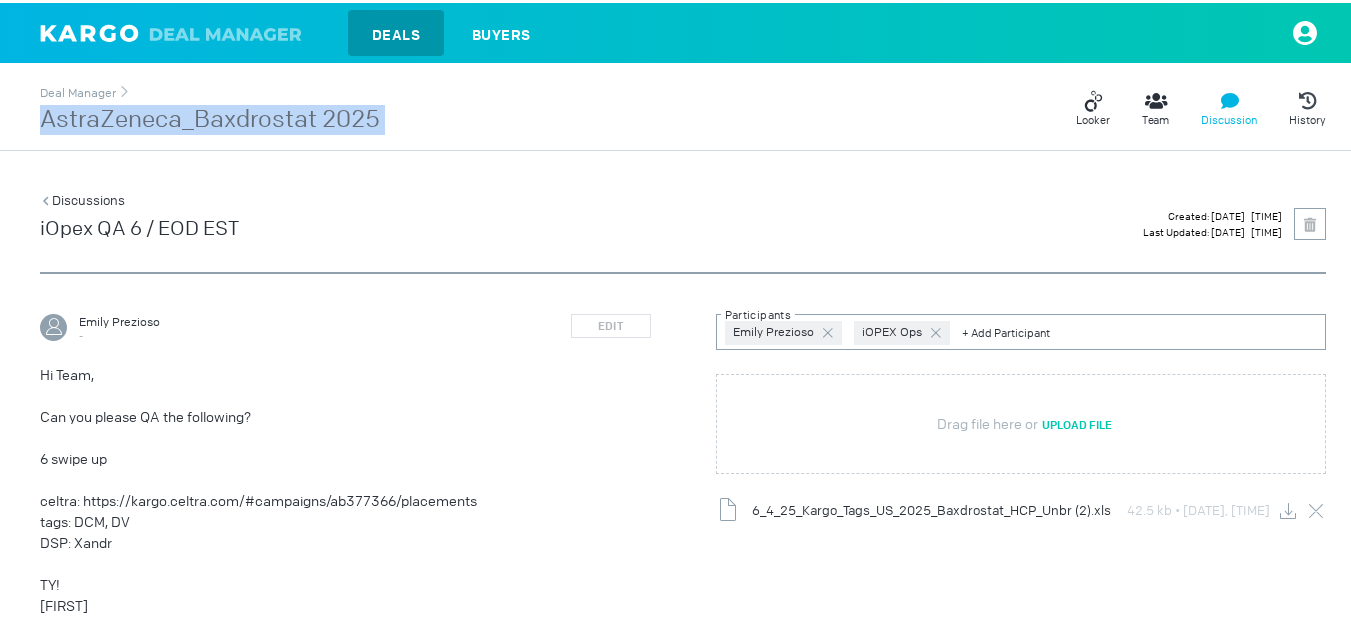 drag, startPoint x: 389, startPoint y: 122, endPoint x: 45, endPoint y: 123, distance: 344.00146 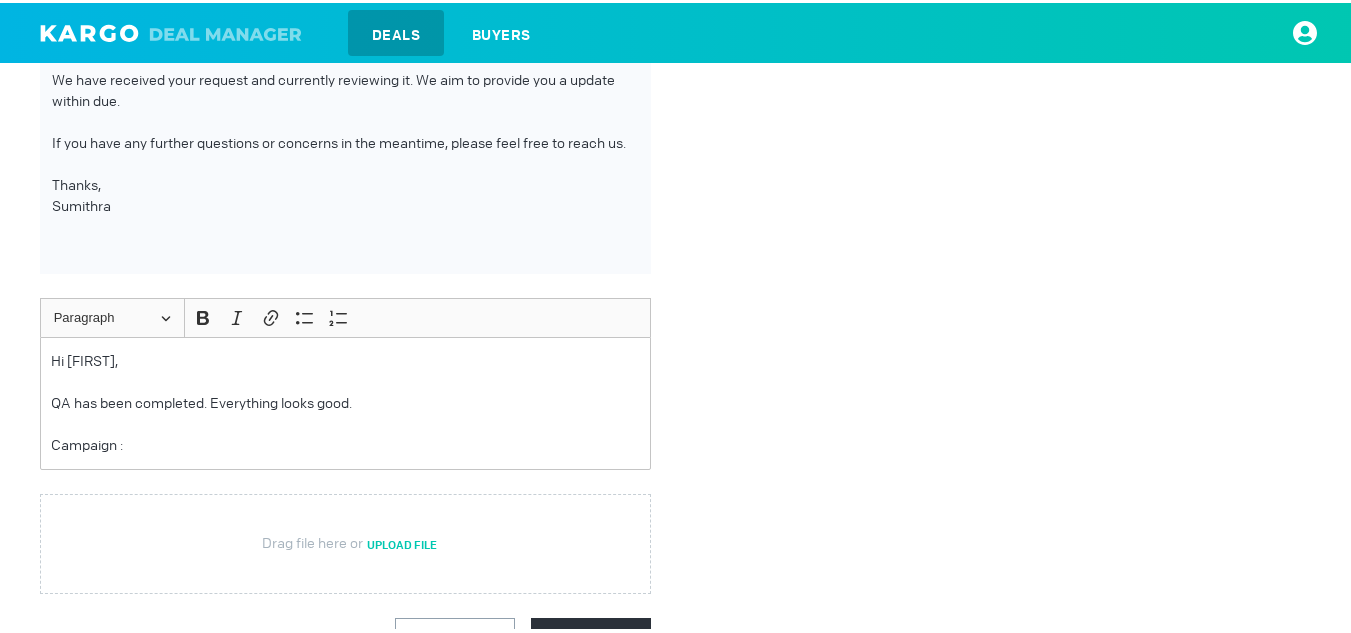 scroll, scrollTop: 891, scrollLeft: 0, axis: vertical 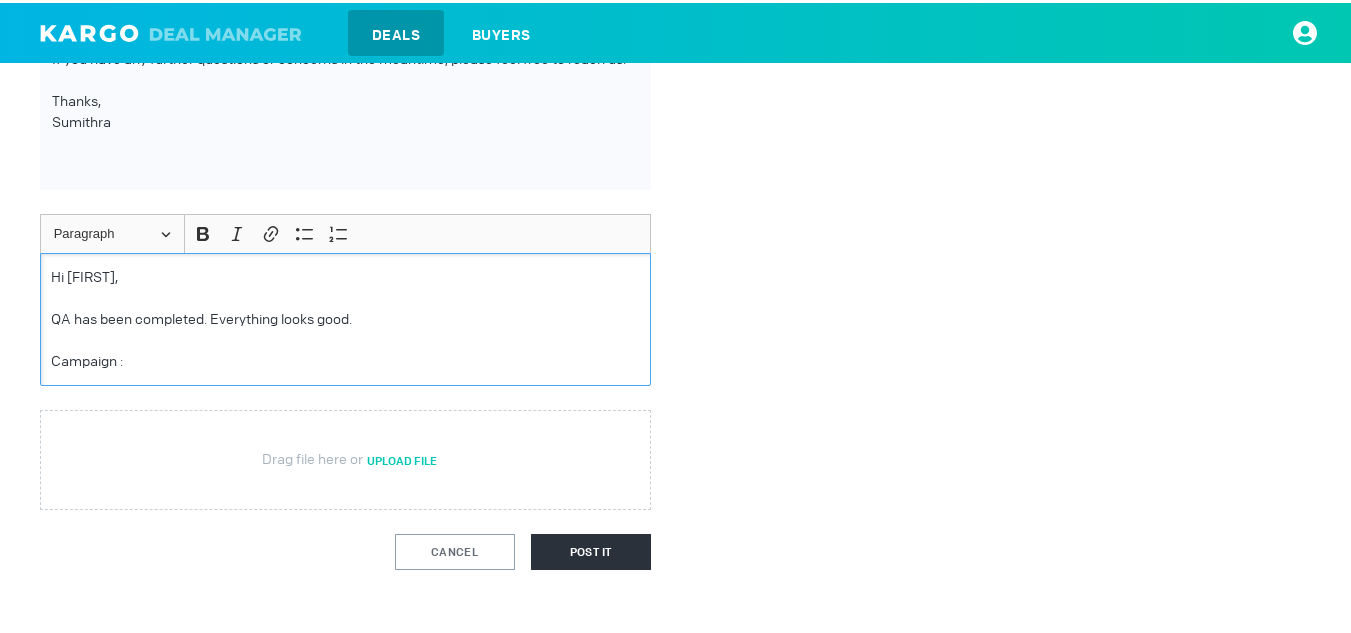 click on "Campaign :" at bounding box center (345, 358) 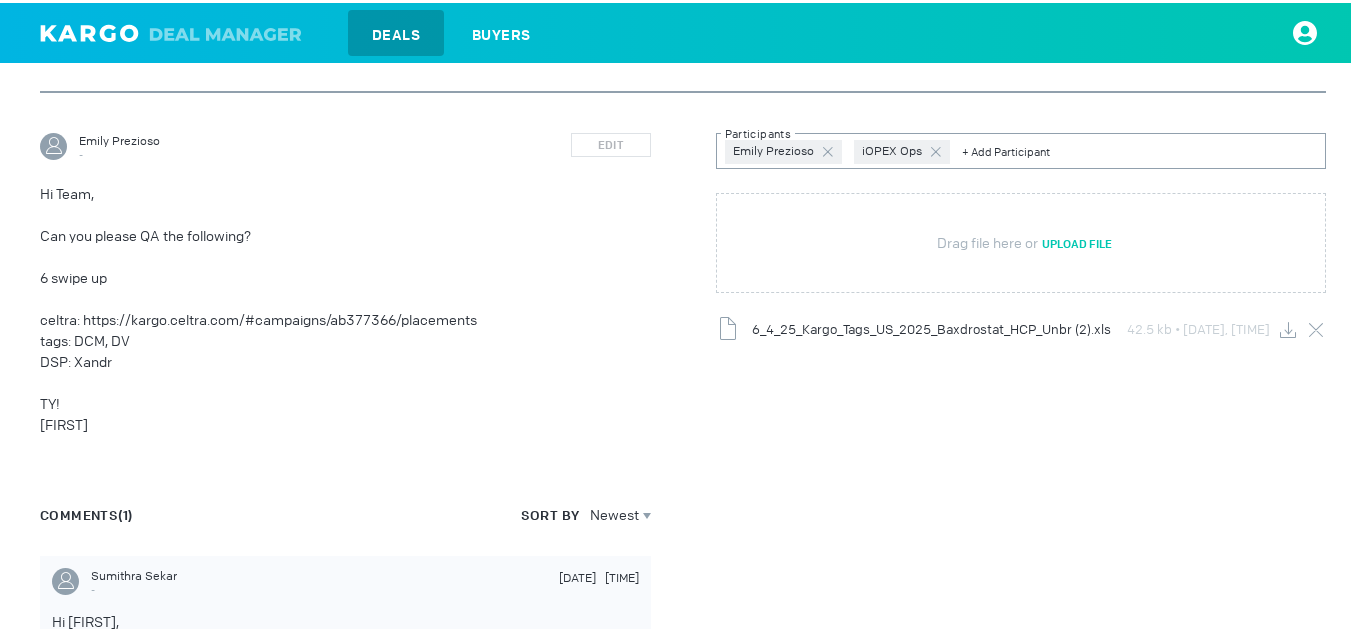 scroll, scrollTop: 176, scrollLeft: 0, axis: vertical 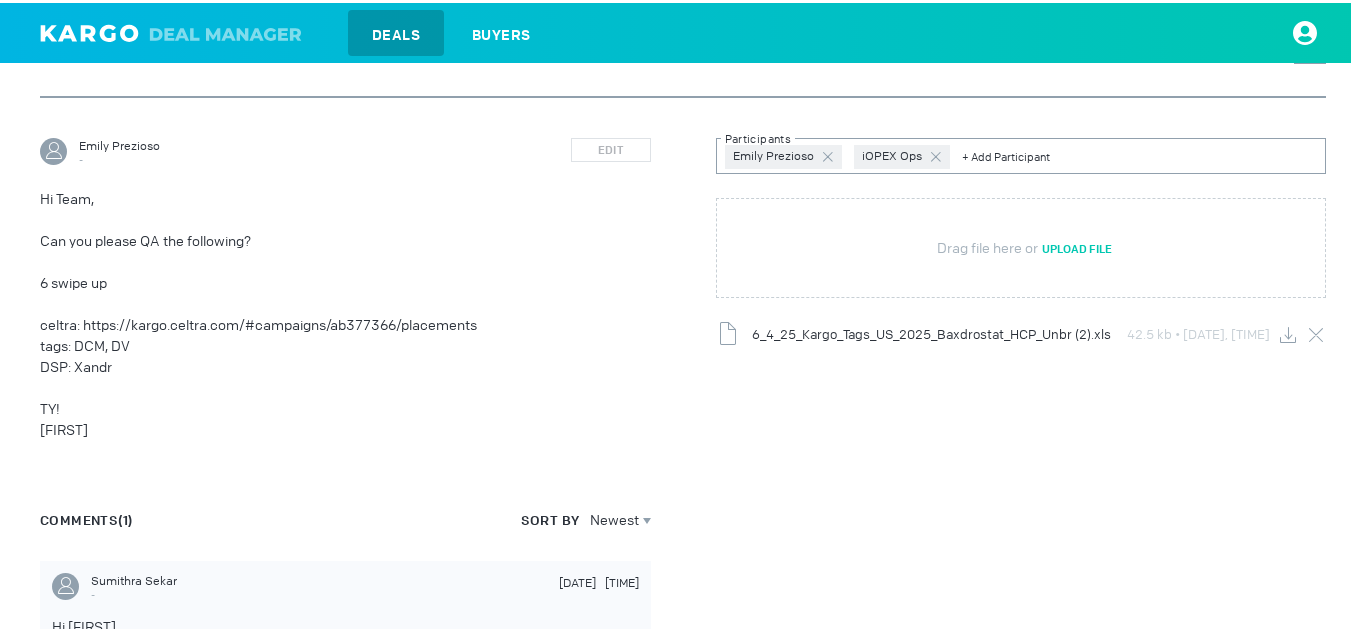 drag, startPoint x: 38, startPoint y: 325, endPoint x: 119, endPoint y: 359, distance: 87.84646 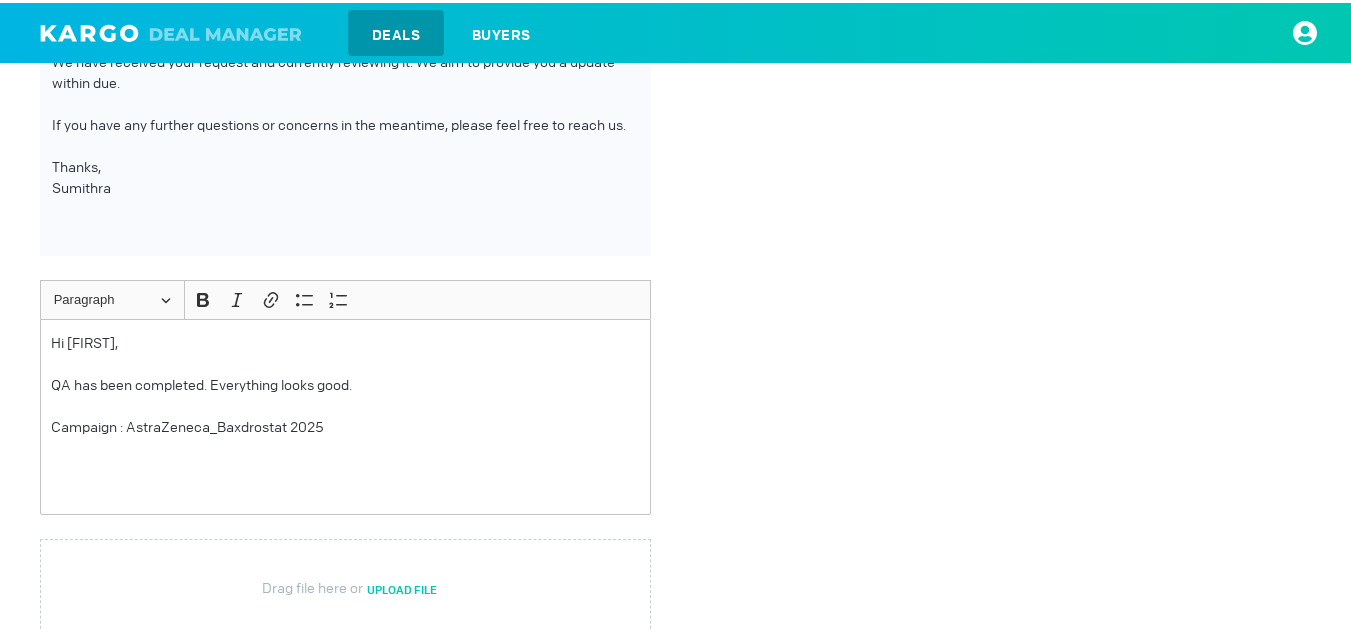 scroll, scrollTop: 826, scrollLeft: 0, axis: vertical 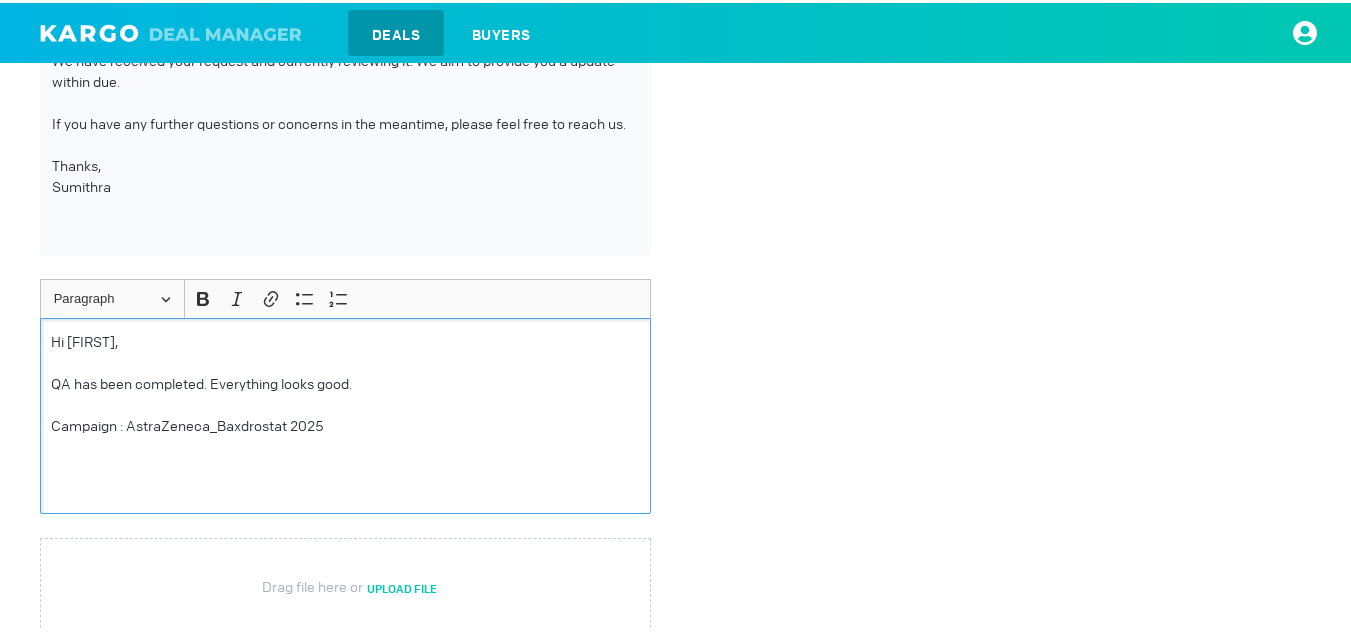 click on "Campaign : AstraZeneca_Baxdrostat 2025" at bounding box center [345, 423] 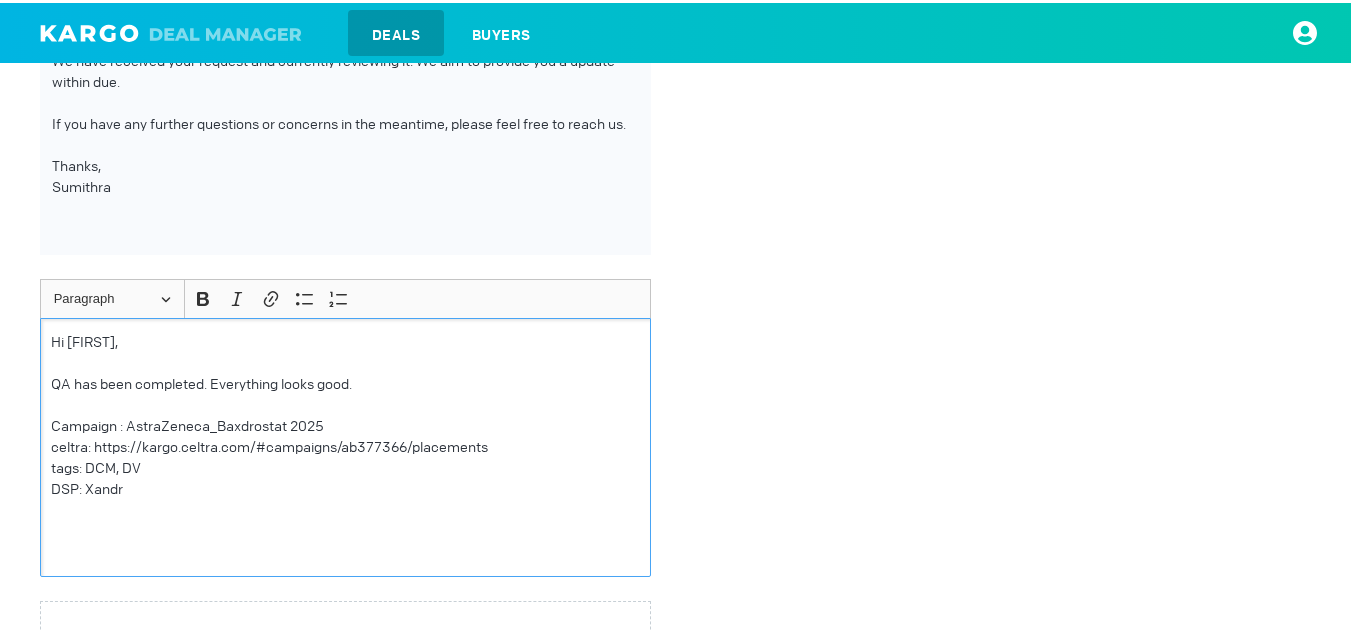 click on "celtra: https://kargo.celtra.com/#campaigns/ab377366/placements" at bounding box center [345, 444] 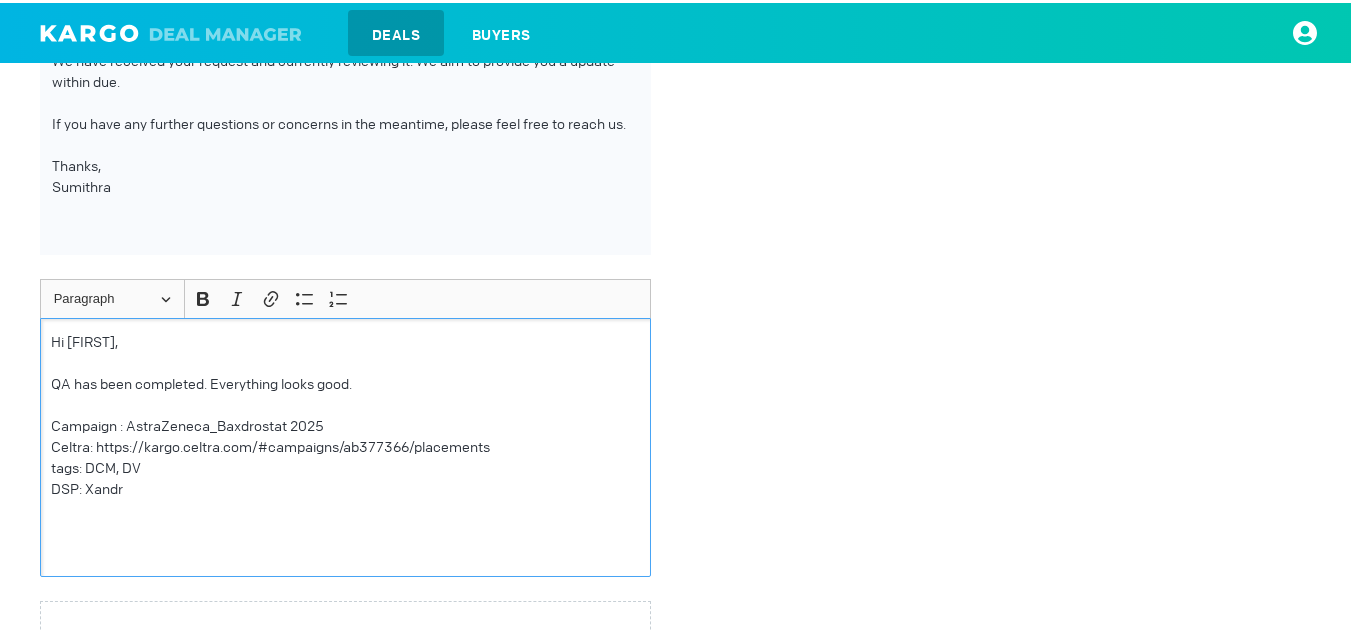 click on "tags: DCM, DV" at bounding box center (345, 465) 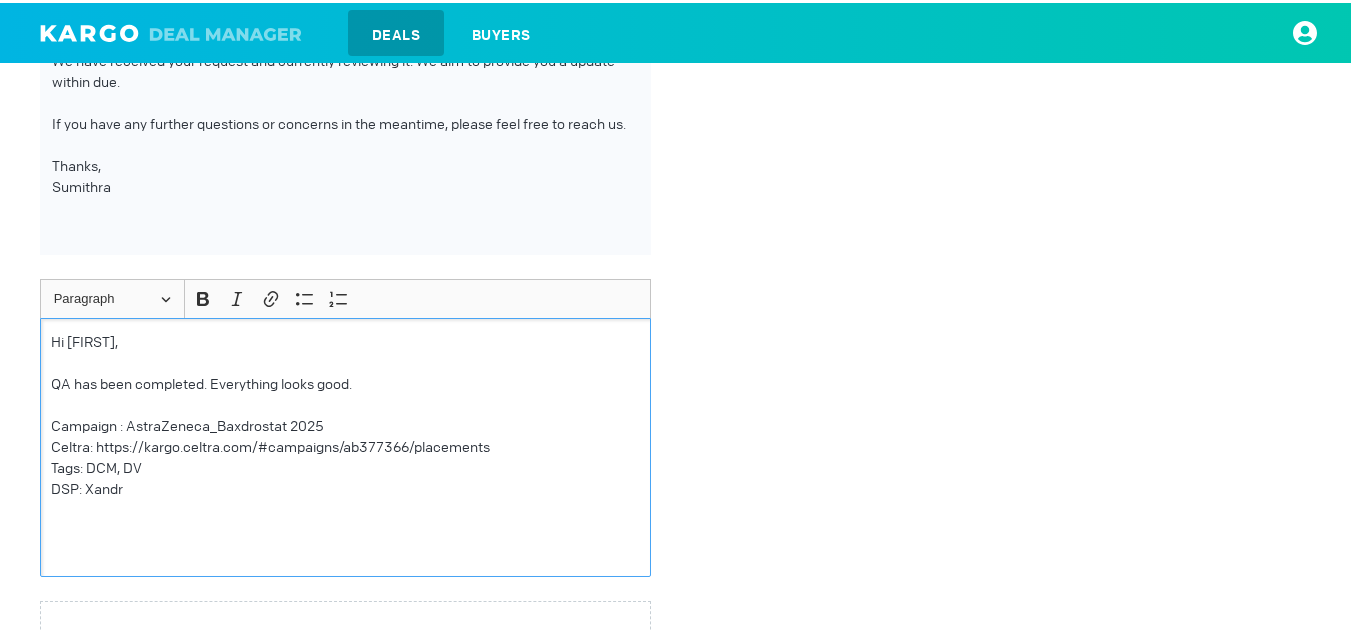 click on "DSP: Xandr" at bounding box center (345, 486) 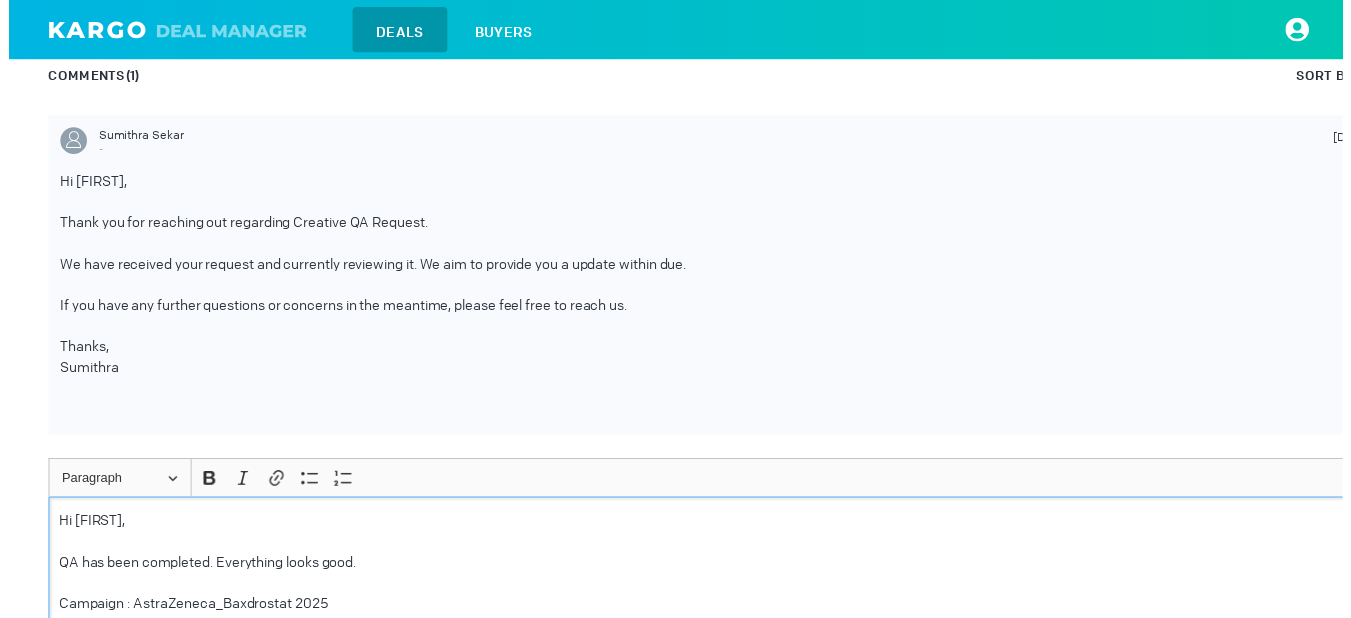 scroll, scrollTop: 608, scrollLeft: 0, axis: vertical 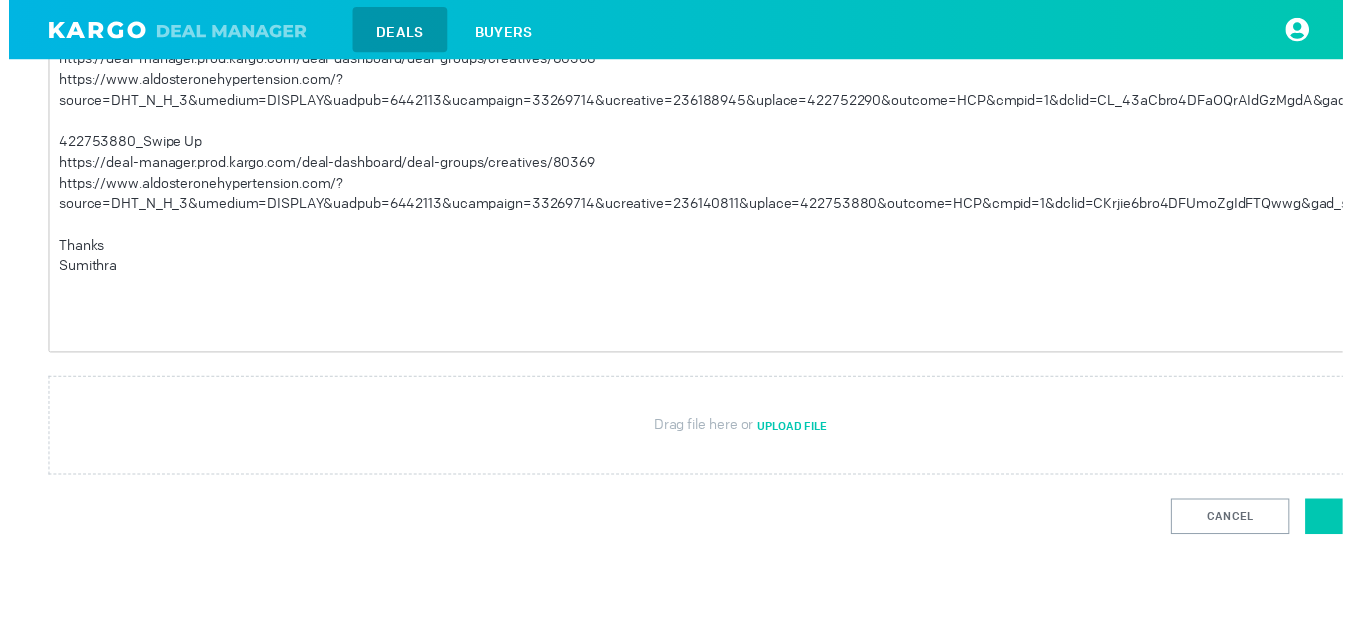 click on "Post It" at bounding box center [1373, 523] 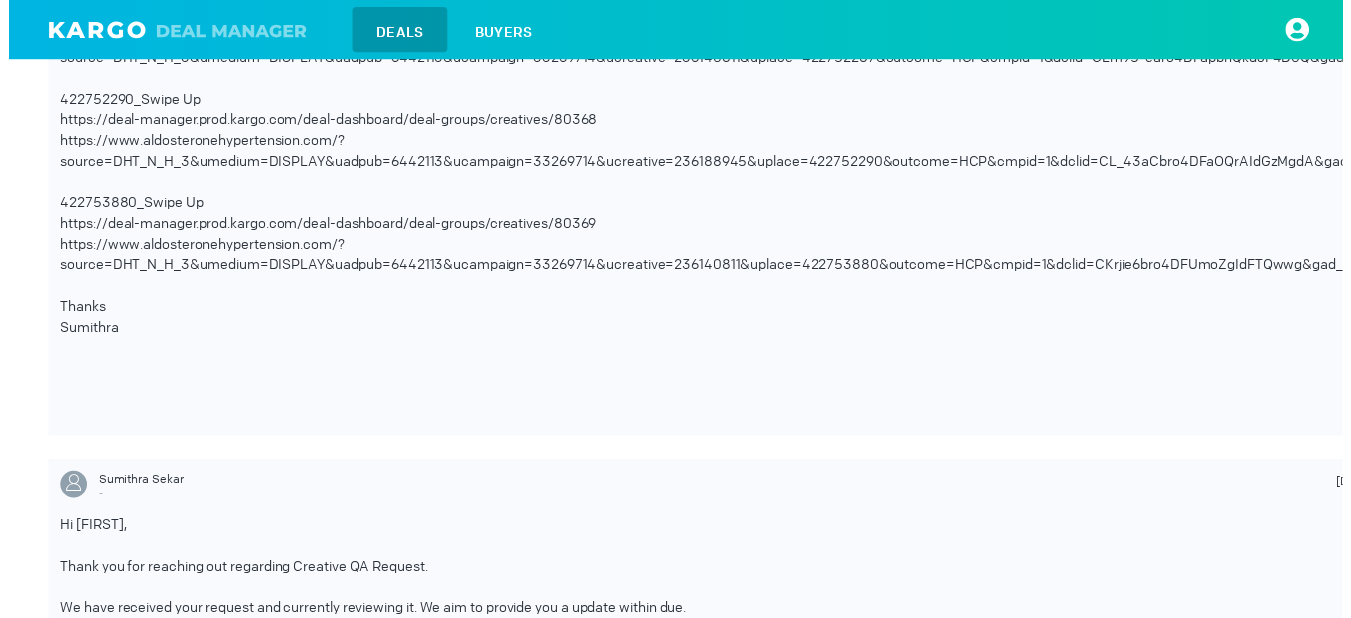 scroll, scrollTop: 1404, scrollLeft: 0, axis: vertical 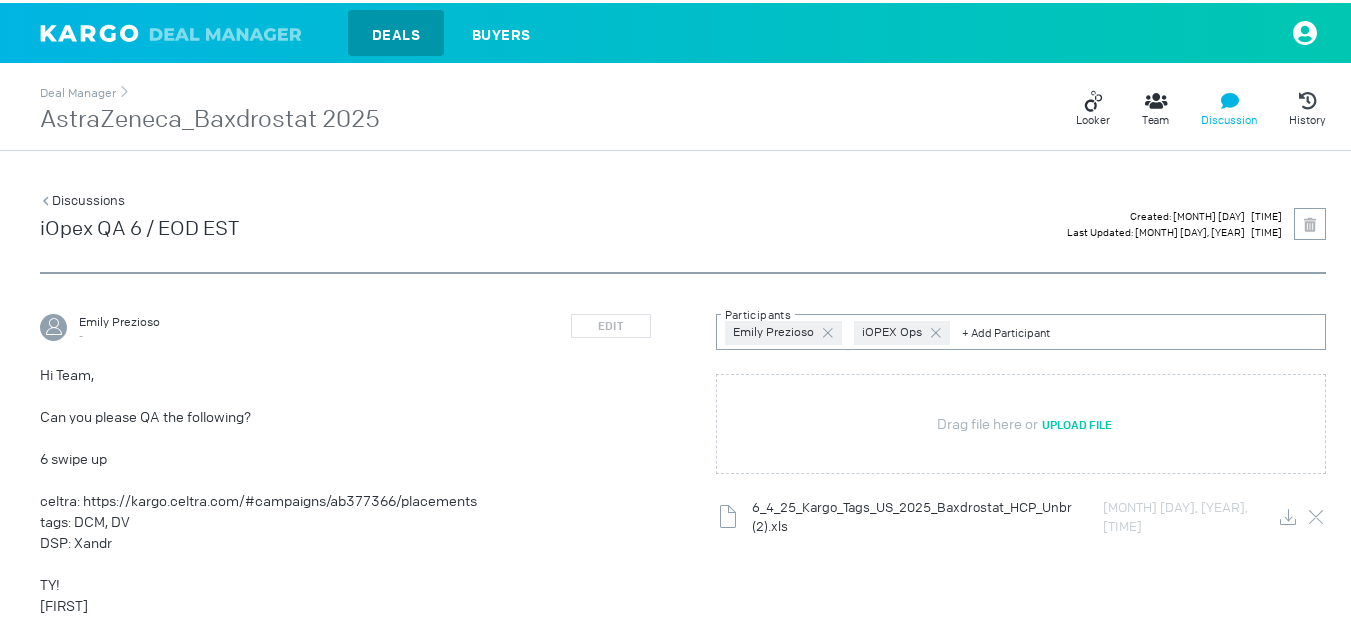 click on "AstraZeneca_Baxdrostat 2025" at bounding box center [210, 117] 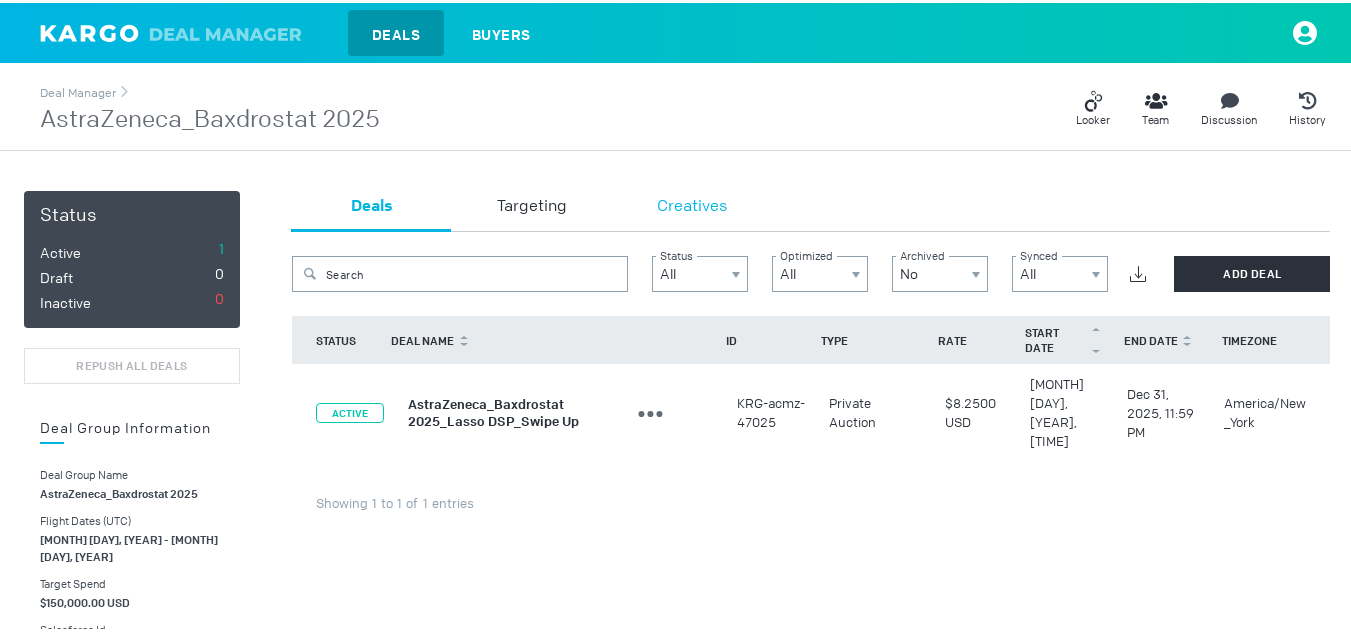 click on "Creatives" at bounding box center [692, 204] 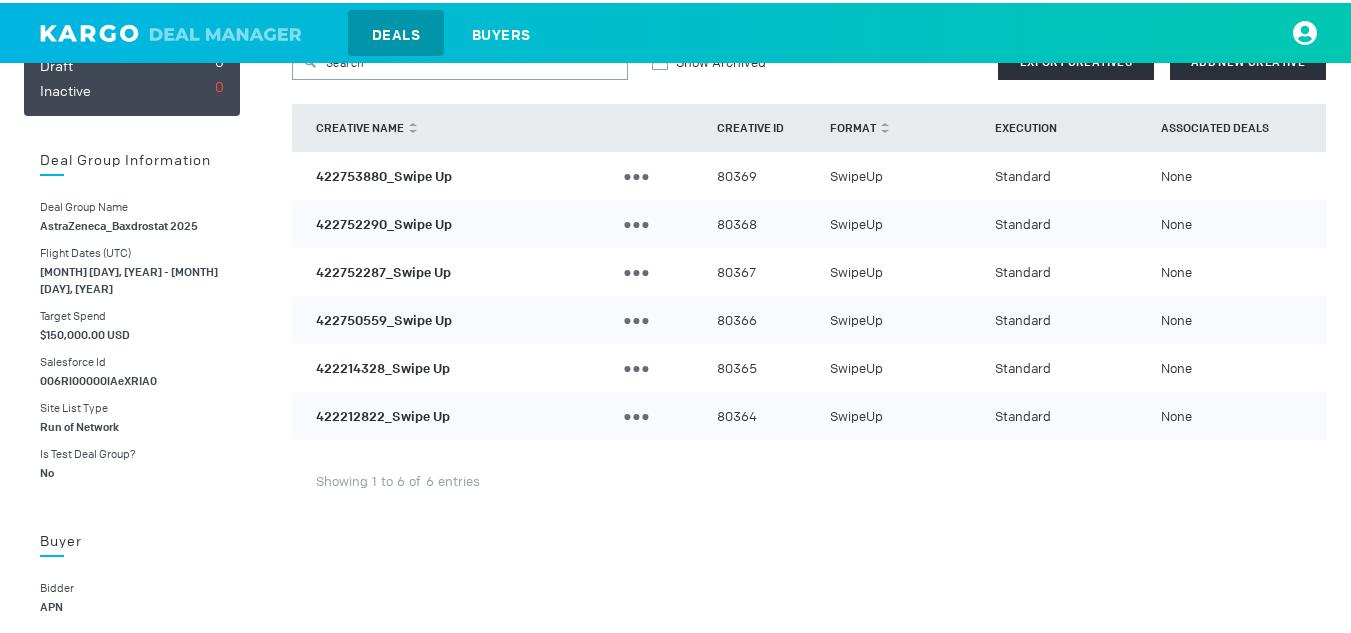 scroll, scrollTop: 210, scrollLeft: 0, axis: vertical 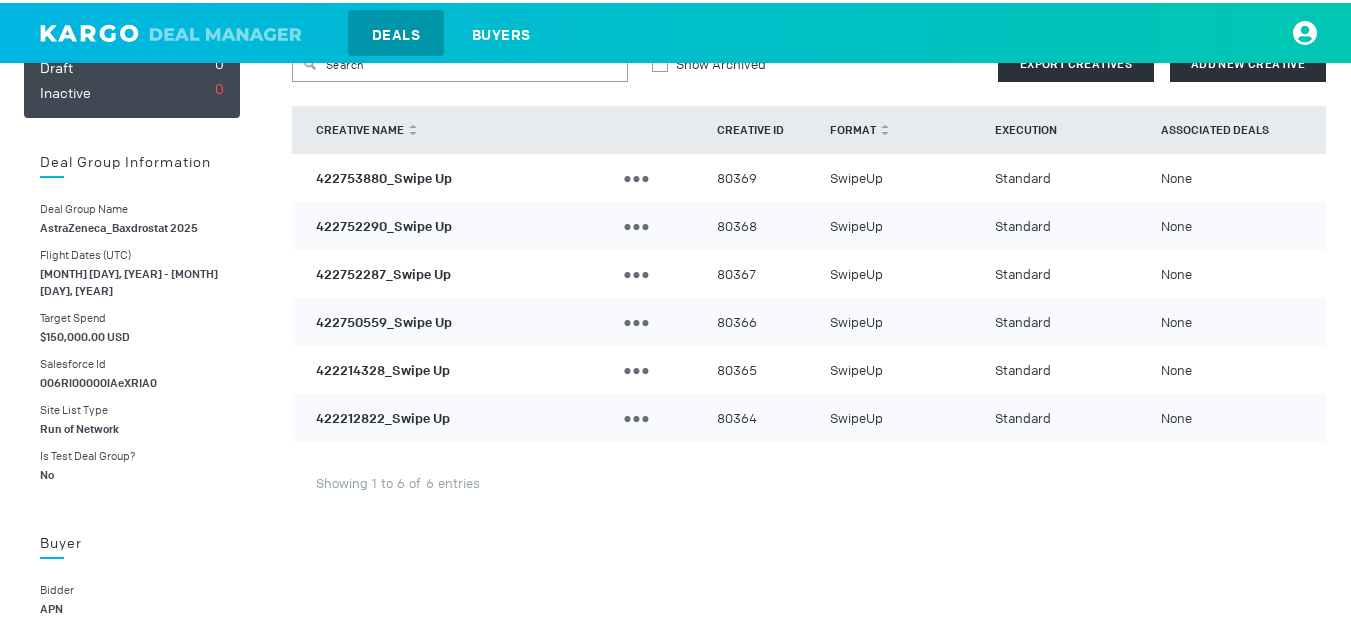 drag, startPoint x: 299, startPoint y: 175, endPoint x: 718, endPoint y: 447, distance: 499.5448 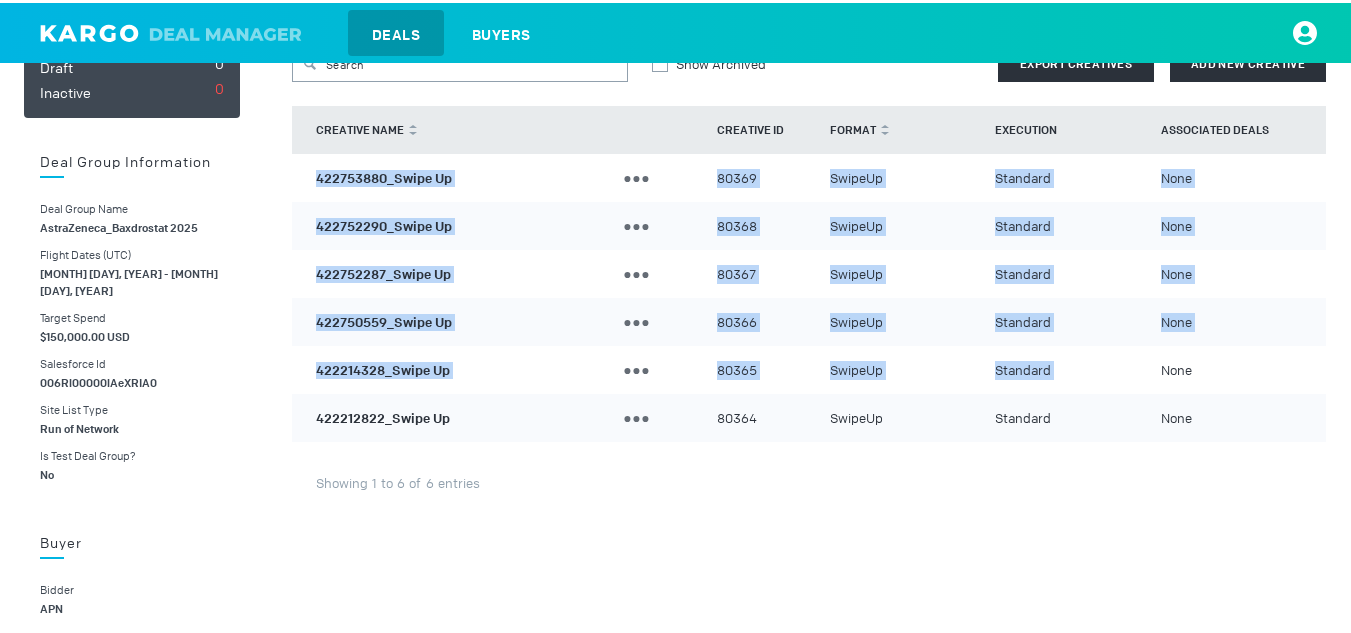 drag, startPoint x: 303, startPoint y: 176, endPoint x: 1149, endPoint y: 376, distance: 869.3193 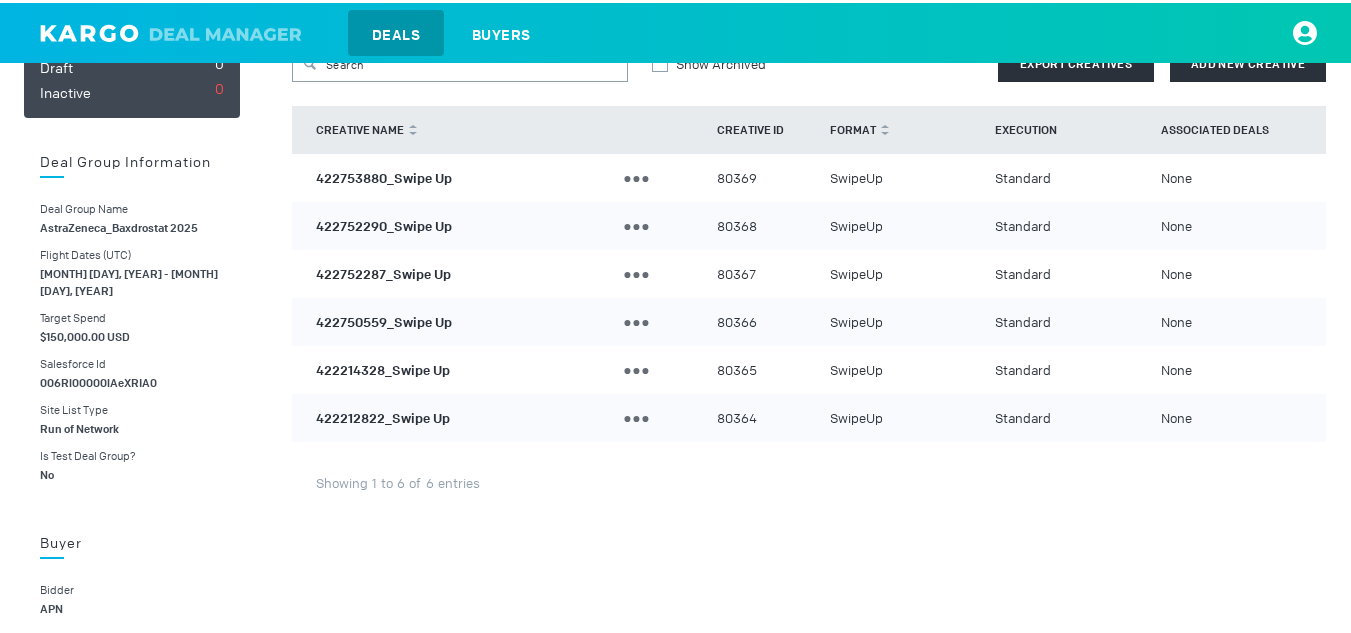 click on "422212822_Swipe Up  Add To Demo Units   Duplicate Creative   Archive Creative  80364 SwipeUp Standard None" at bounding box center [809, 415] 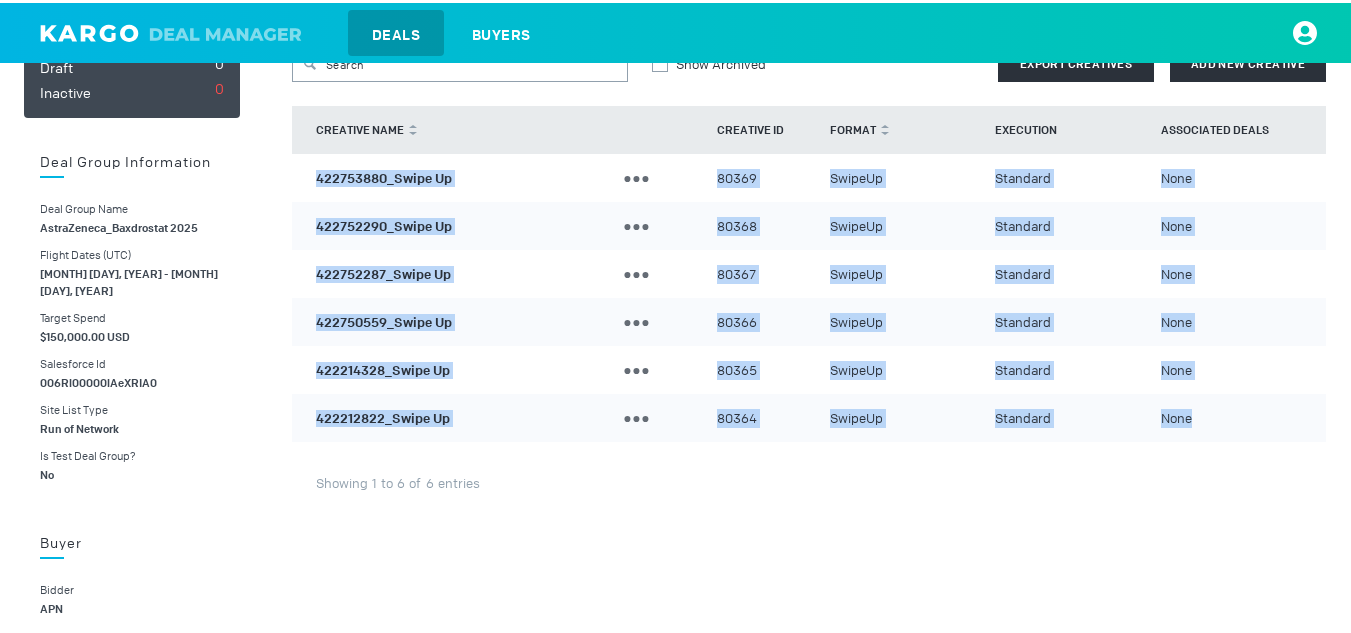 drag, startPoint x: 302, startPoint y: 174, endPoint x: 1289, endPoint y: 415, distance: 1015.9971 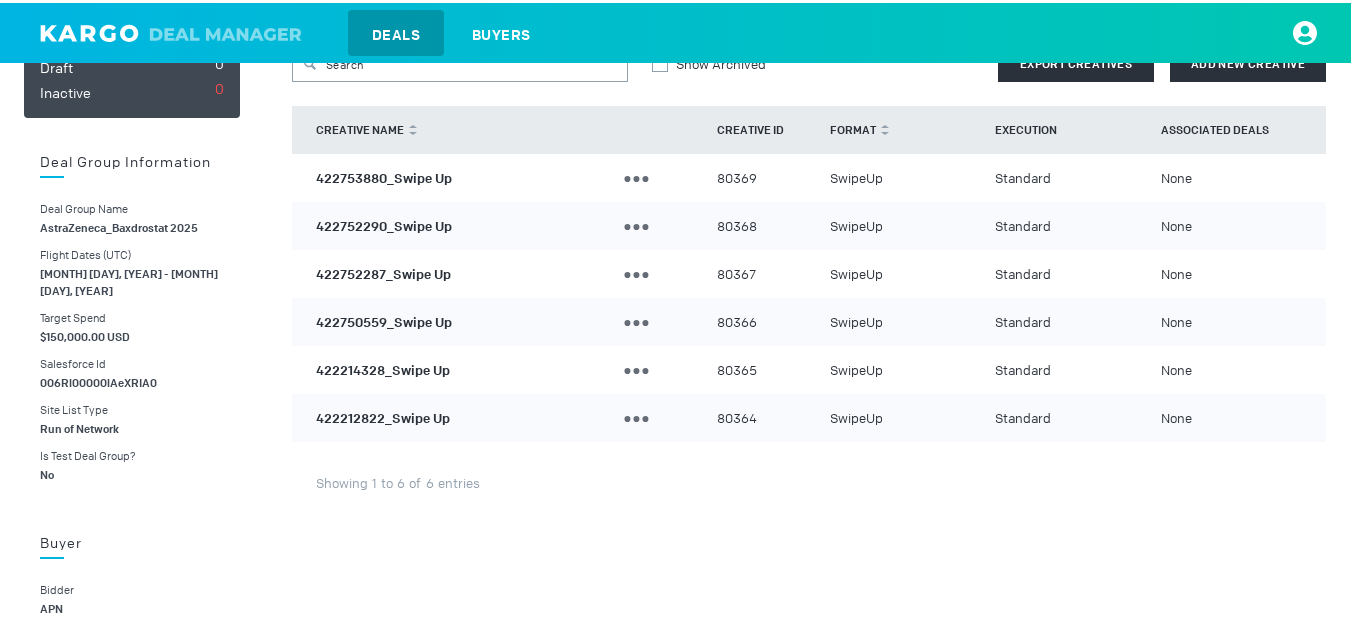 click on "Showing 1 to 6 of 6 entries" at bounding box center (809, 480) 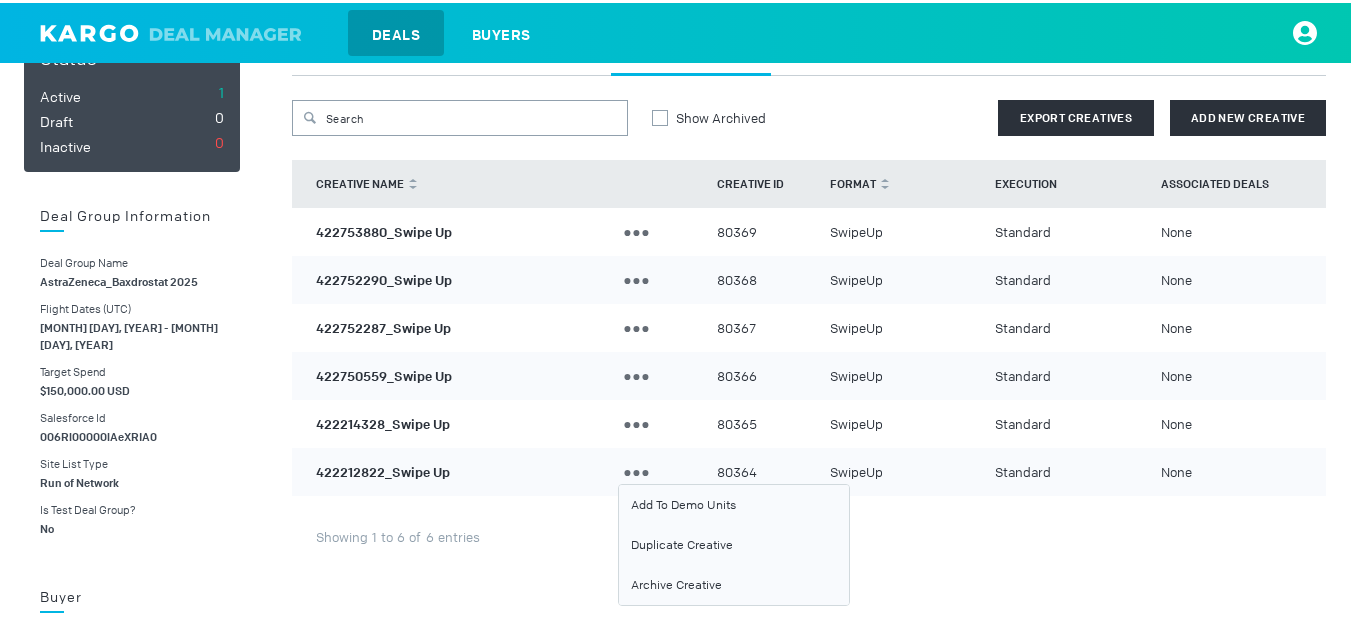 scroll, scrollTop: 119, scrollLeft: 0, axis: vertical 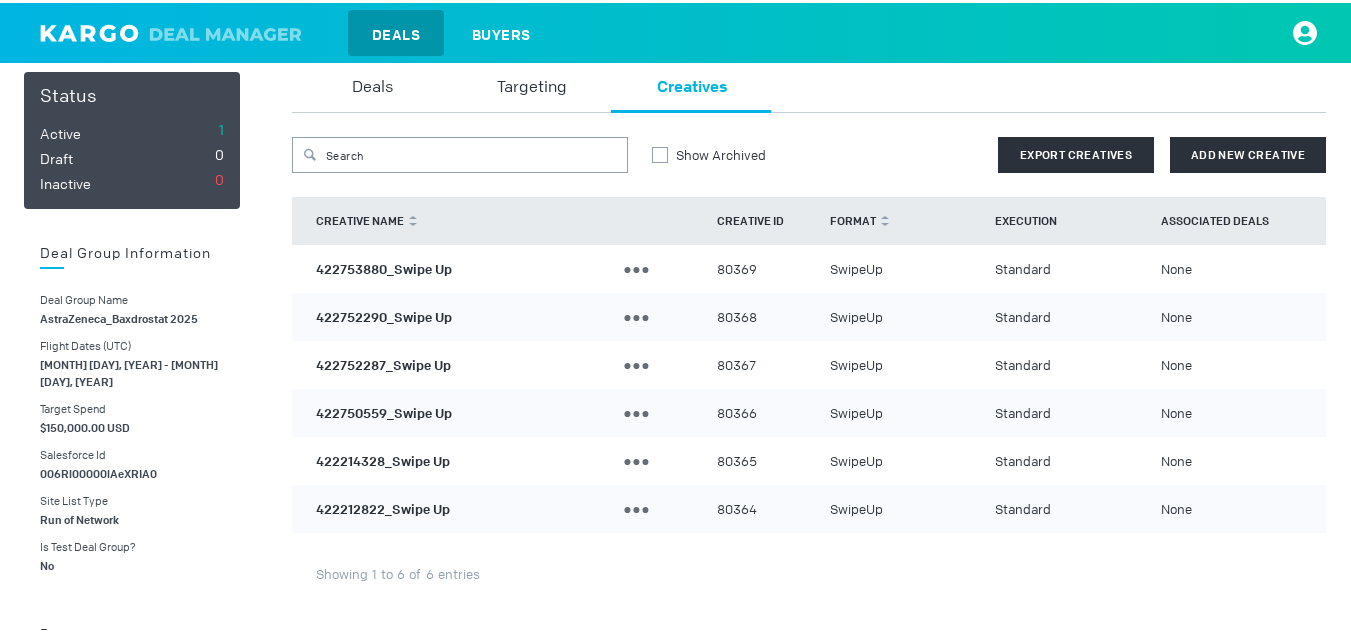 click on "422212822_Swipe Up" at bounding box center [383, 505] 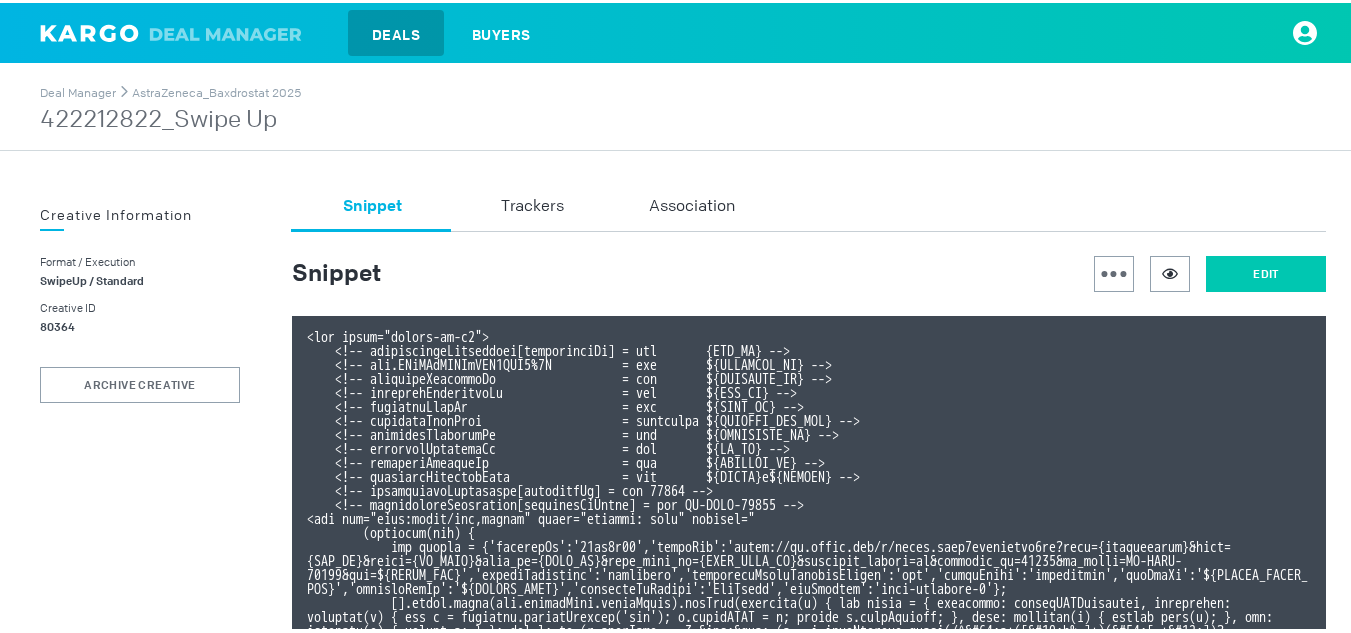click on "Edit" at bounding box center [1266, 271] 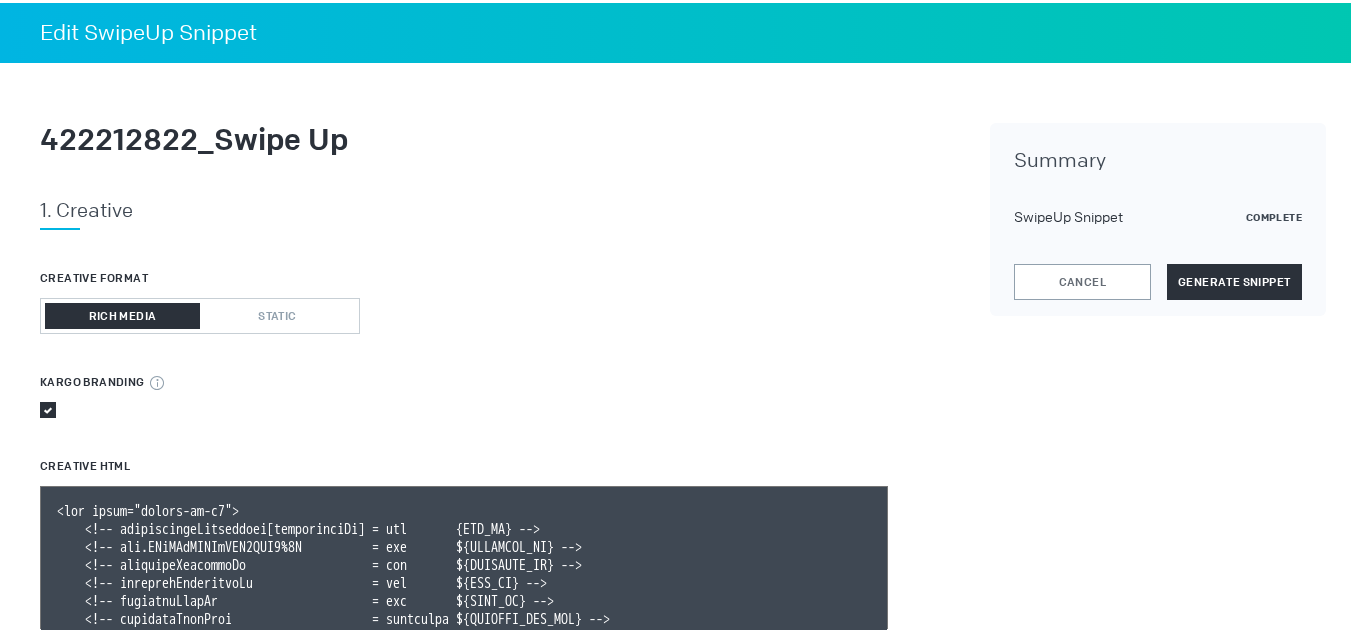 scroll, scrollTop: 16, scrollLeft: 0, axis: vertical 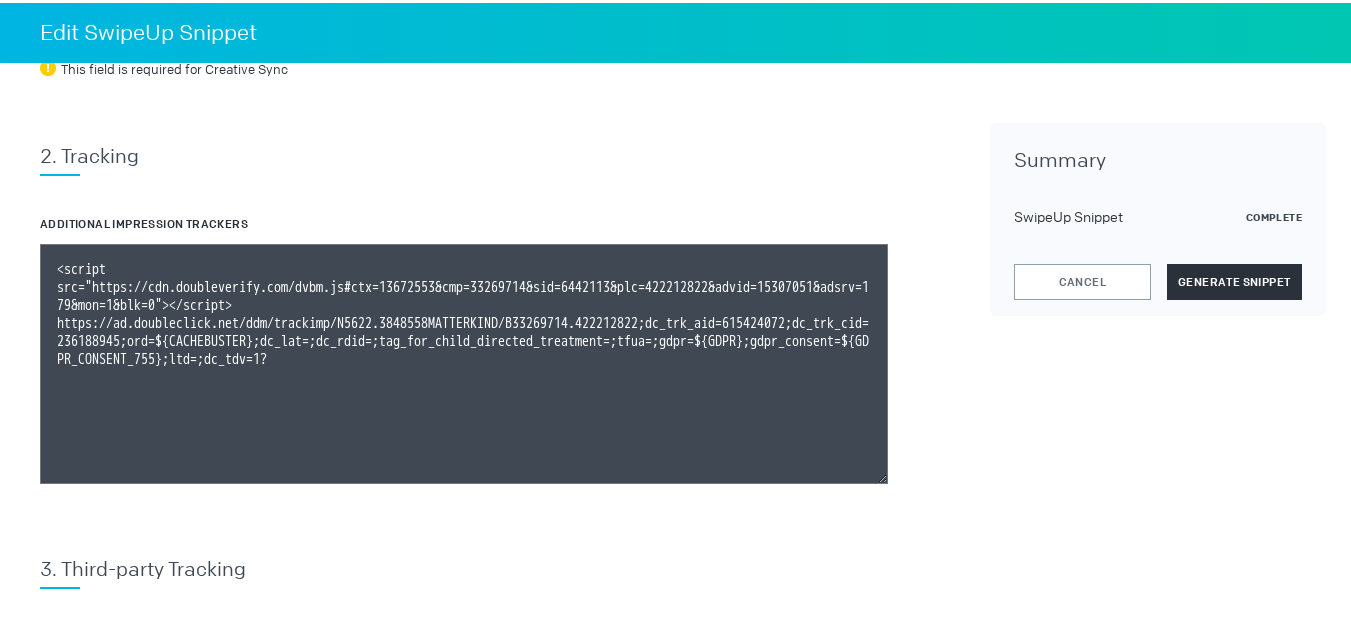 click on "Cancel   Generate Snippet" at bounding box center [1158, 279] 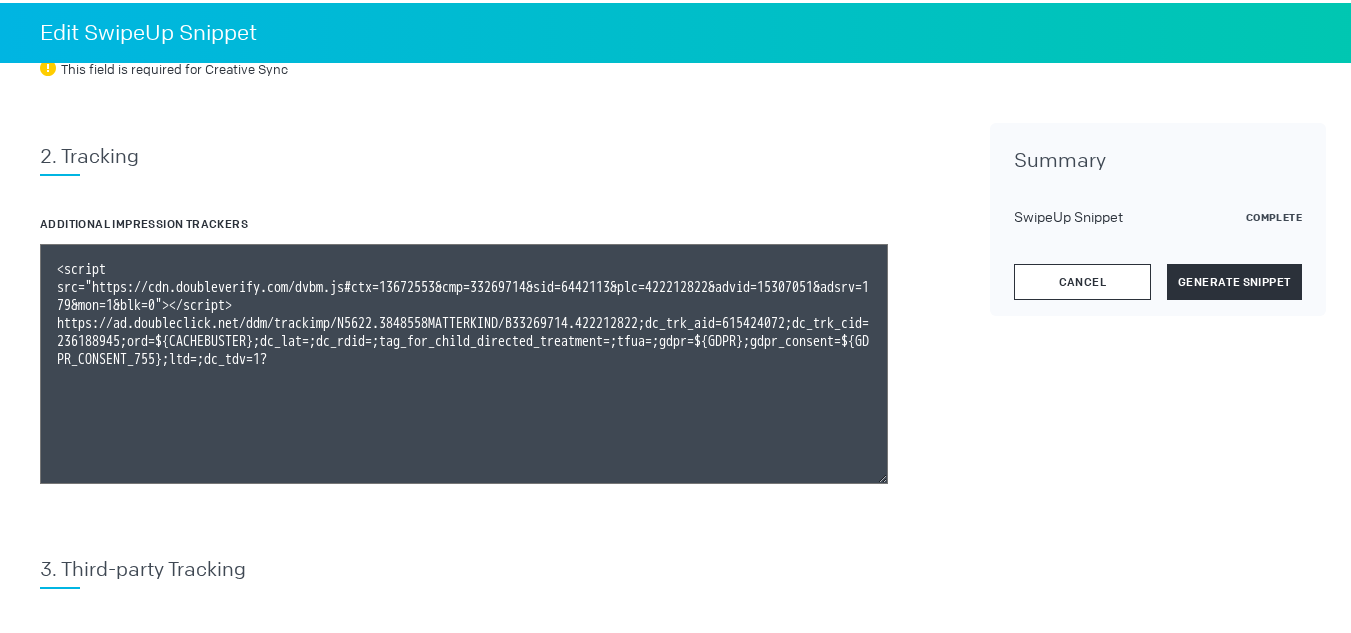 click on "Cancel" at bounding box center [1082, 279] 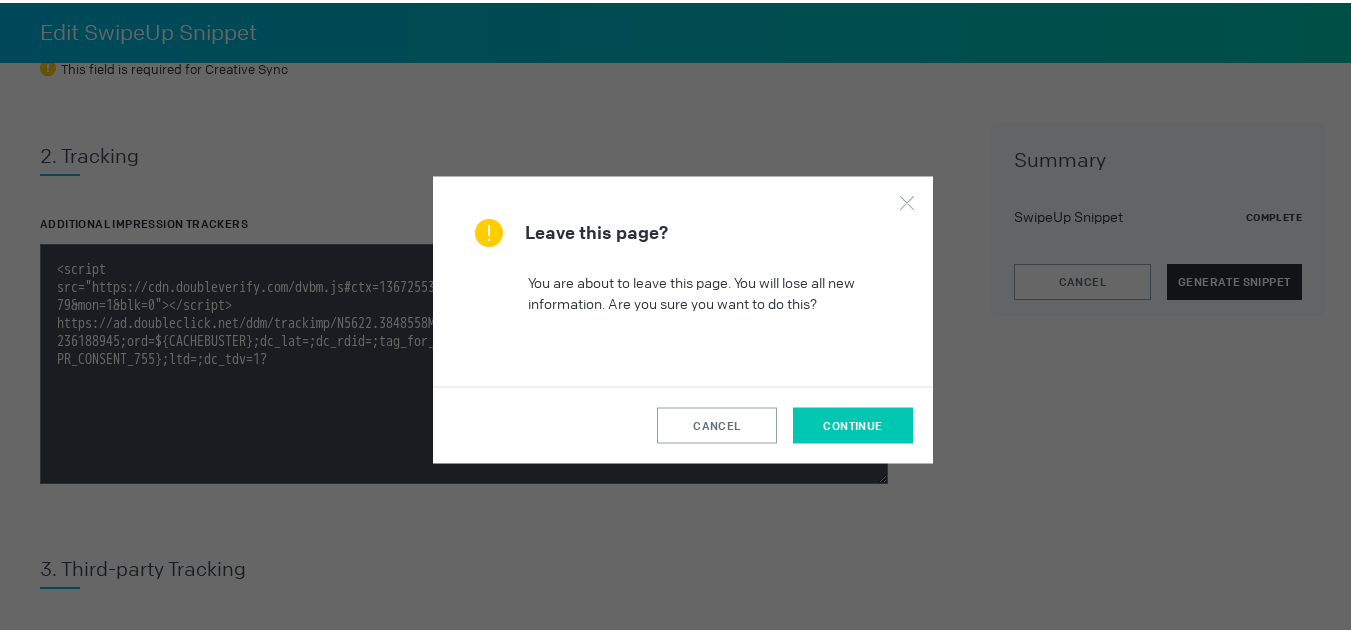 click on "continue" at bounding box center [853, 422] 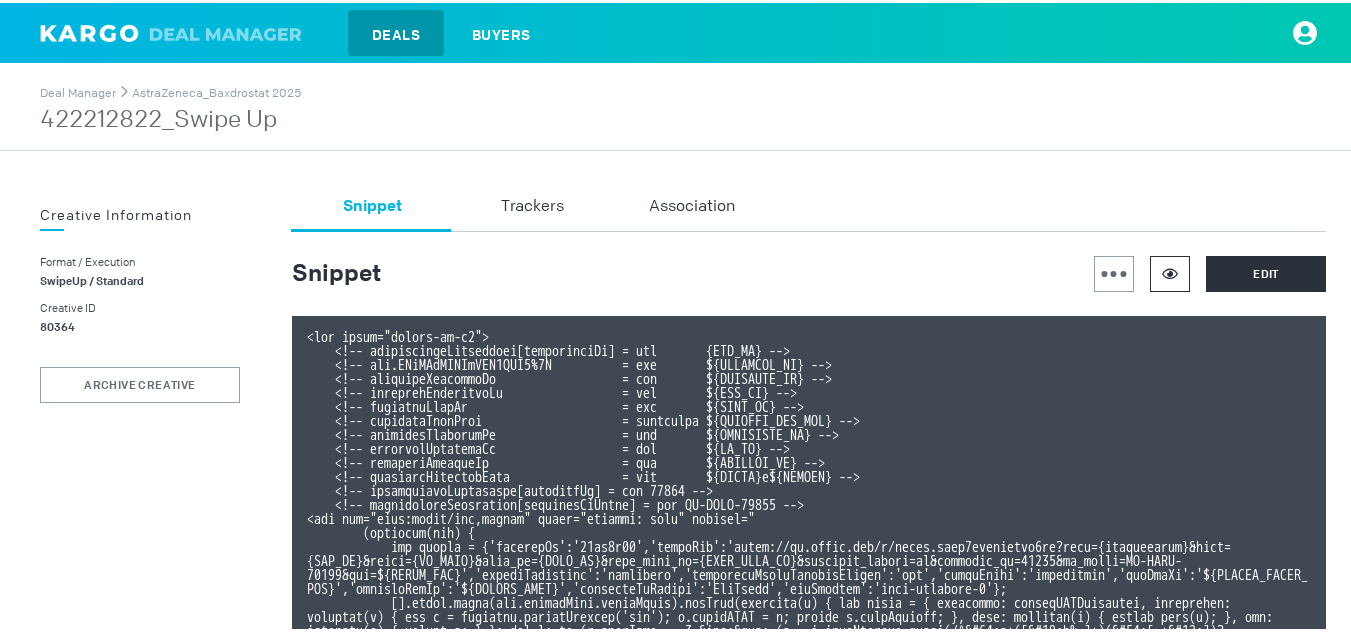 click at bounding box center [1170, 270] 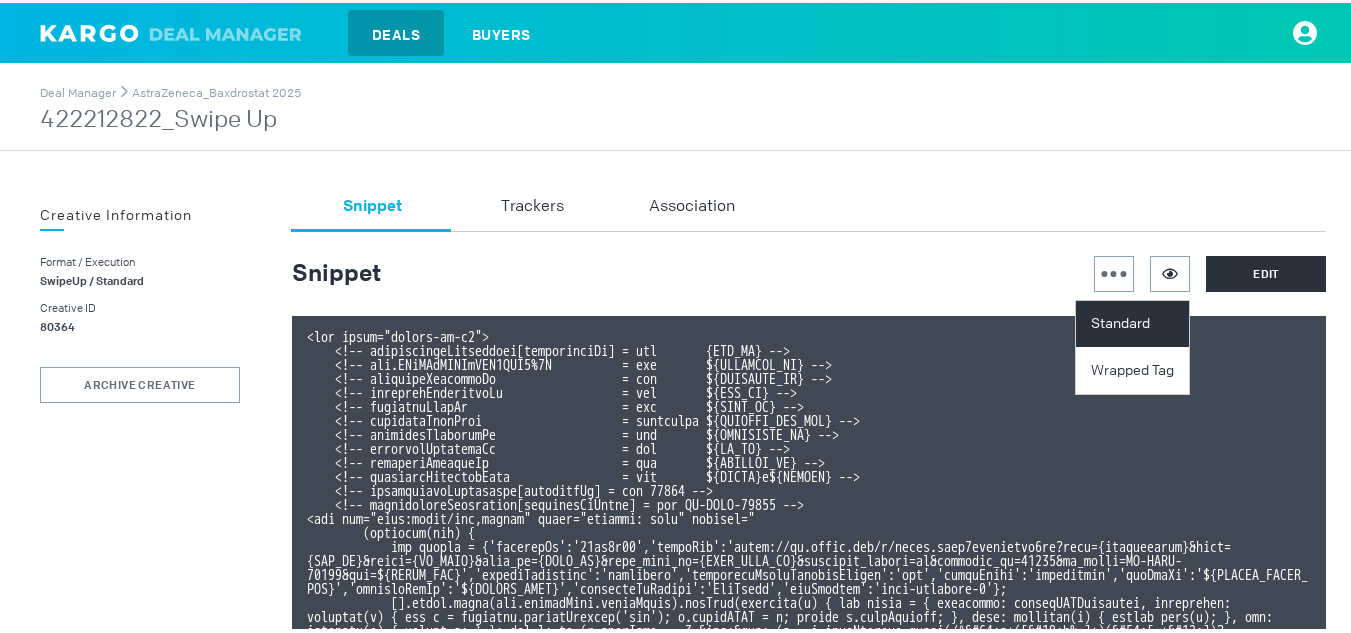 click on "Standard" at bounding box center [1135, 321] 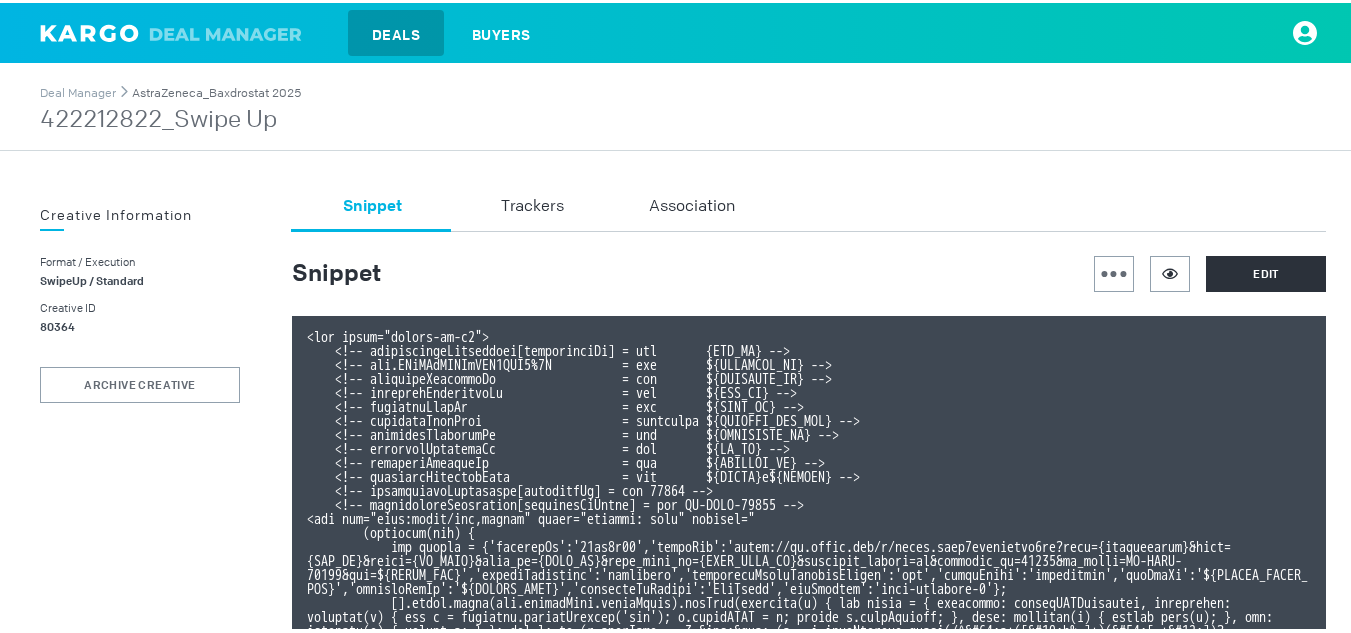 click on "AstraZeneca_Baxdrostat 2025" at bounding box center [216, 90] 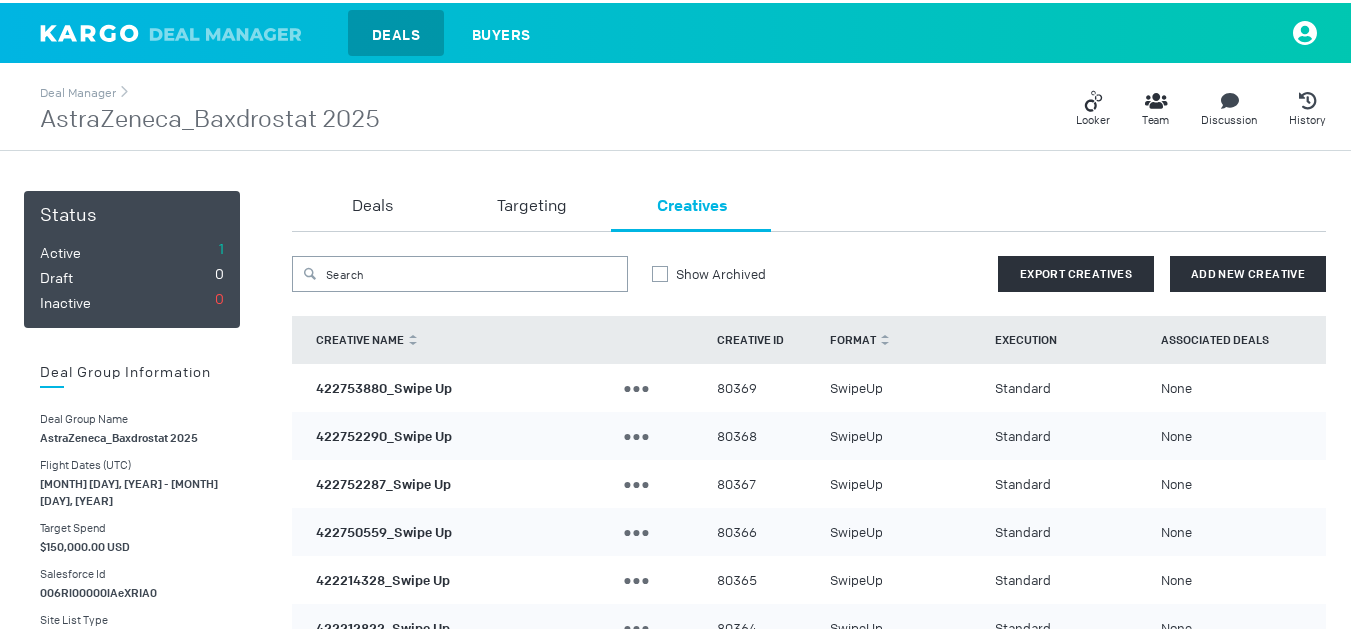 click on "422214328_Swipe Up" at bounding box center (383, 576) 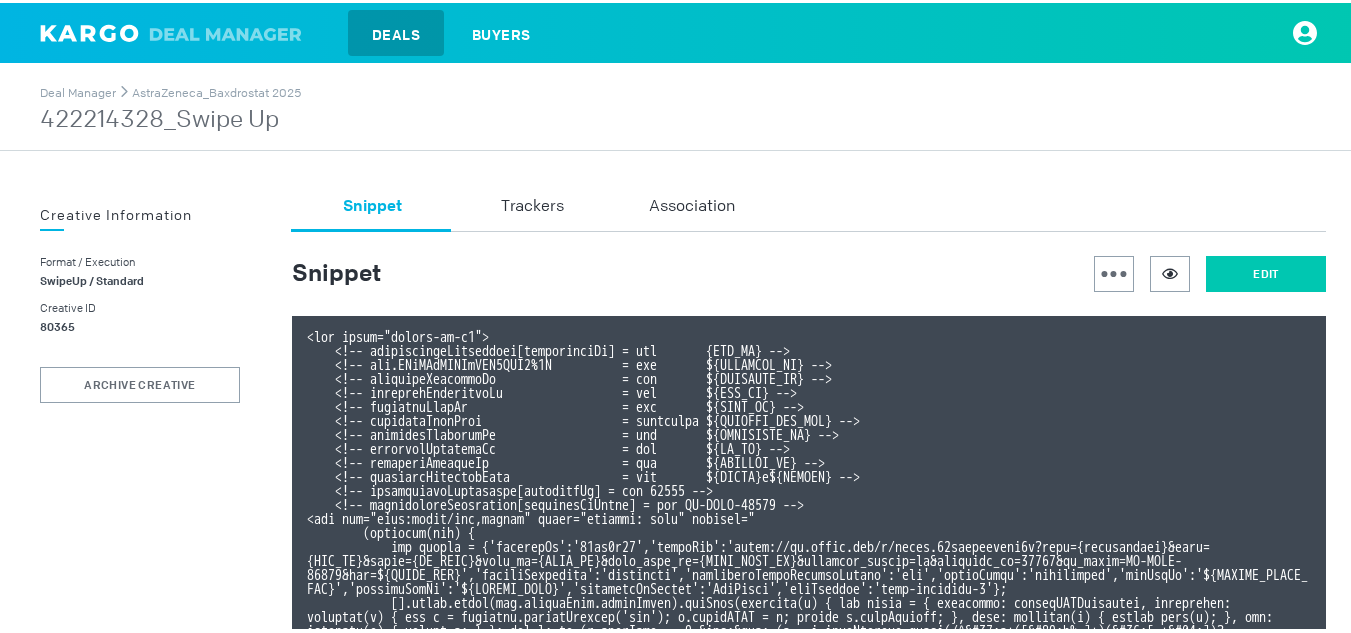 click on "Edit" at bounding box center (1266, 271) 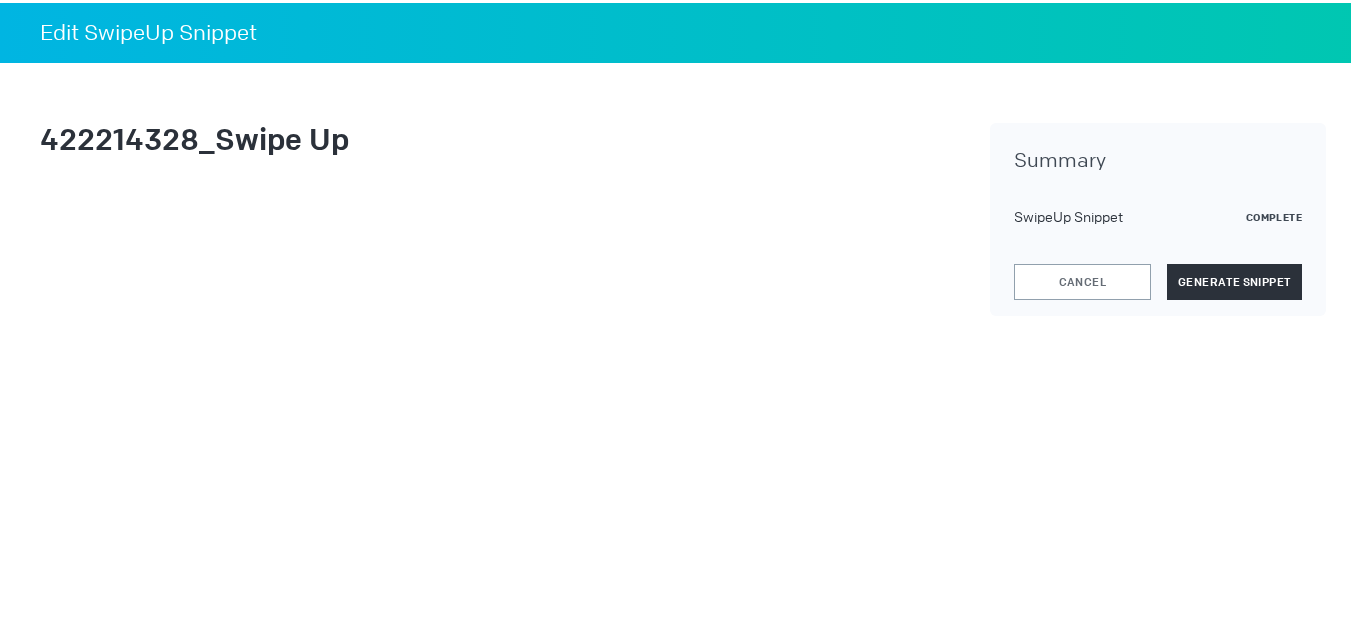 type 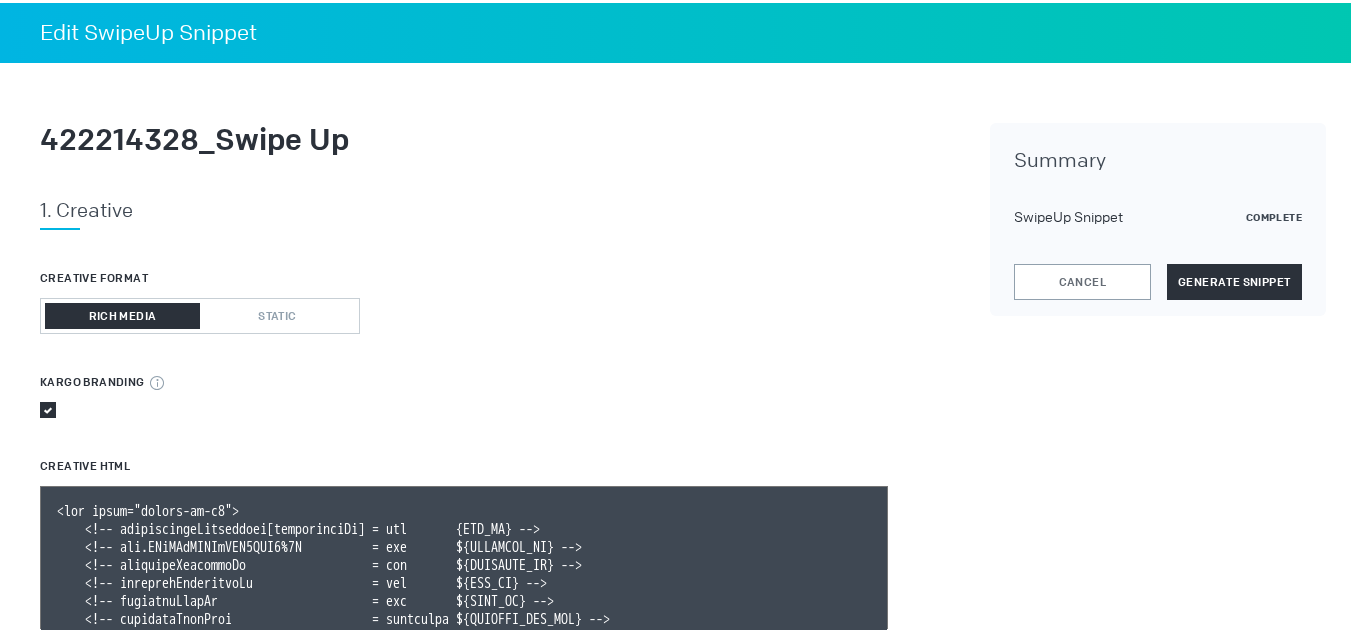 click on "Generate Snippet" at bounding box center [1234, 279] 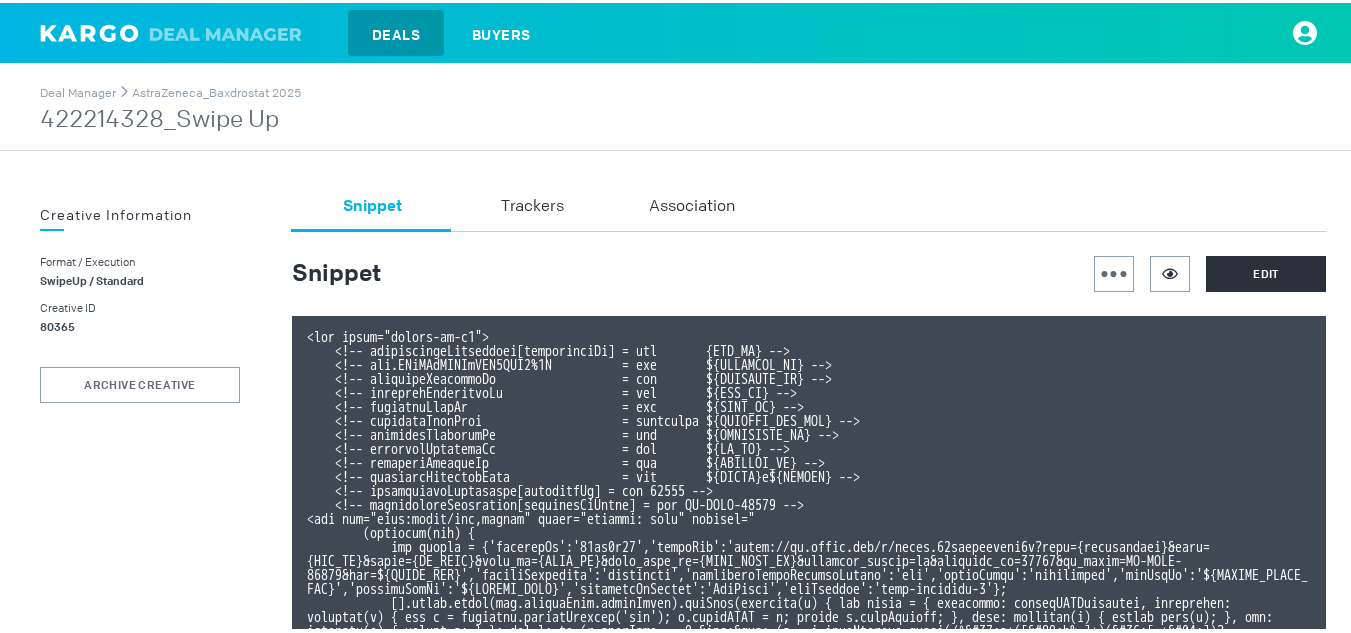 click on "Snippet Trackers Association Snippet Edit" at bounding box center (809, 846) 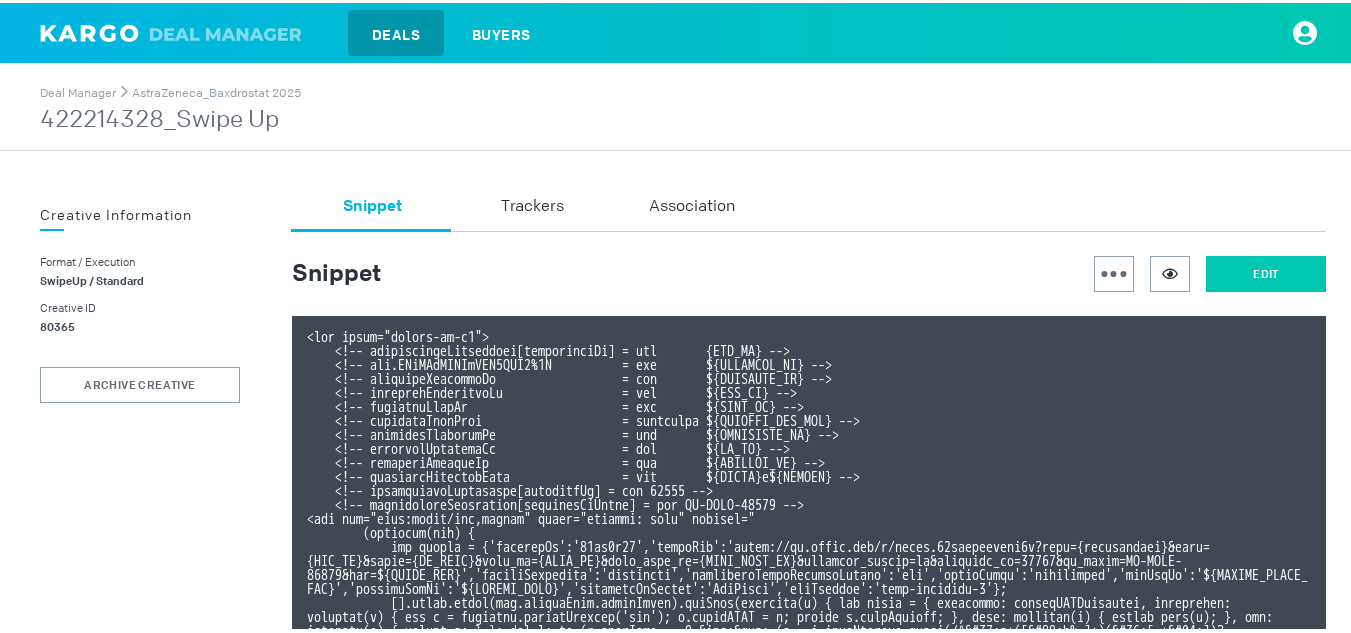 click on "Edit" at bounding box center [1266, 271] 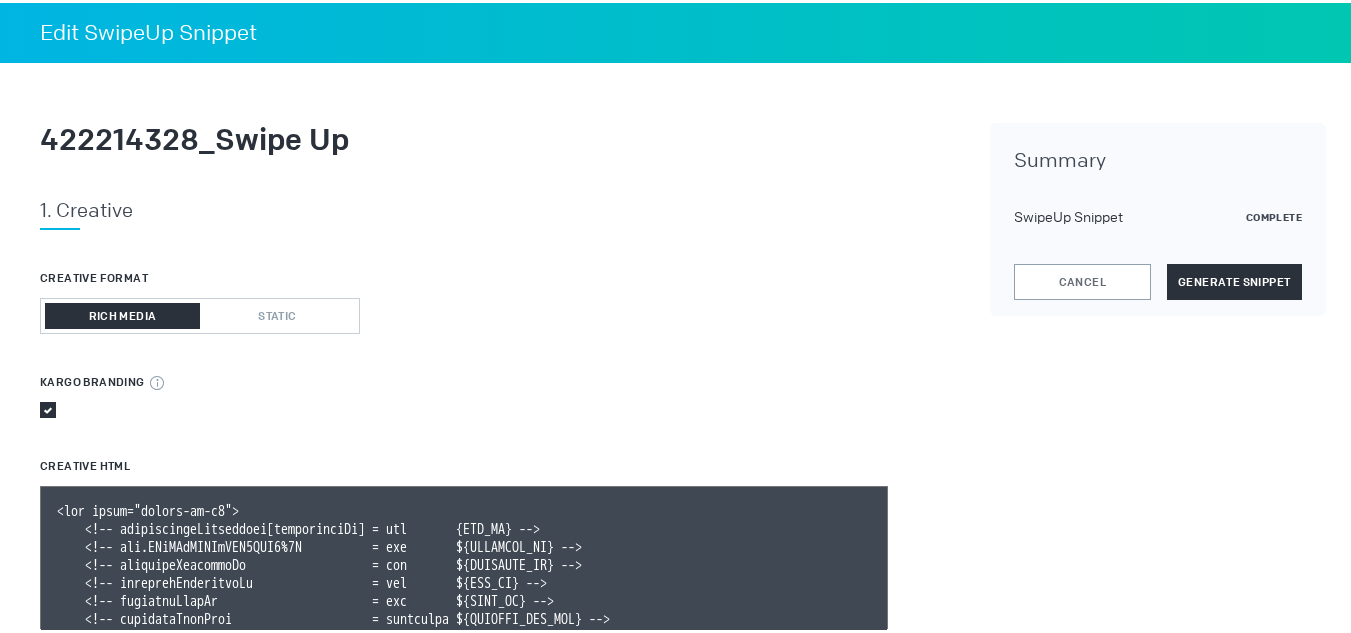scroll, scrollTop: 16, scrollLeft: 0, axis: vertical 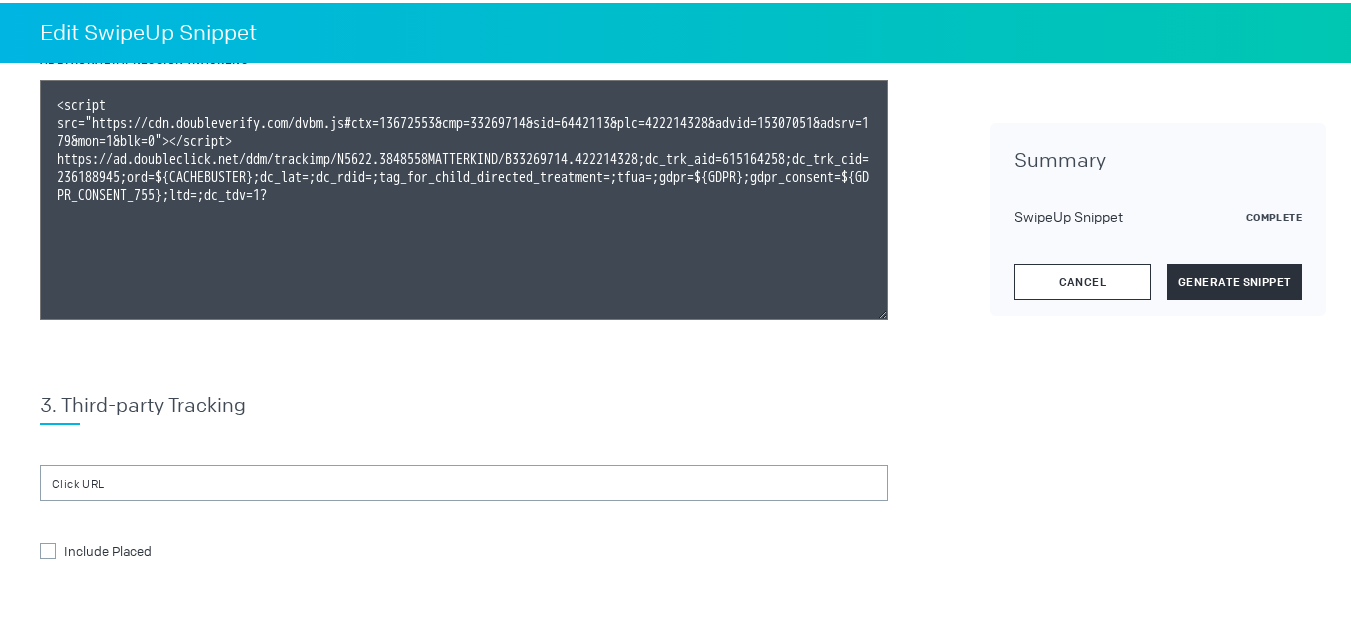 click on "Cancel" at bounding box center (1082, 279) 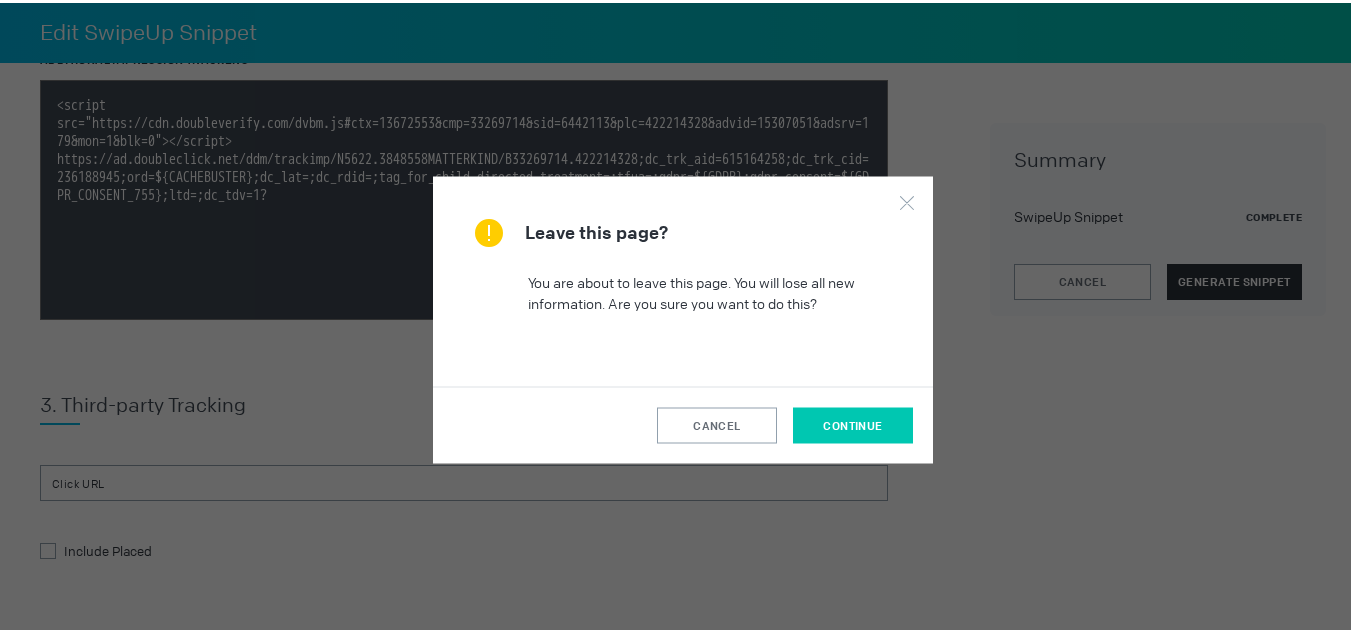 click on "continue" at bounding box center [853, 422] 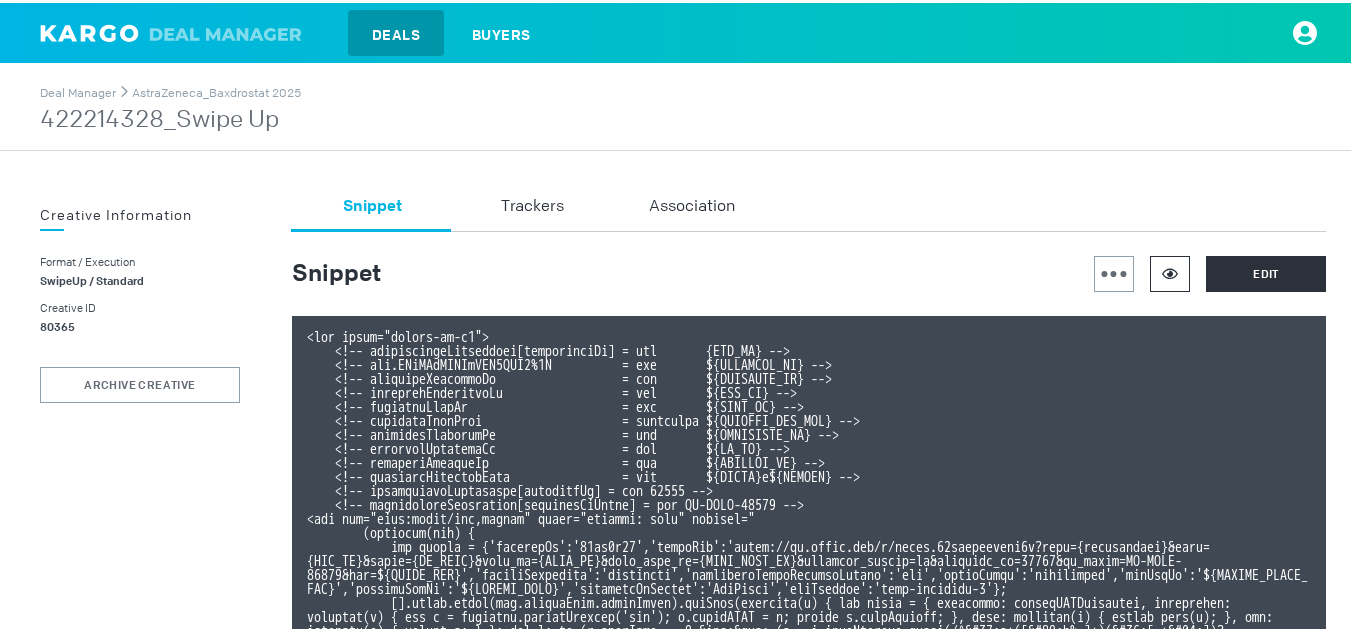 click at bounding box center (1170, 271) 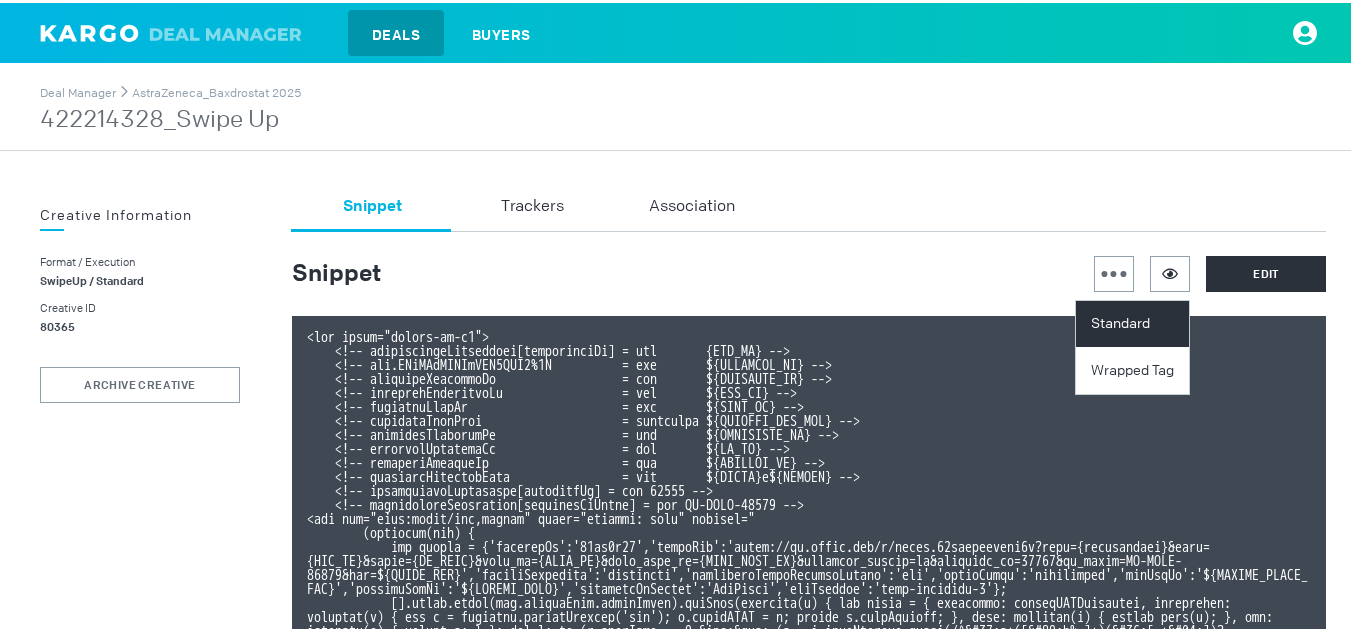 click on "Standard" at bounding box center [1135, 321] 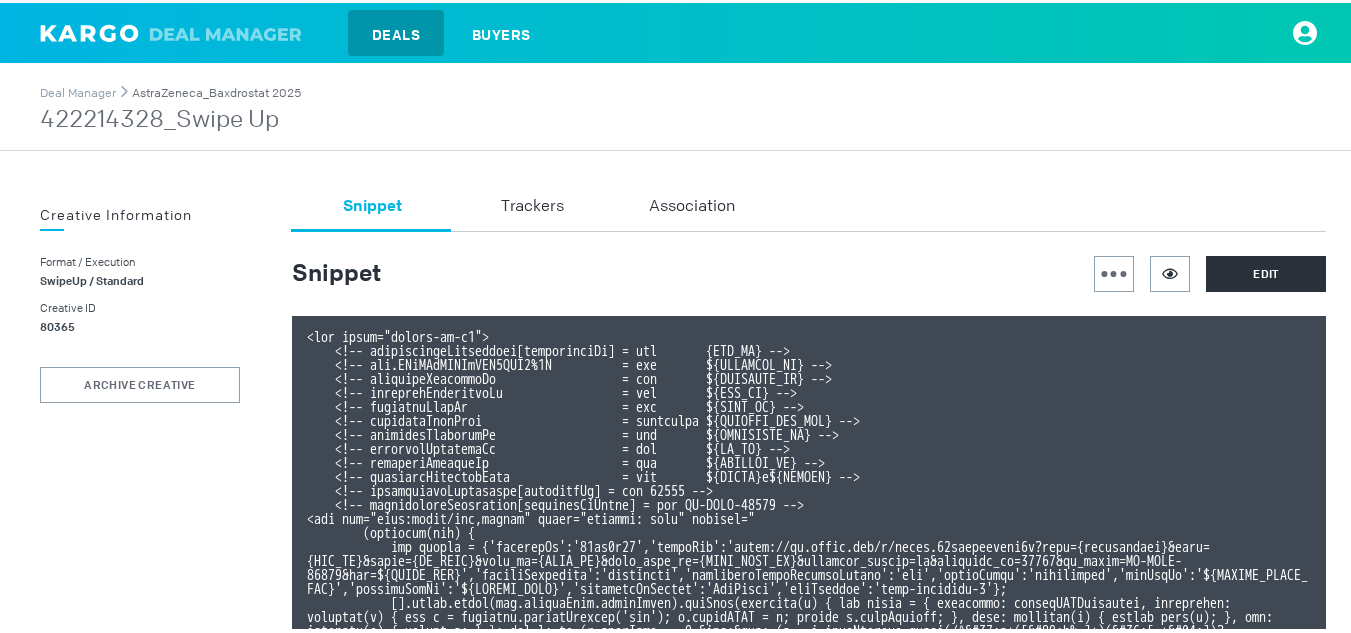 click on "AstraZeneca_Baxdrostat 2025" at bounding box center [216, 90] 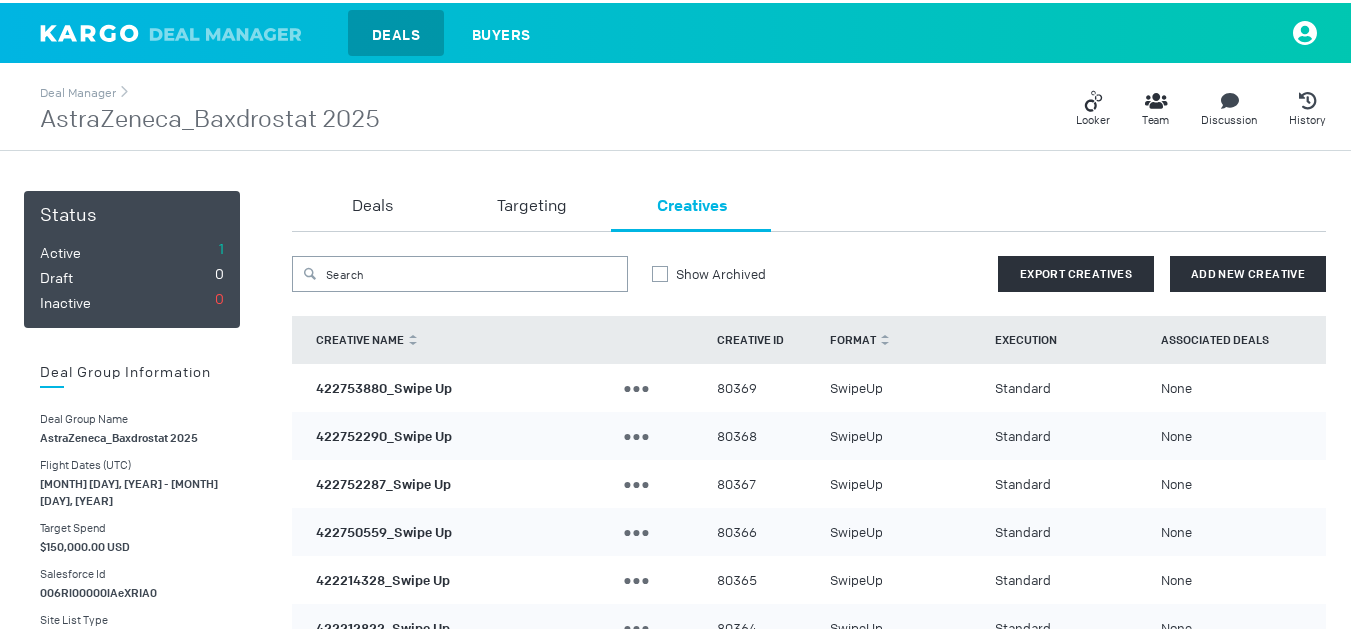 click on "422750559_Swipe Up" at bounding box center (384, 528) 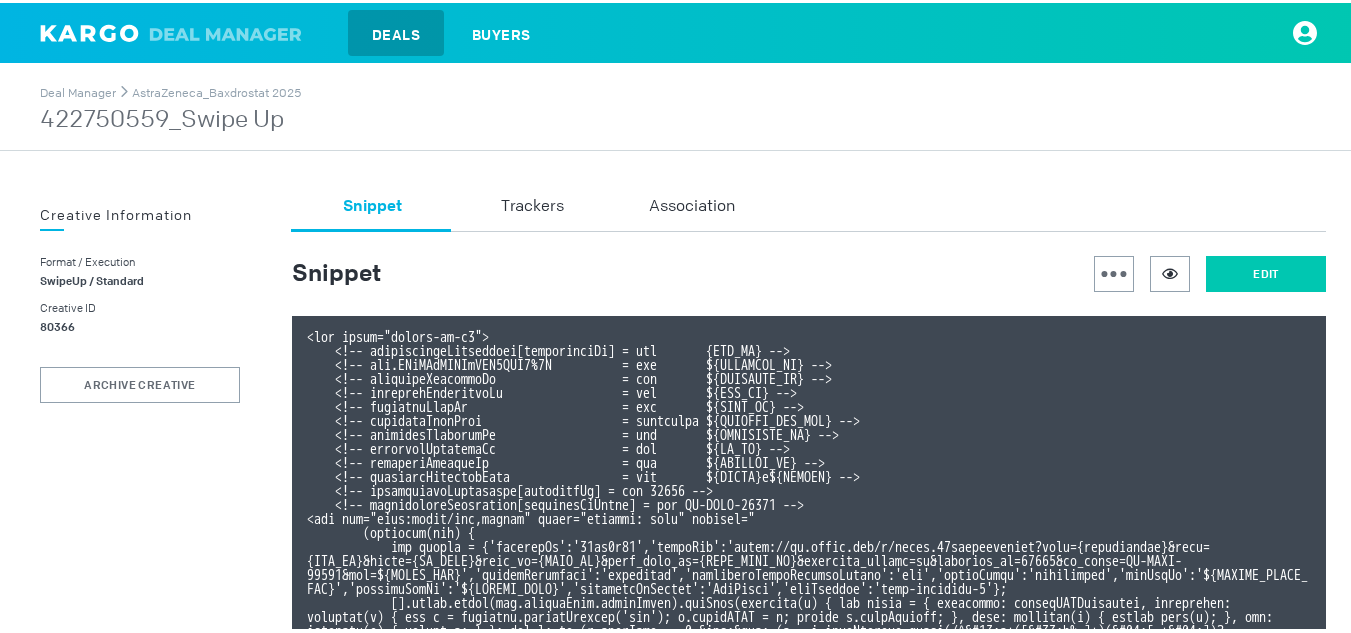 click on "Edit" at bounding box center (1266, 271) 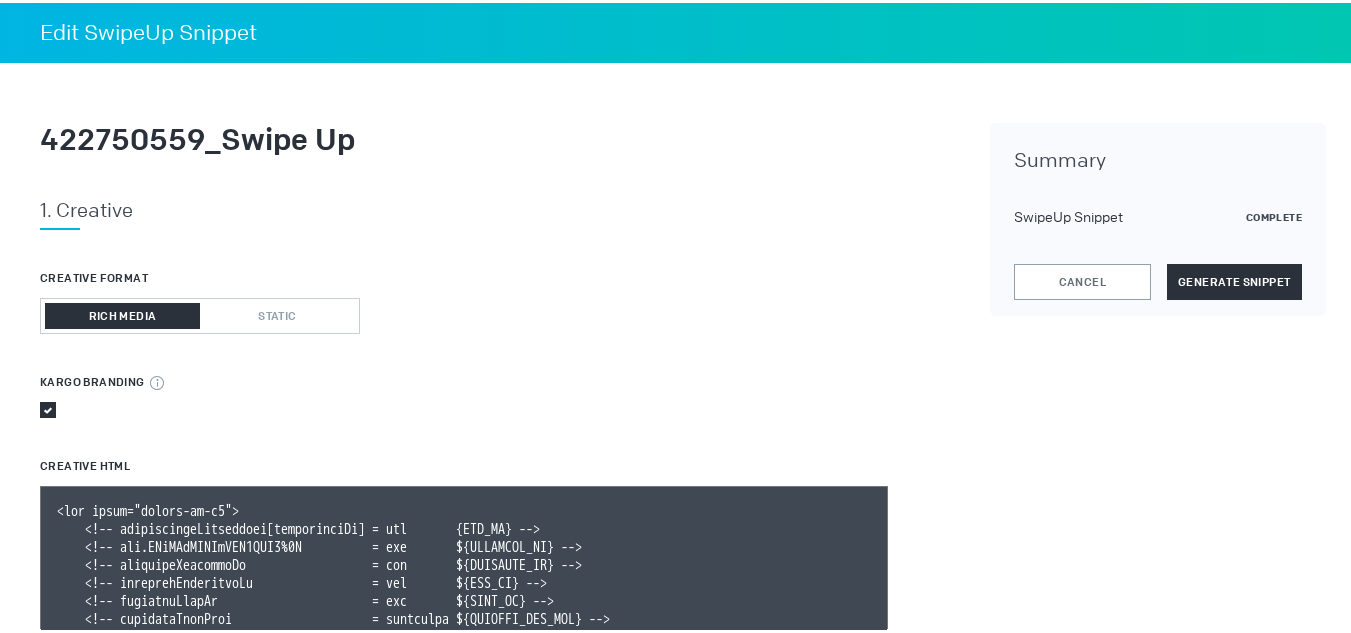 scroll, scrollTop: 394, scrollLeft: 0, axis: vertical 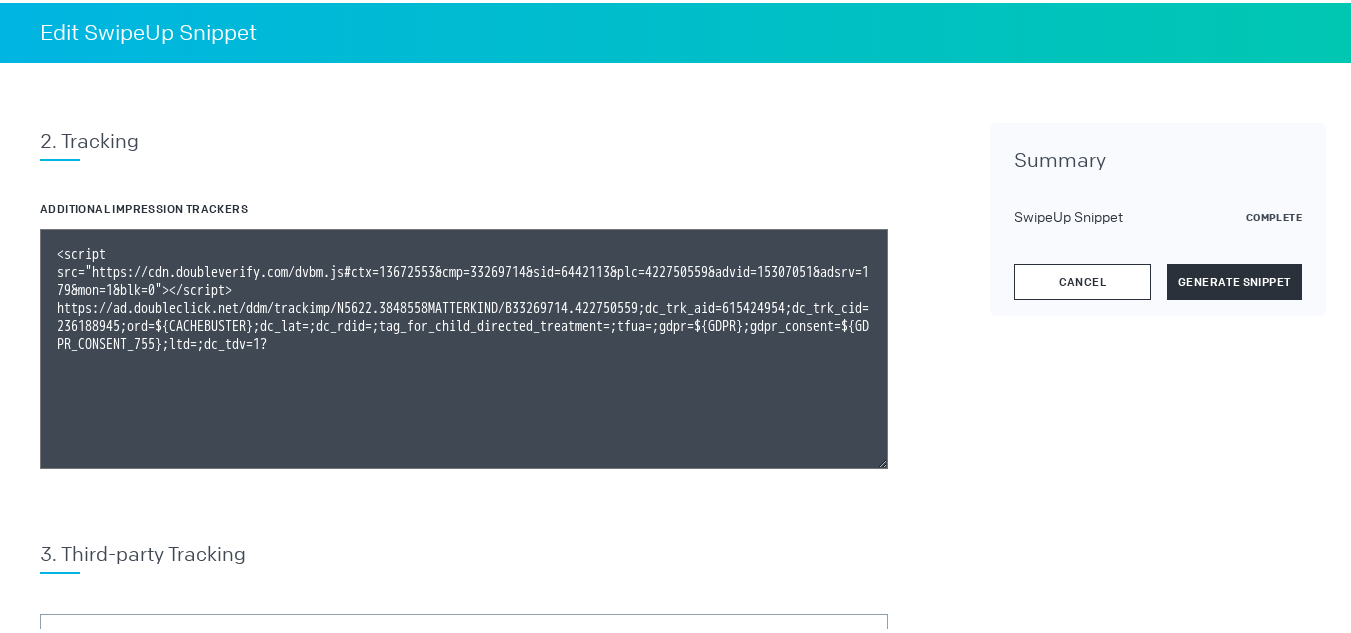 click on "Cancel" at bounding box center (1082, 279) 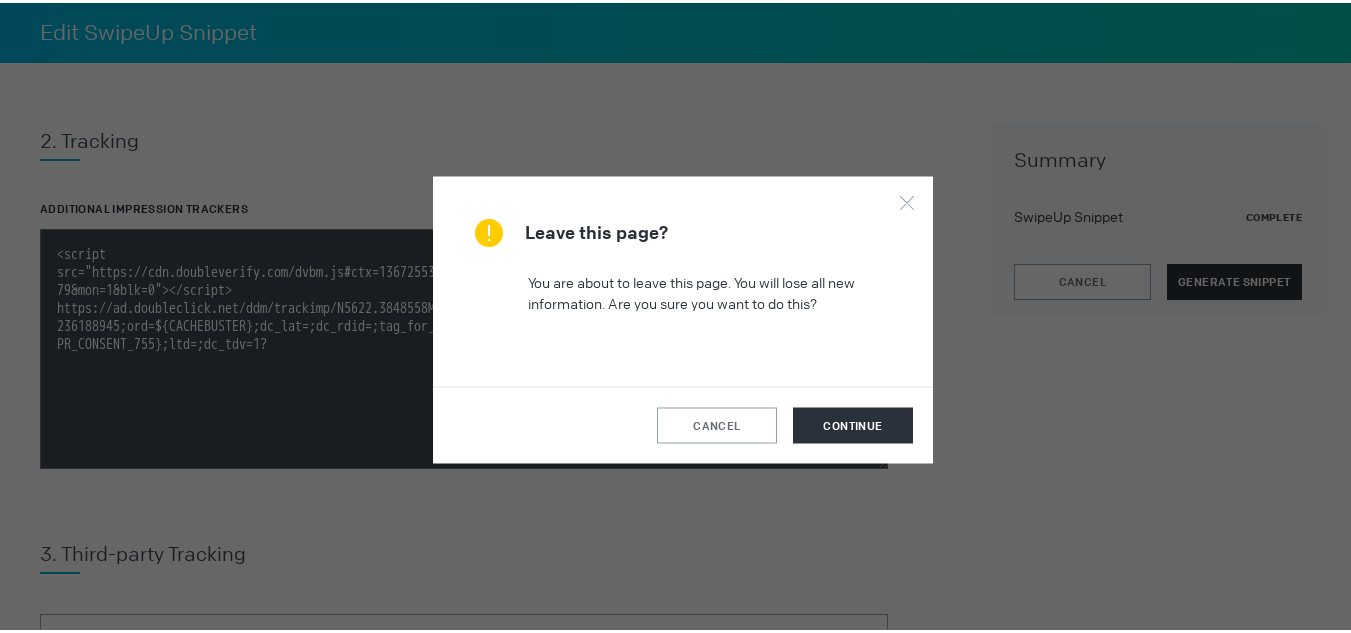type 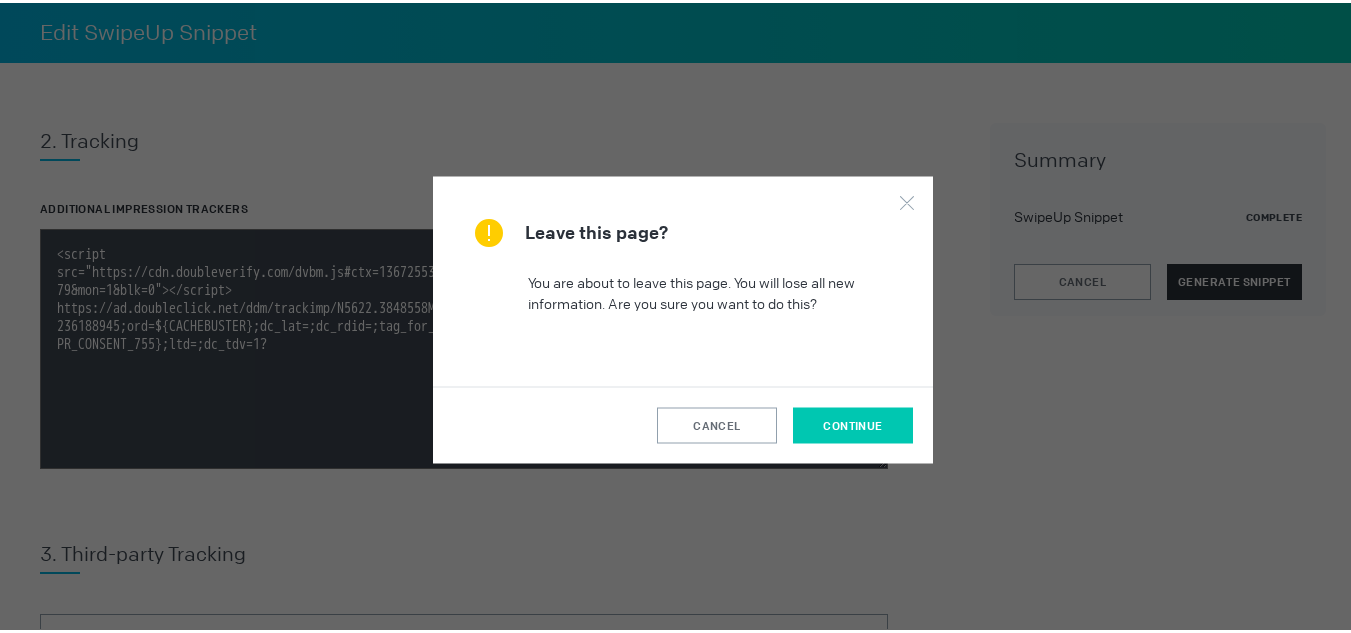 click on "continue" at bounding box center [853, 422] 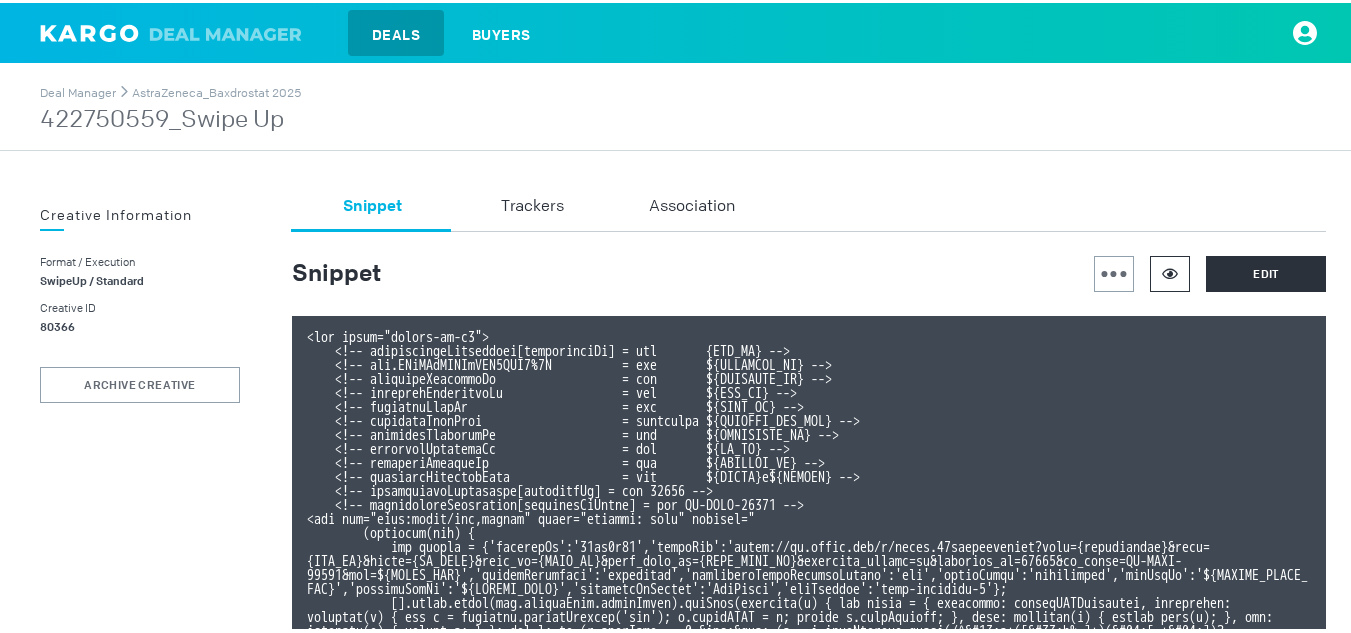click at bounding box center [1170, 270] 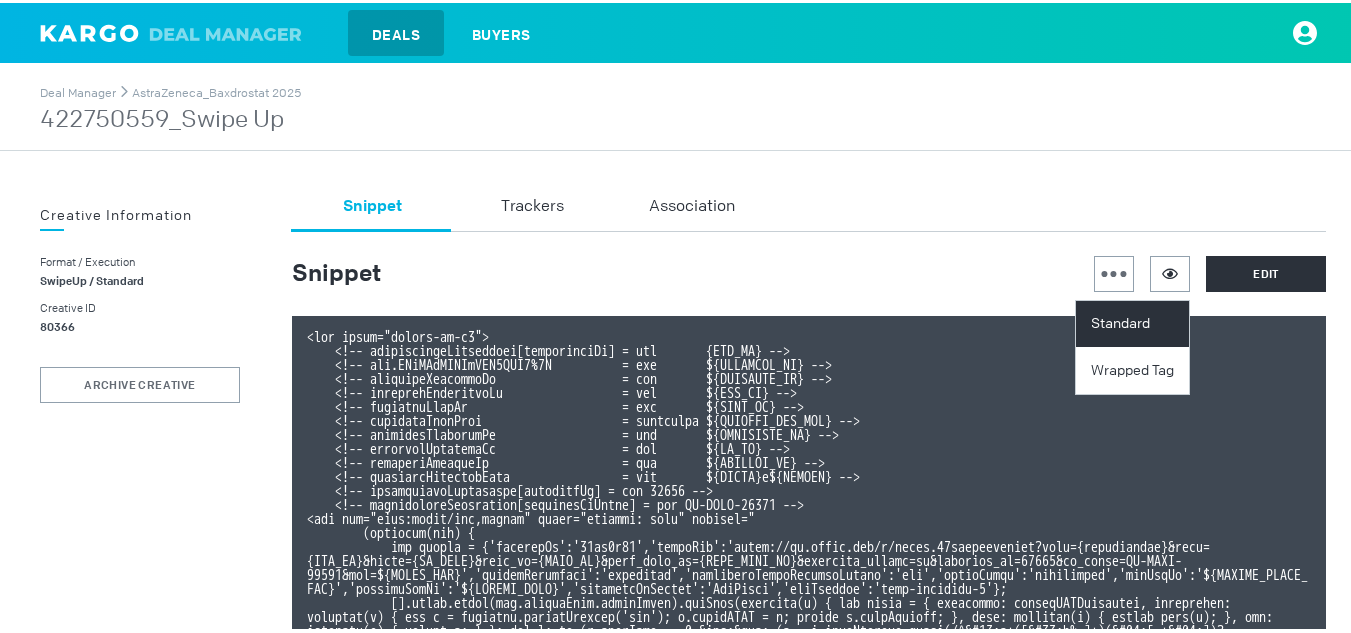click on "Standard" at bounding box center [1135, 321] 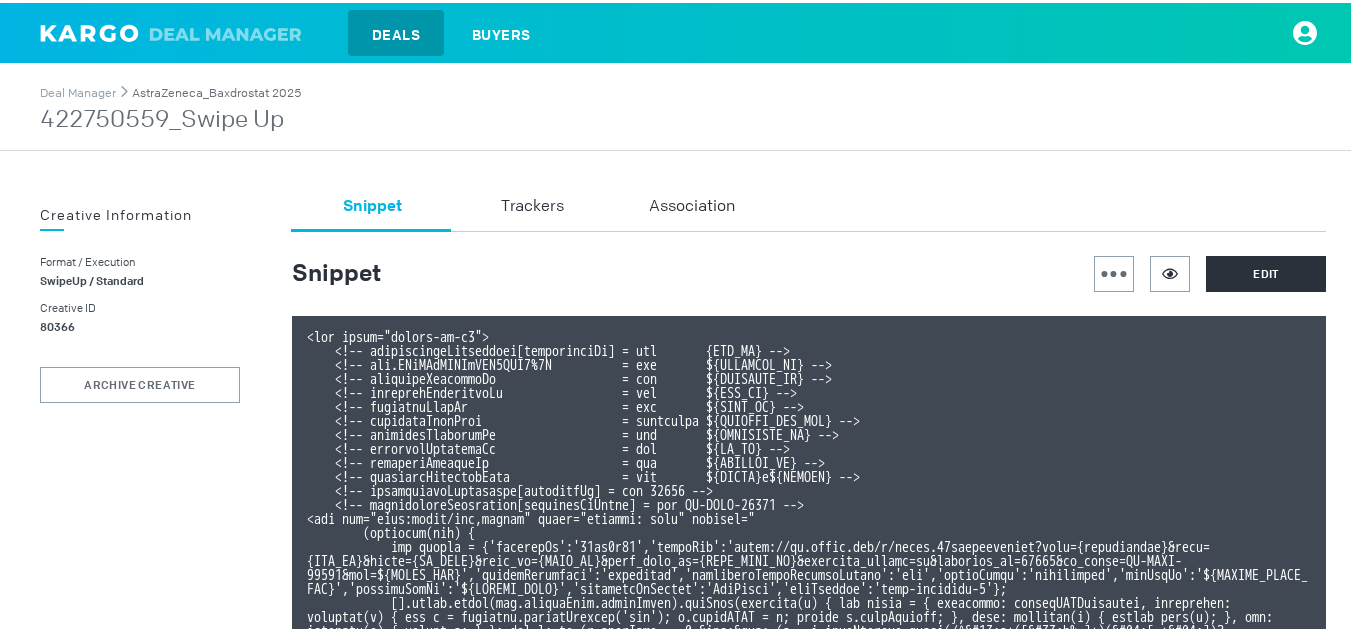 click on "AstraZeneca_Baxdrostat 2025" at bounding box center [216, 90] 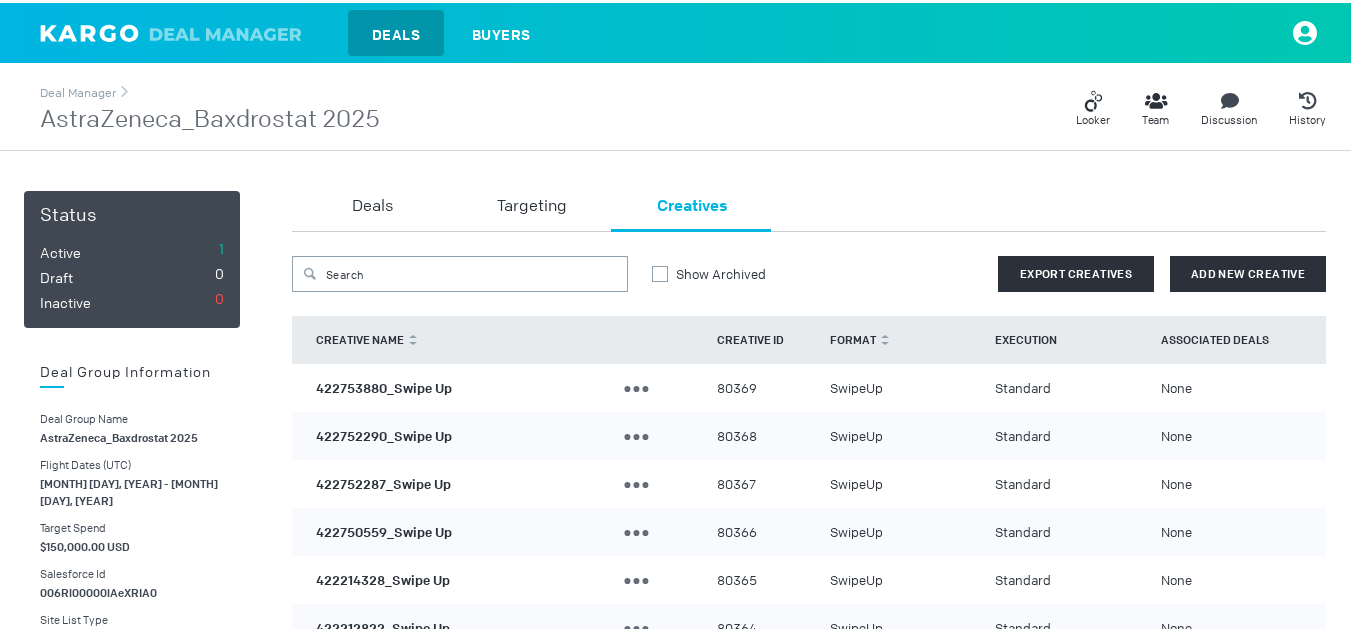click on "422752287_Swipe Up" at bounding box center (383, 480) 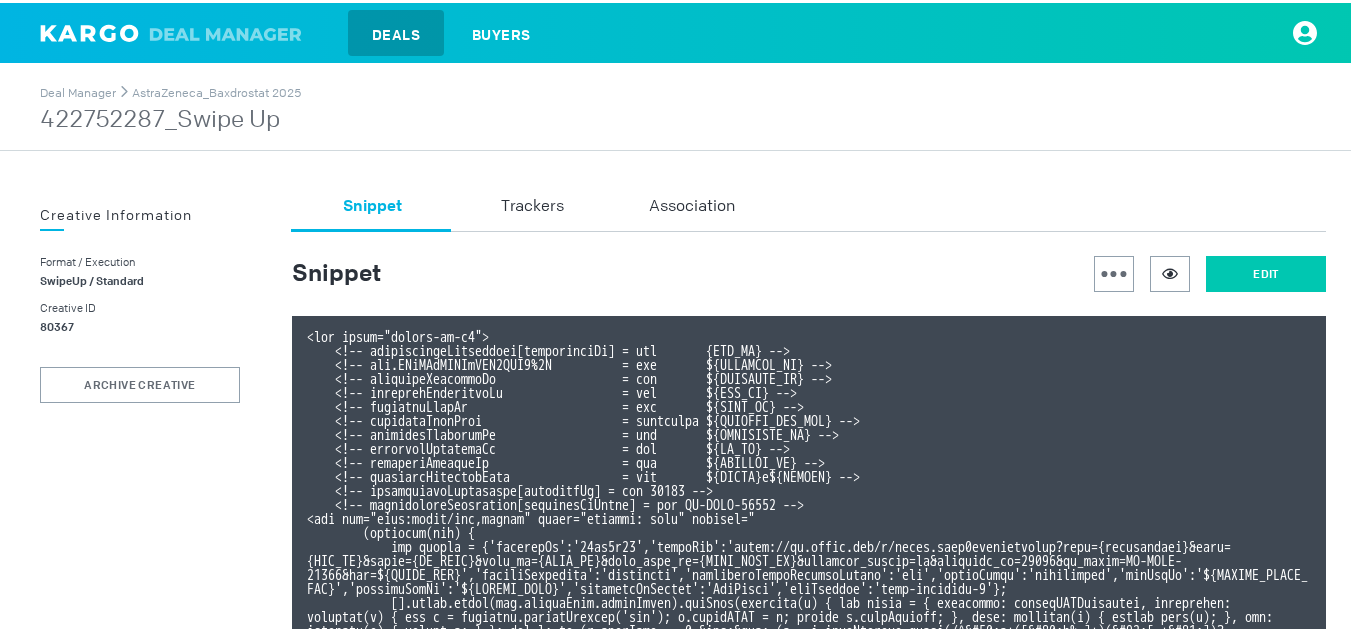 click on "Edit" at bounding box center (1266, 271) 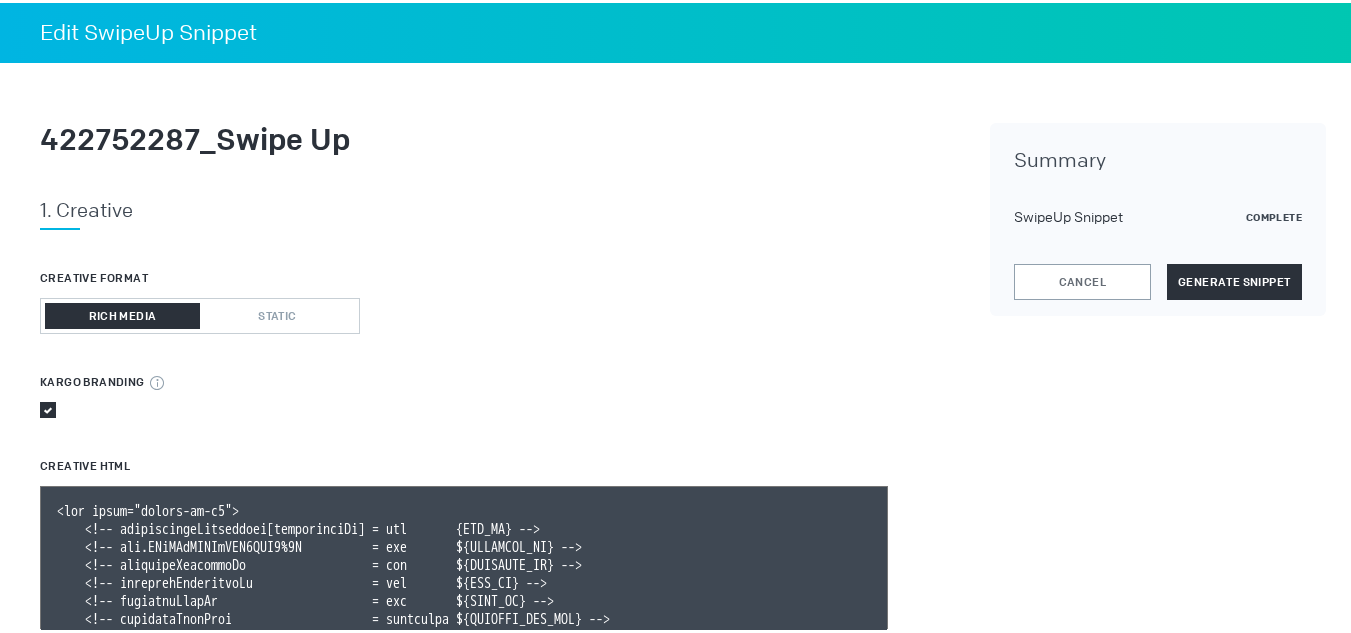 scroll, scrollTop: 16, scrollLeft: 0, axis: vertical 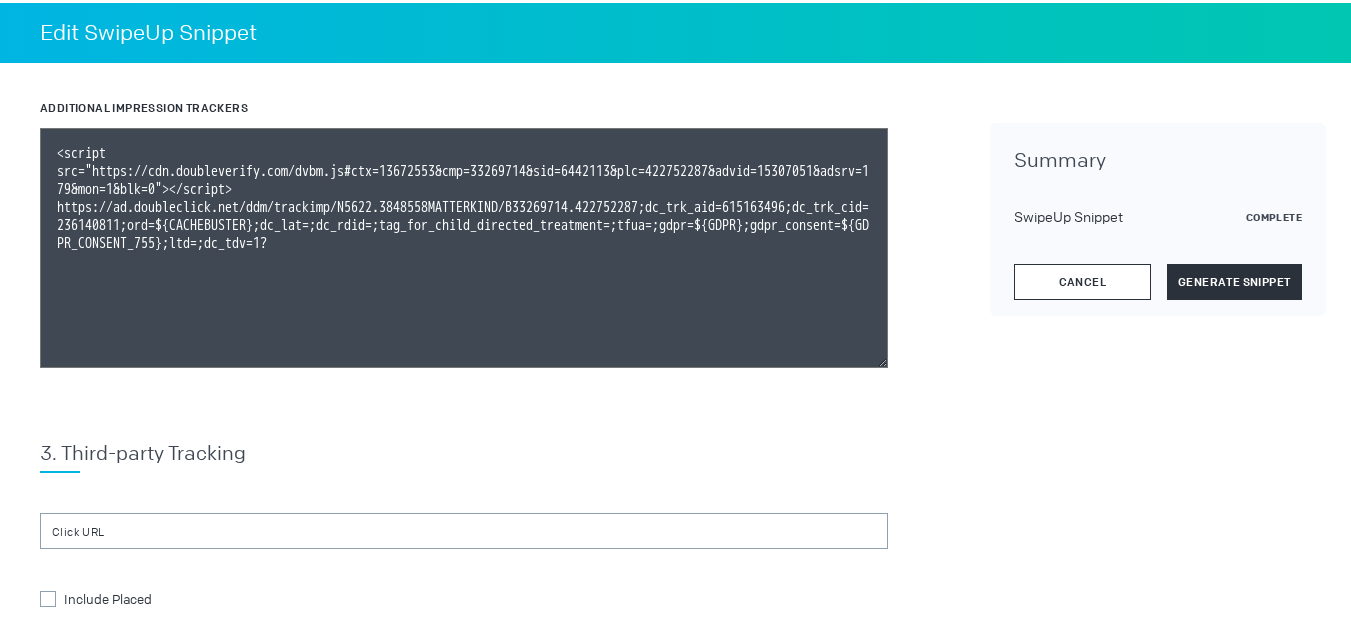 click on "Cancel" at bounding box center [1082, 279] 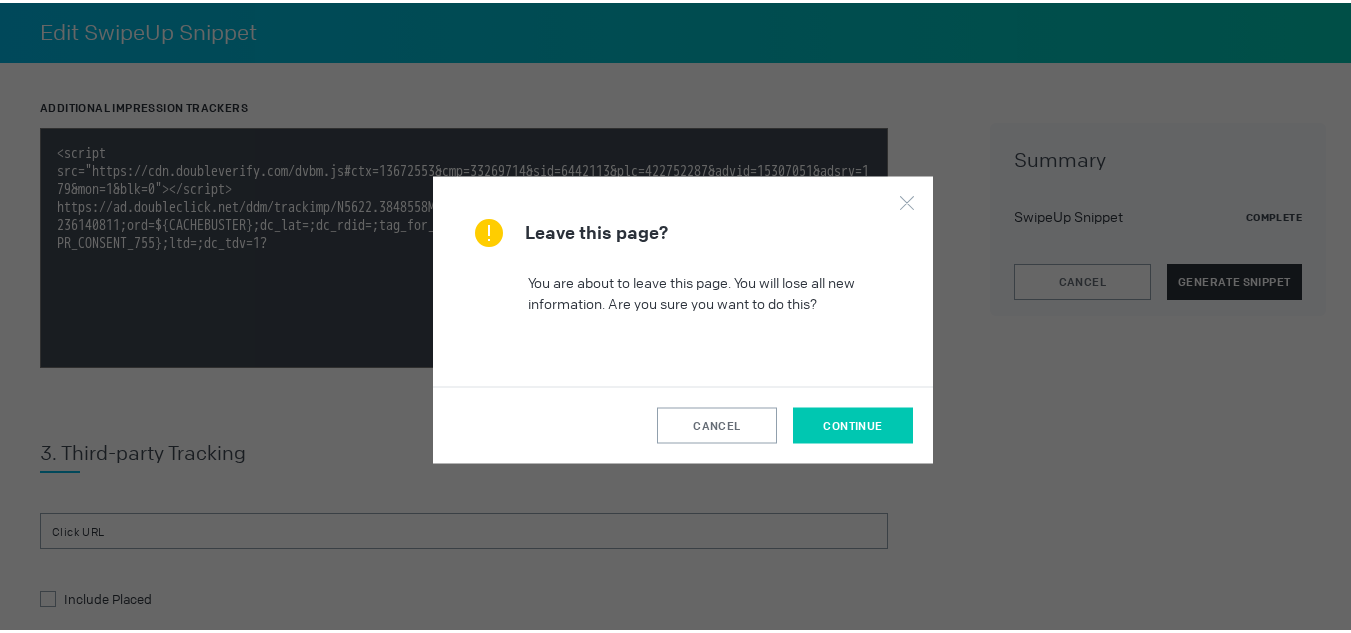click on "continue" at bounding box center [852, 422] 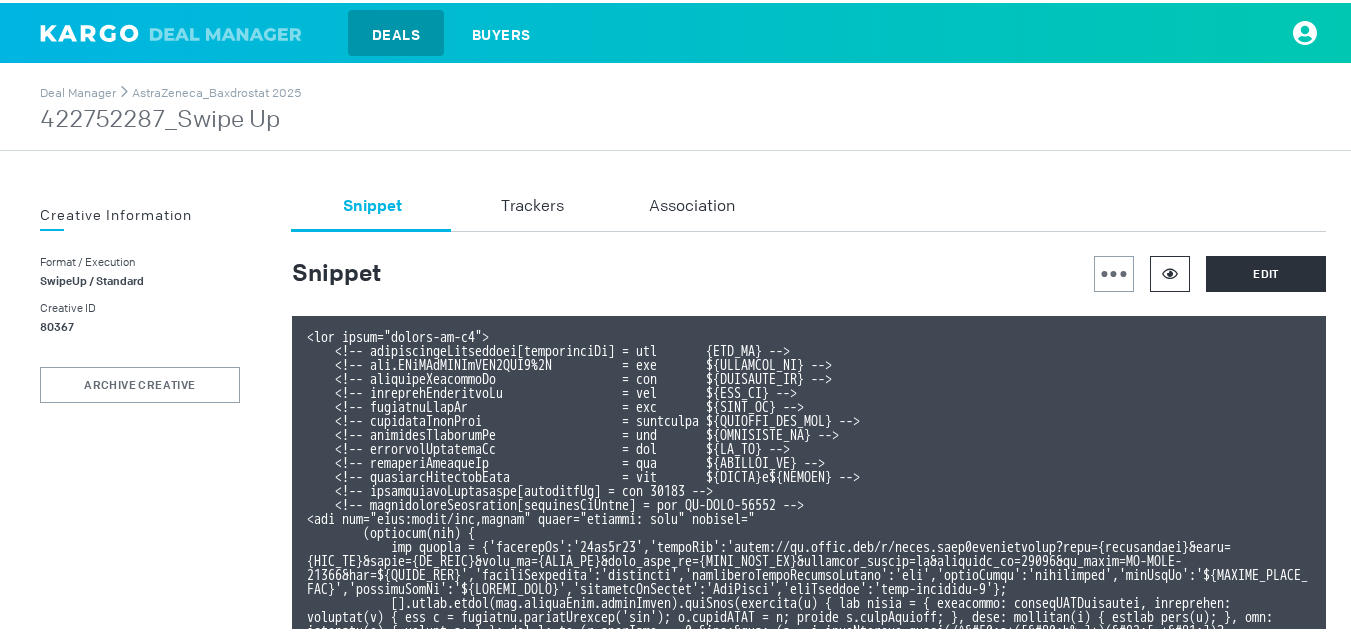 click at bounding box center [1170, 271] 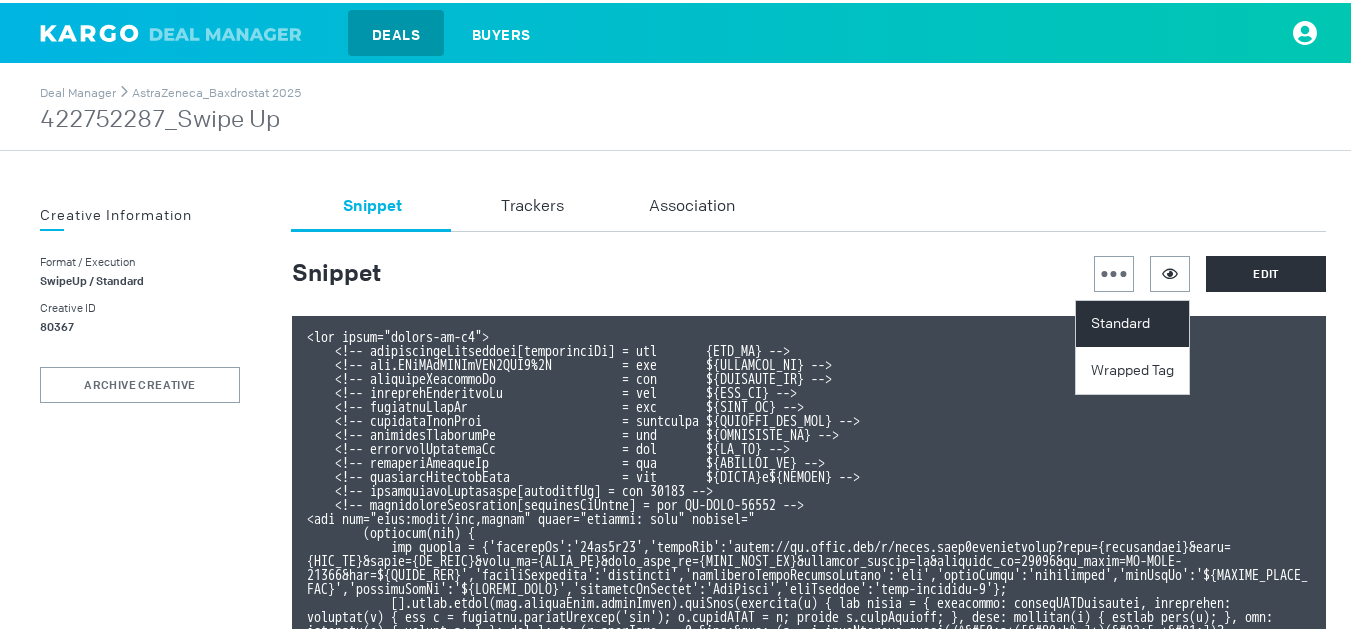 click on "Standard" at bounding box center [1135, 321] 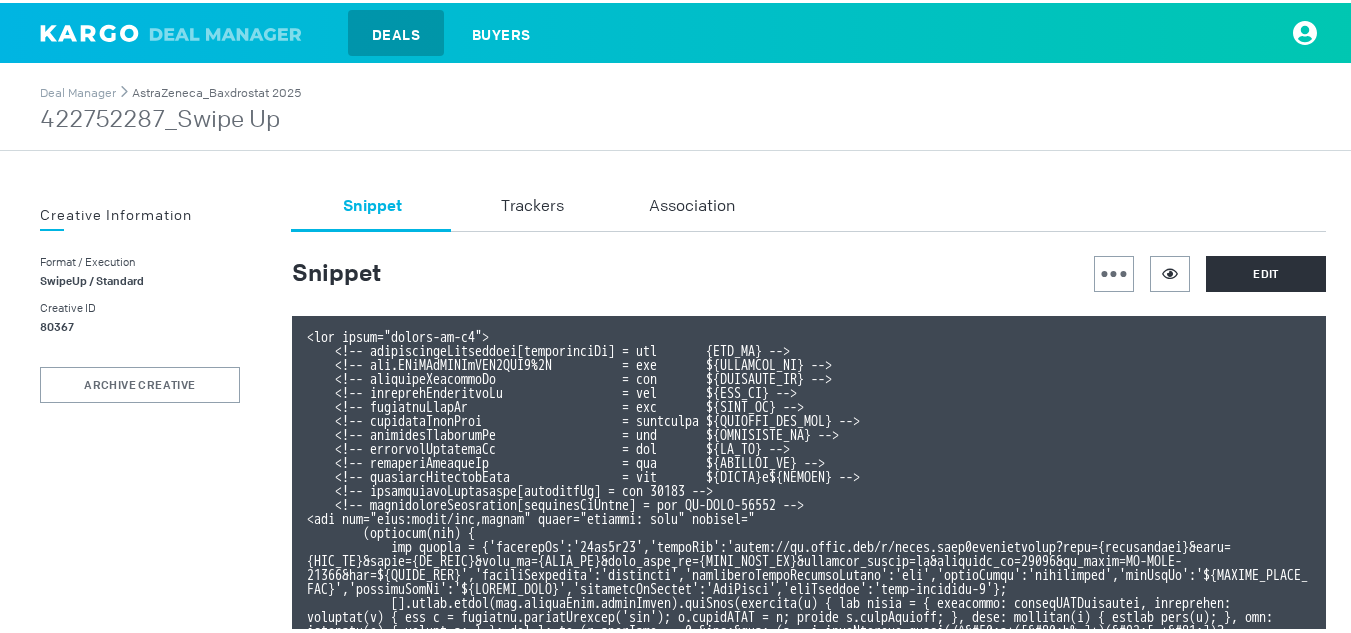 click on "AstraZeneca_Baxdrostat 2025" at bounding box center (216, 90) 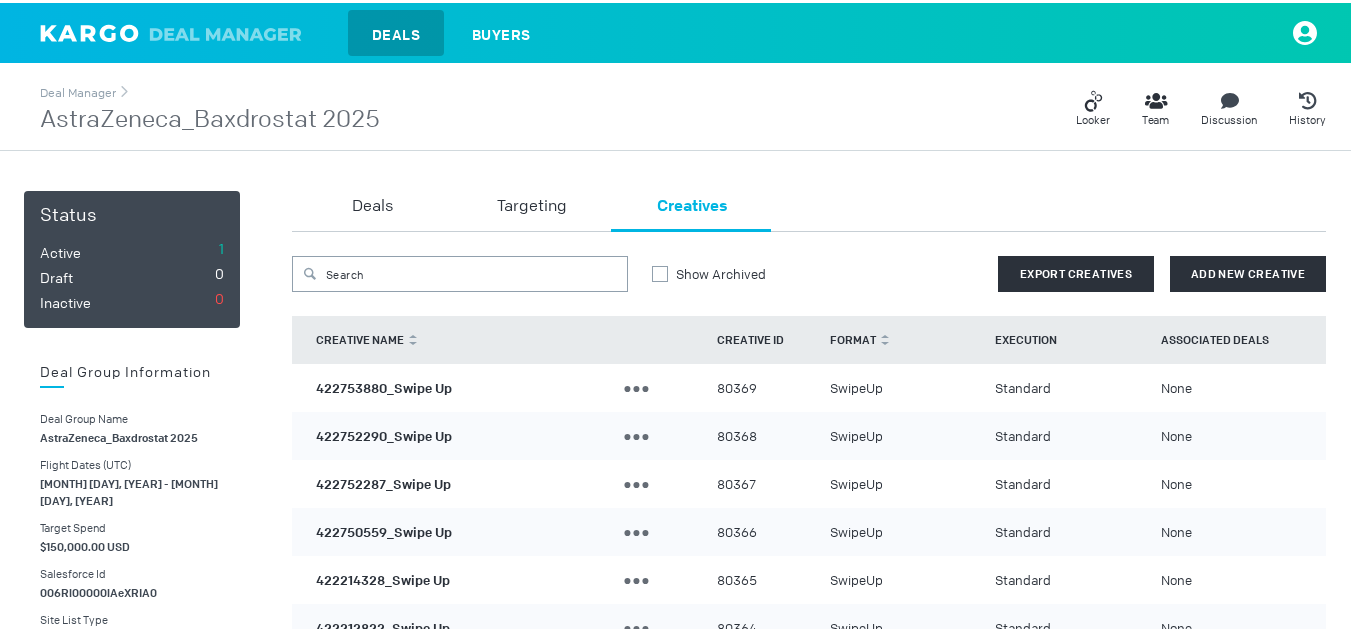 click on "422752290_Swipe Up" at bounding box center (384, 432) 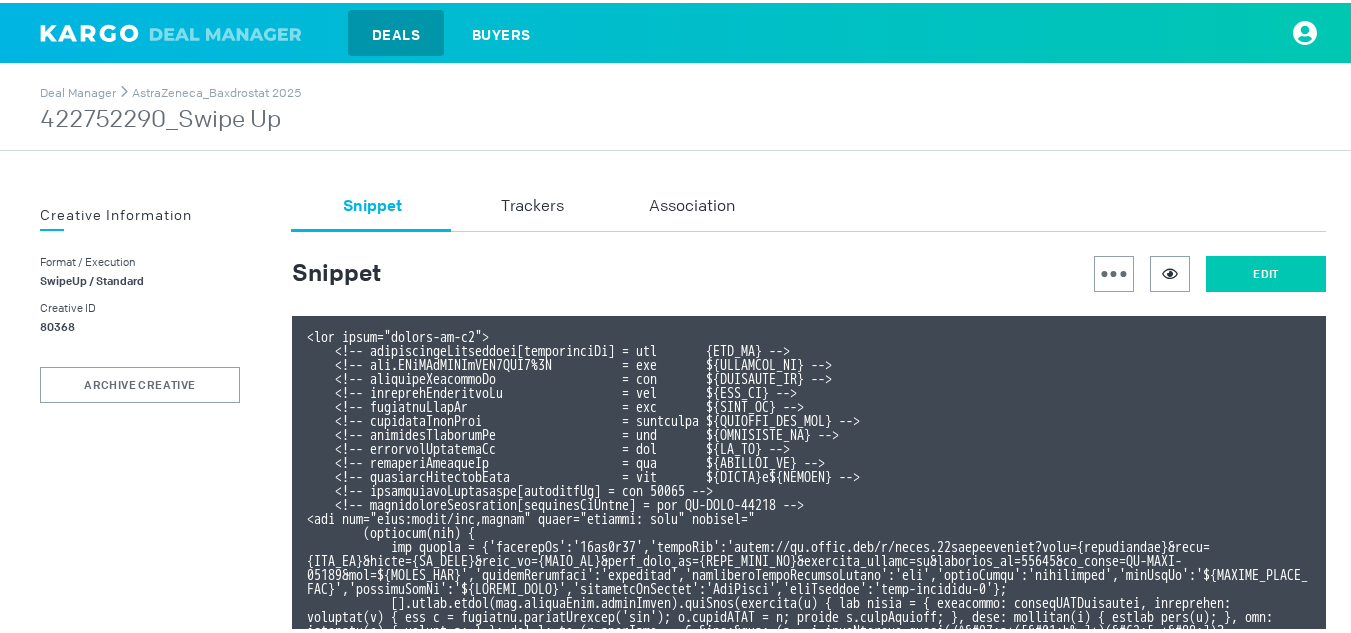 click on "Edit" at bounding box center [1266, 271] 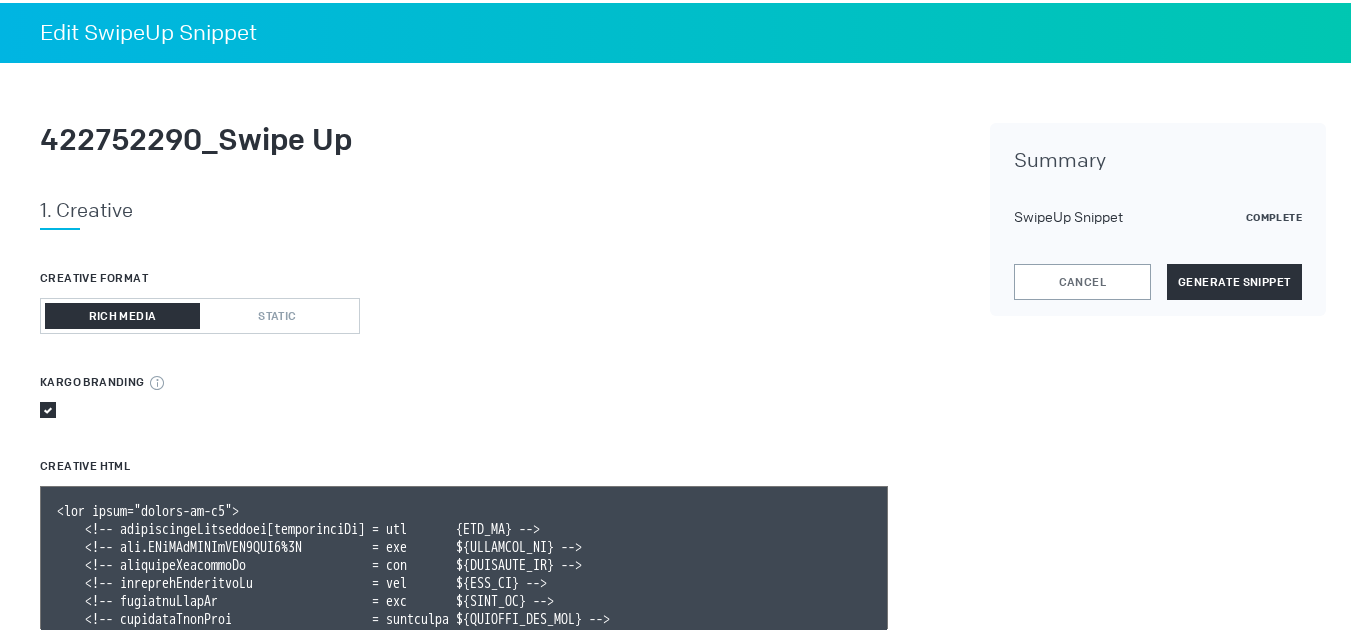 scroll, scrollTop: 16, scrollLeft: 0, axis: vertical 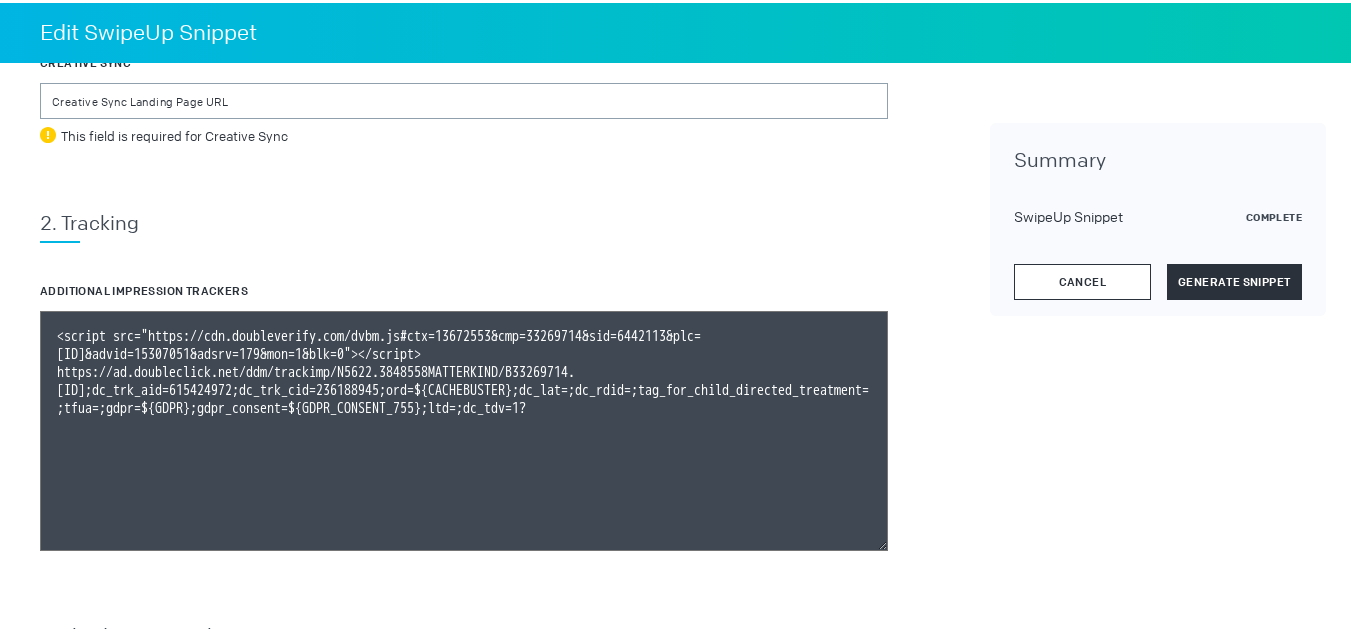 click on "Cancel" at bounding box center [1082, 279] 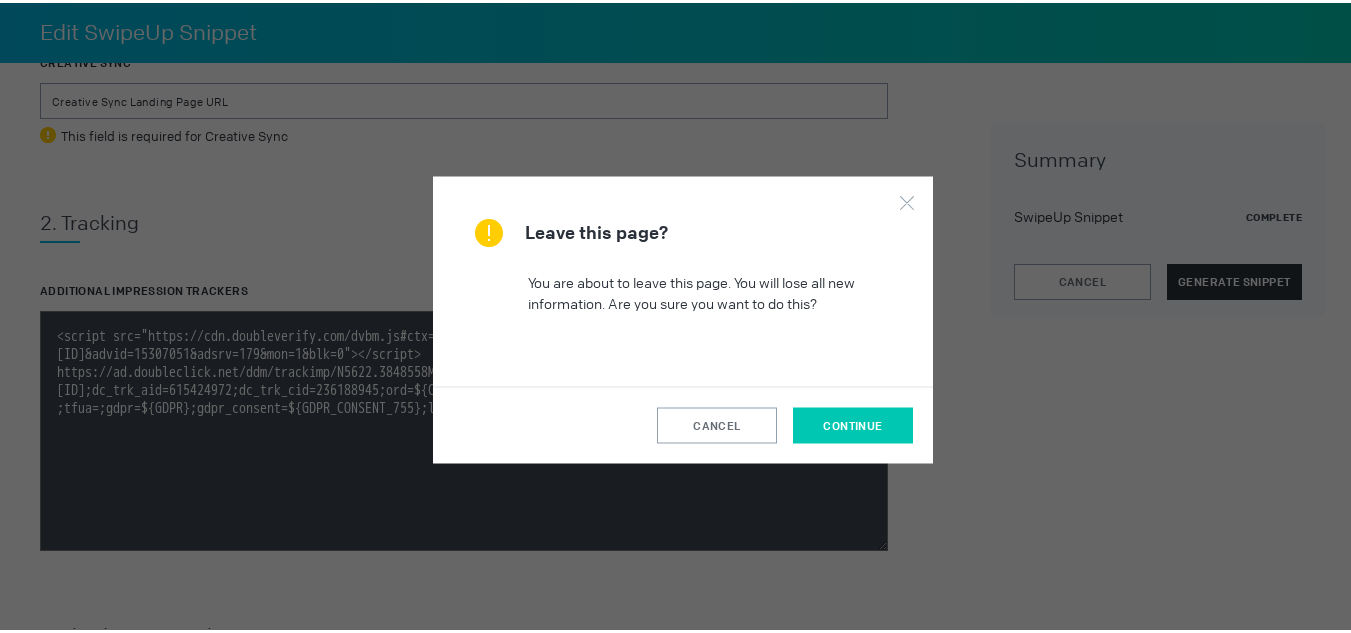 click on "continue" at bounding box center [852, 422] 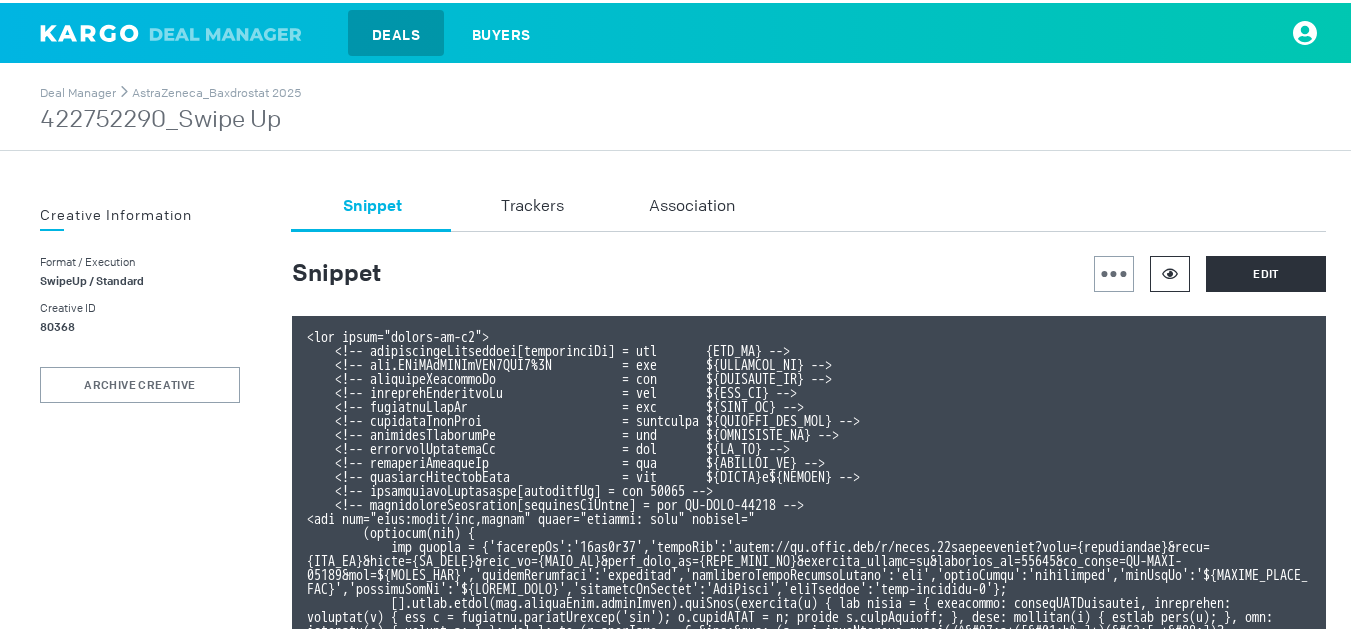 click at bounding box center (1170, 270) 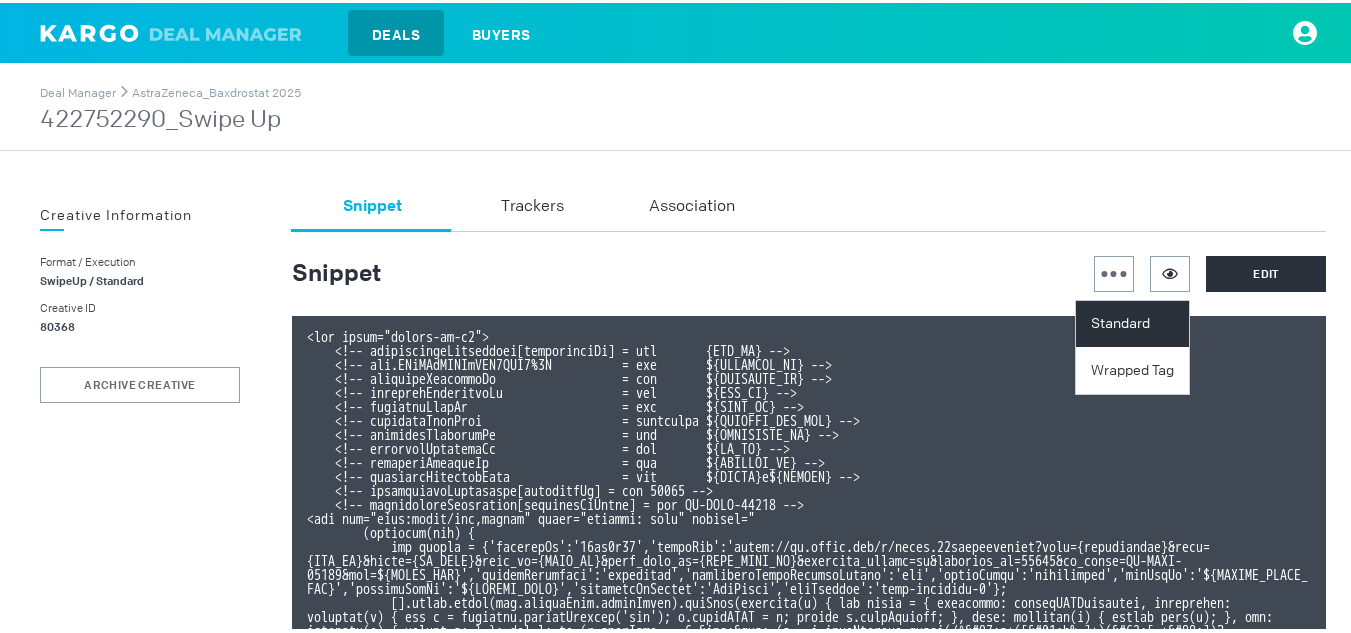 click on "Standard" at bounding box center [1135, 321] 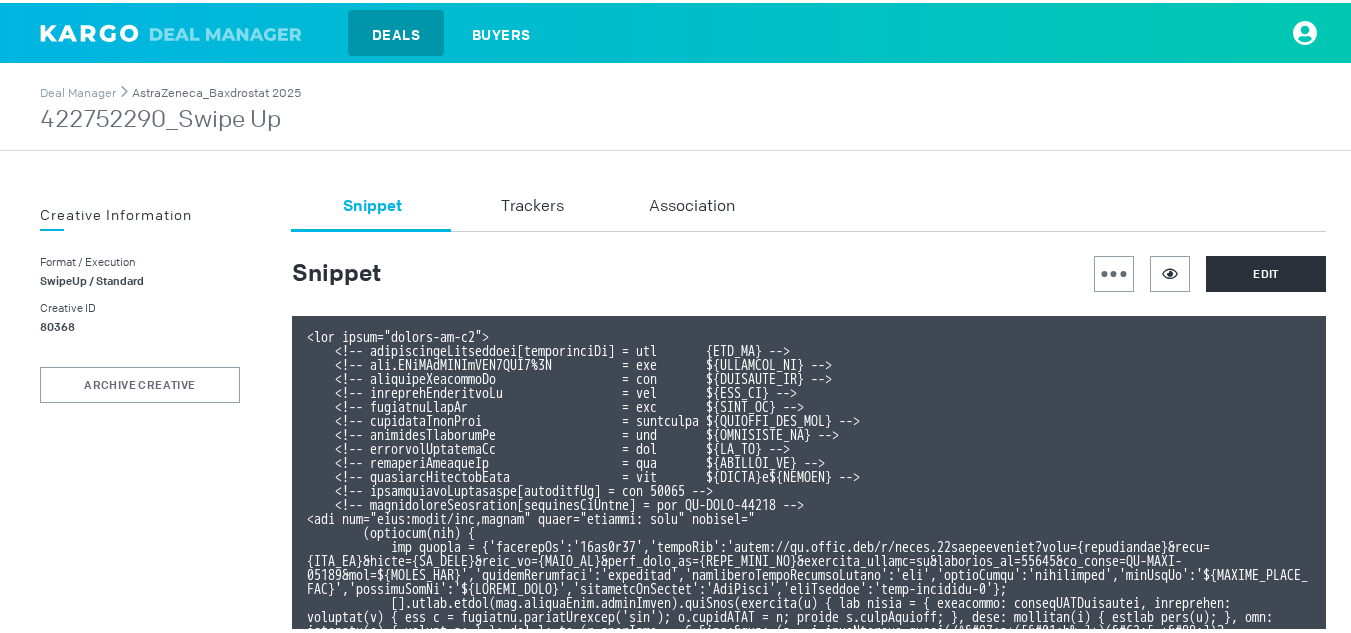 click on "AstraZeneca_Baxdrostat 2025" at bounding box center (216, 90) 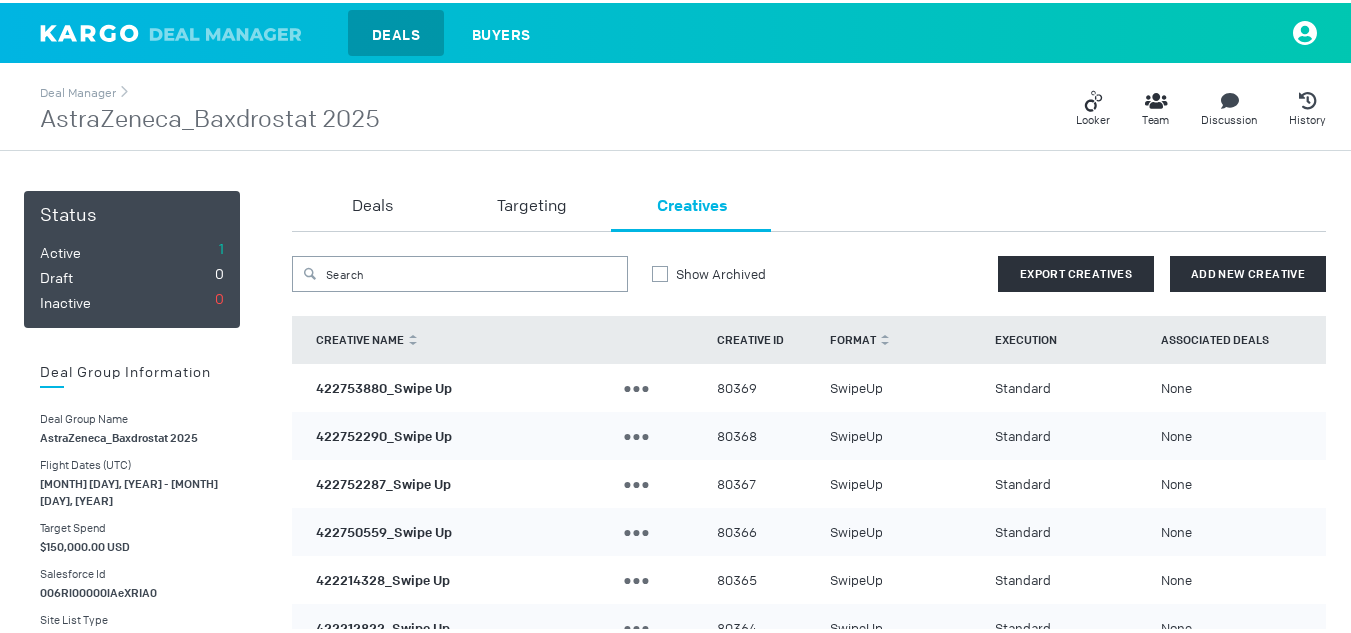 click on "422753880_Swipe Up" at bounding box center [384, 384] 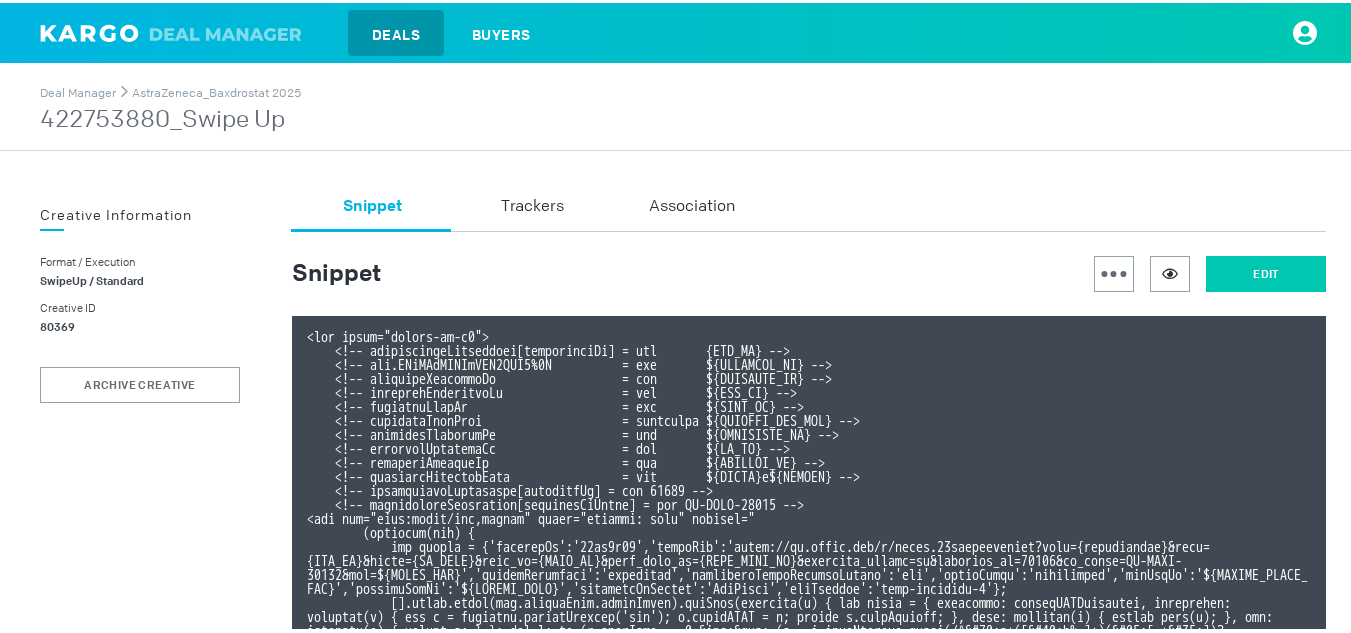 click on "Edit" at bounding box center (1266, 271) 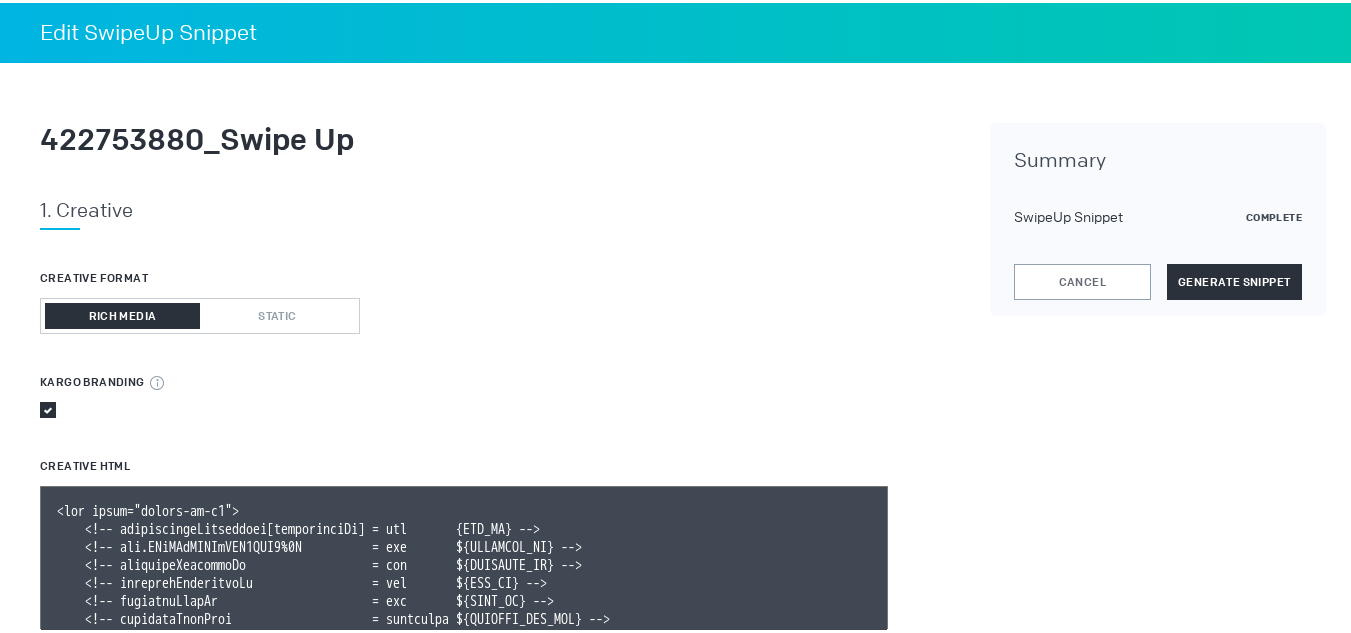 scroll, scrollTop: 16, scrollLeft: 0, axis: vertical 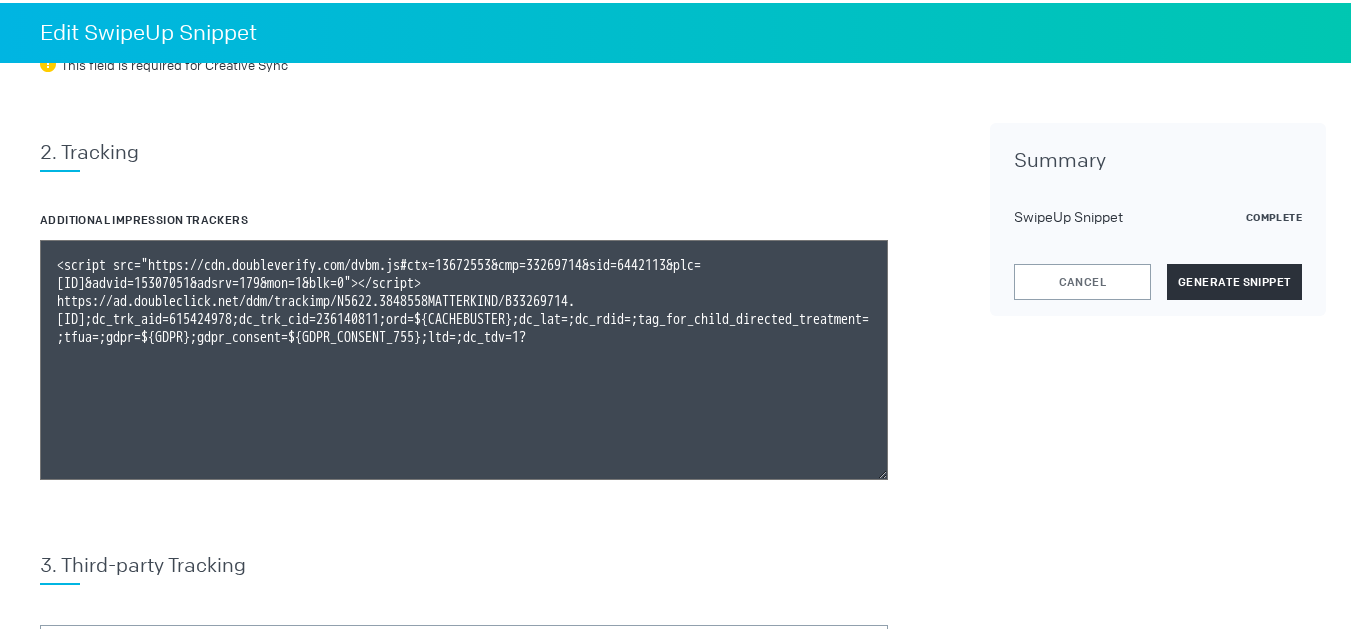 drag, startPoint x: 686, startPoint y: 480, endPoint x: 623, endPoint y: 522, distance: 75.716576 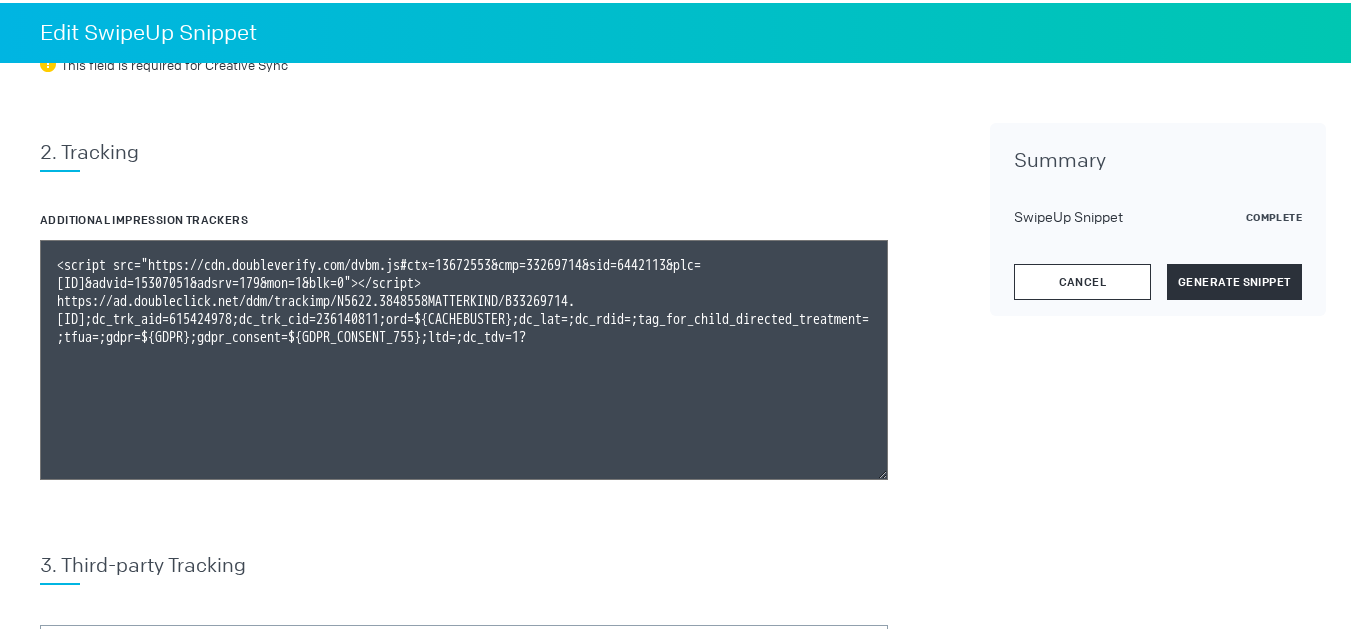 click on "Cancel" at bounding box center (1082, 279) 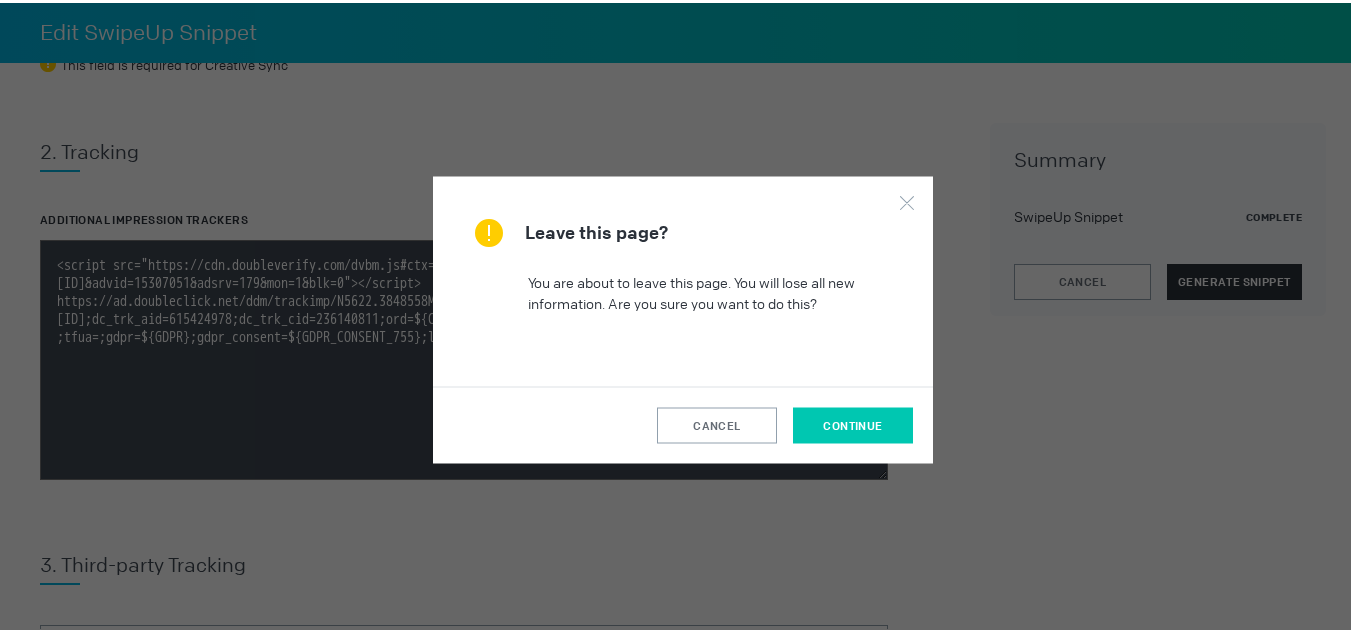click on "continue" at bounding box center (853, 422) 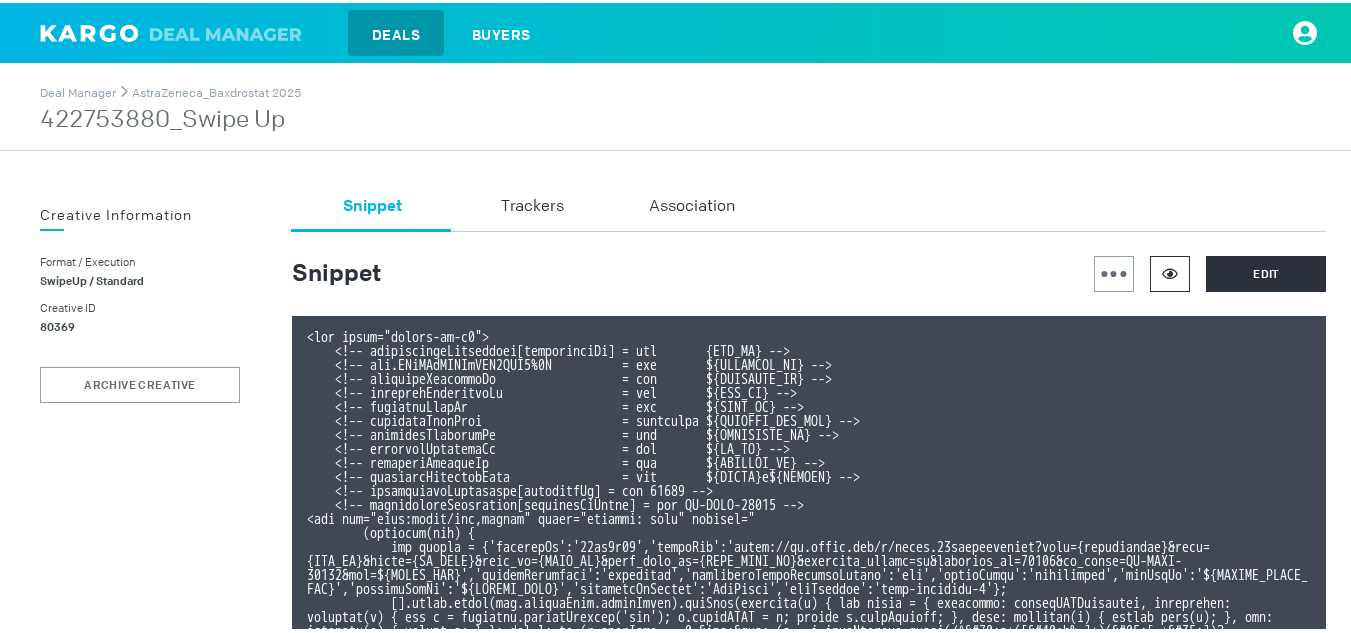 click at bounding box center [1170, 270] 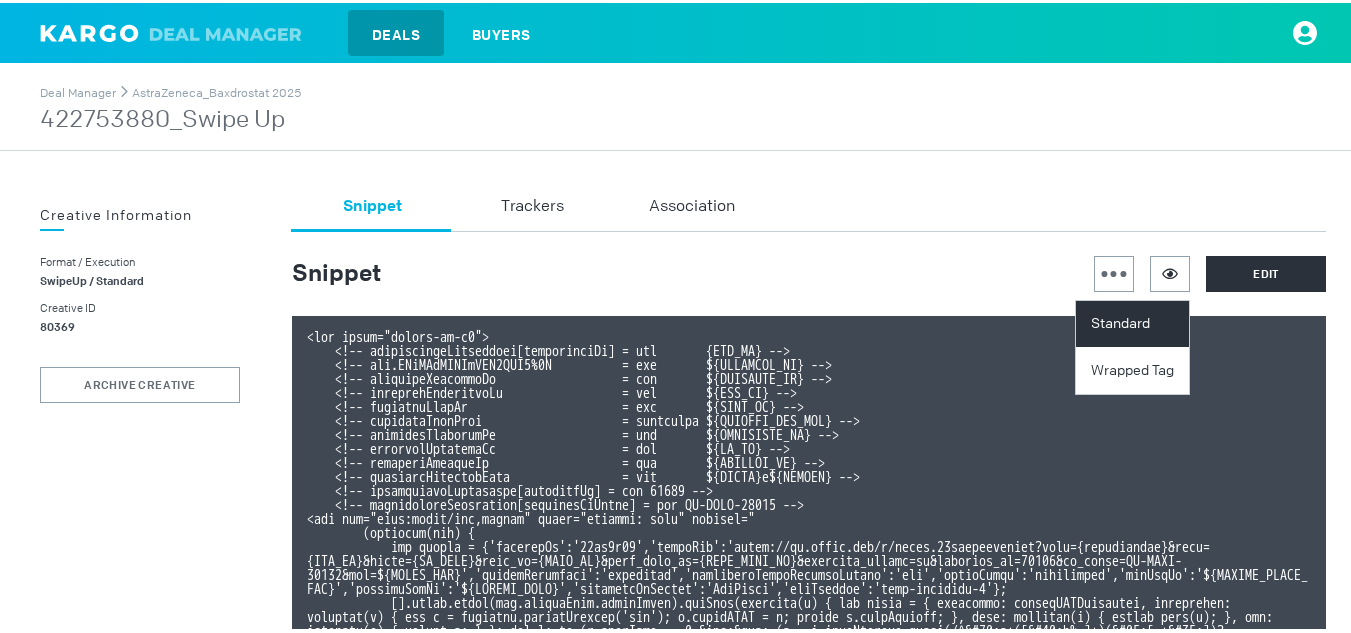click on "Standard" at bounding box center (1135, 321) 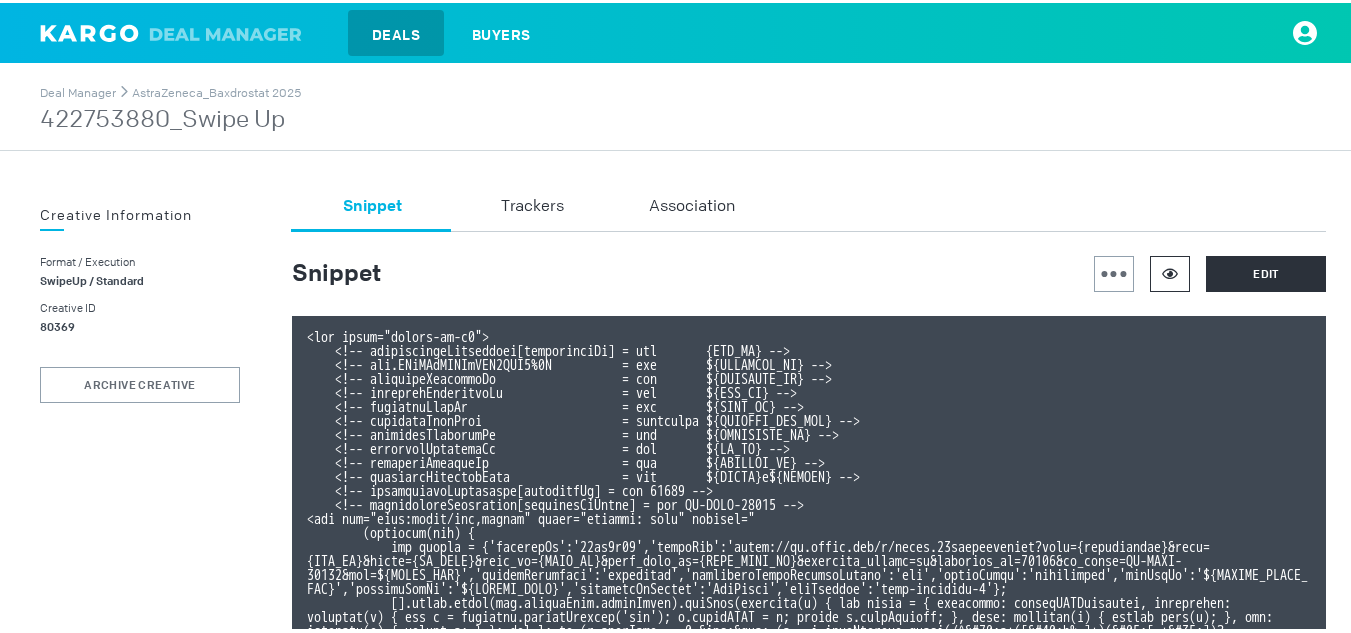 click at bounding box center [1170, 270] 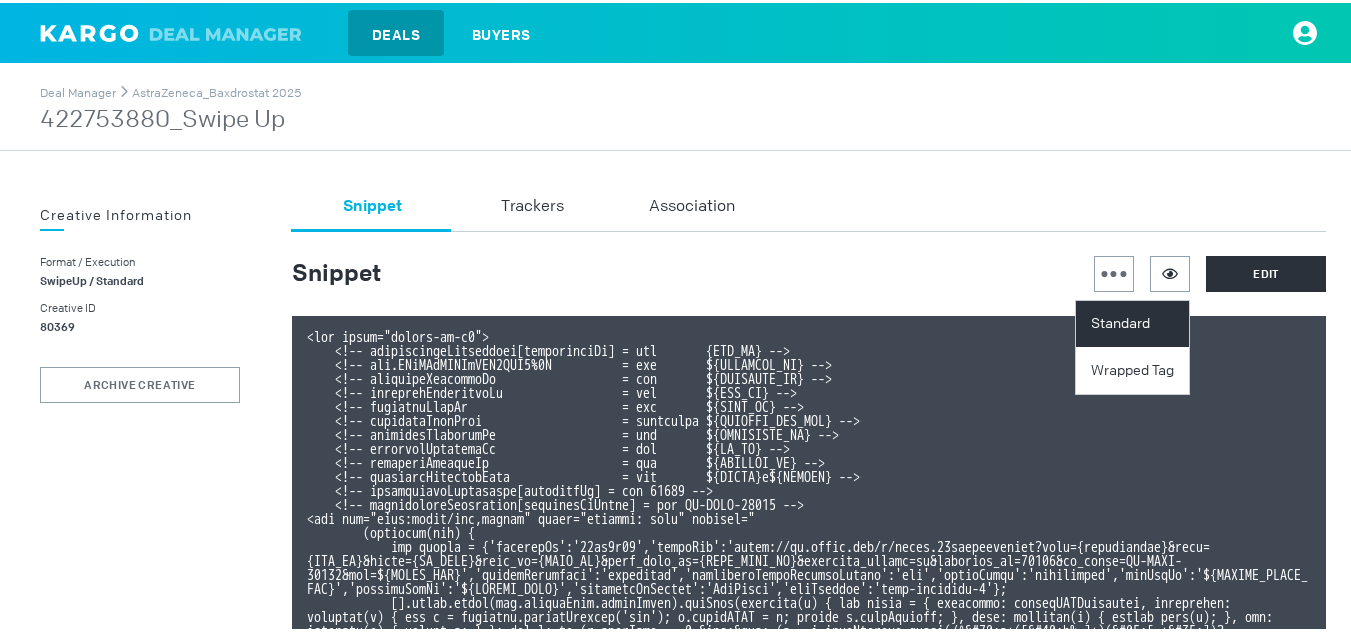 click on "Standard" at bounding box center [1135, 321] 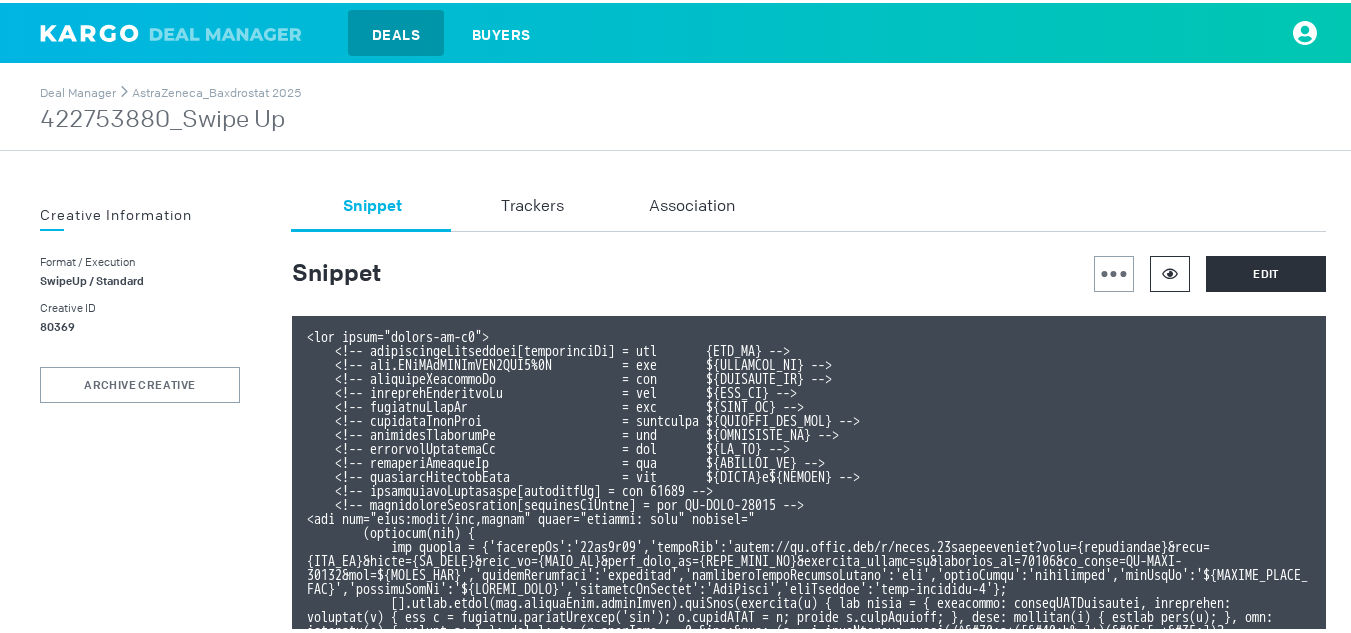 click at bounding box center (1170, 270) 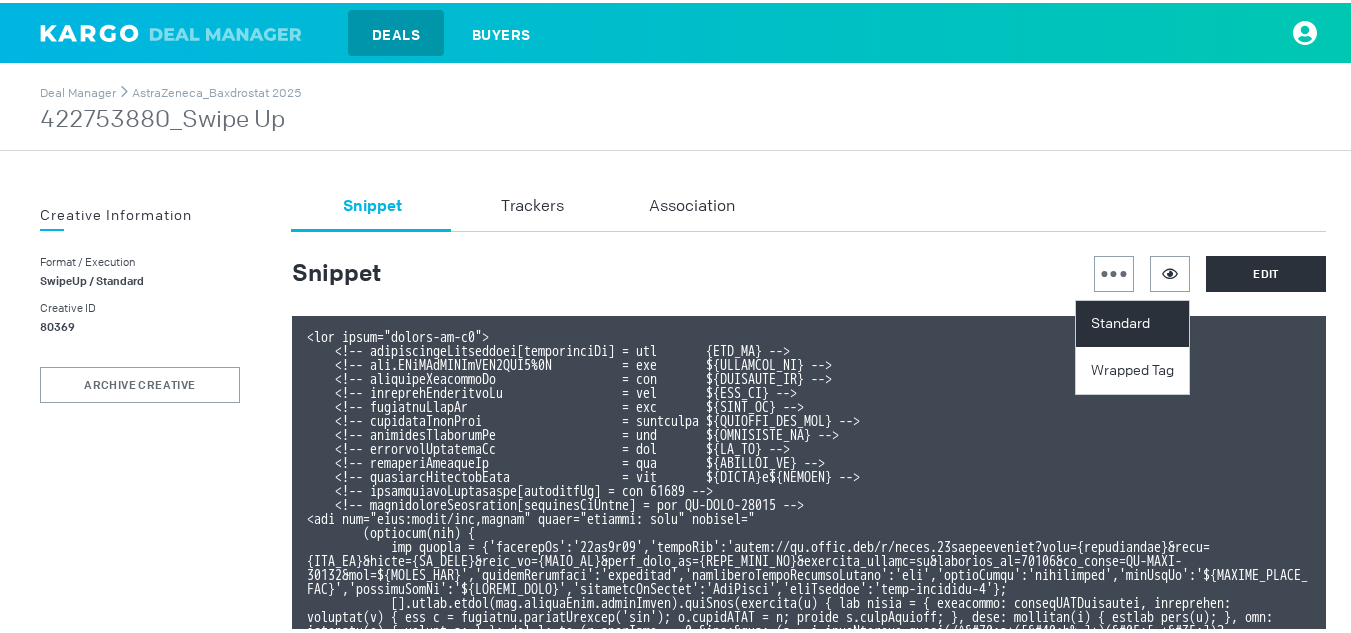 click on "Standard" at bounding box center (1135, 321) 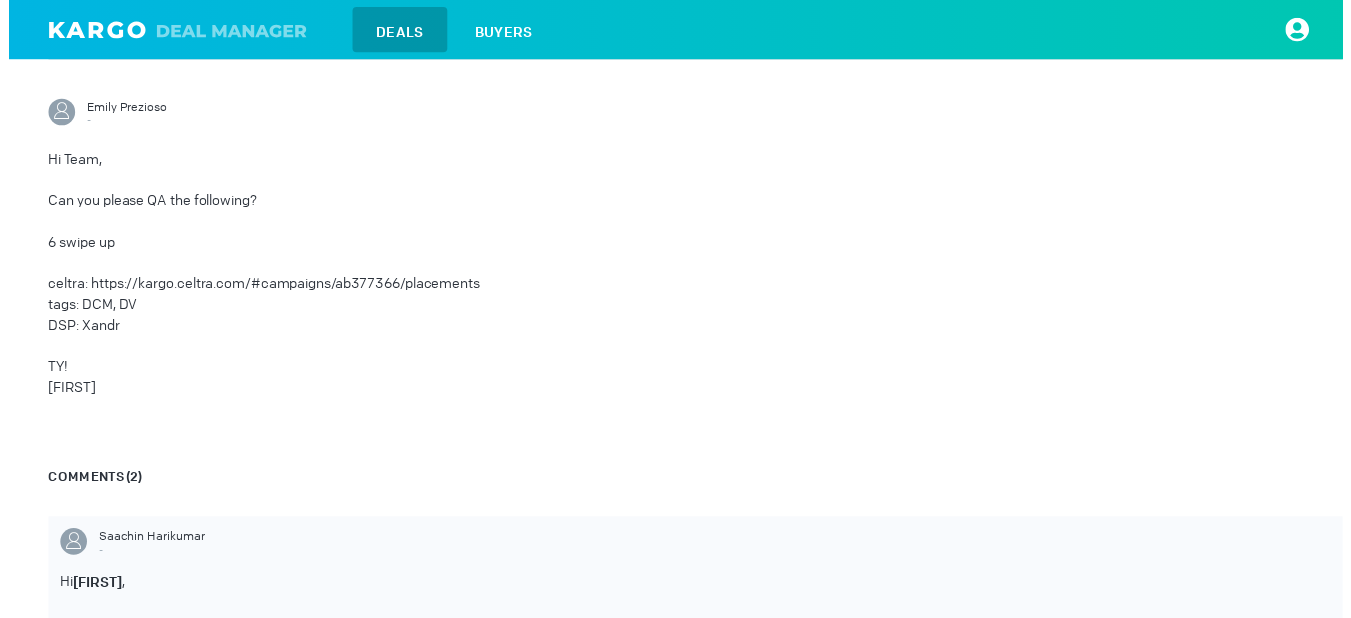 scroll, scrollTop: 0, scrollLeft: 0, axis: both 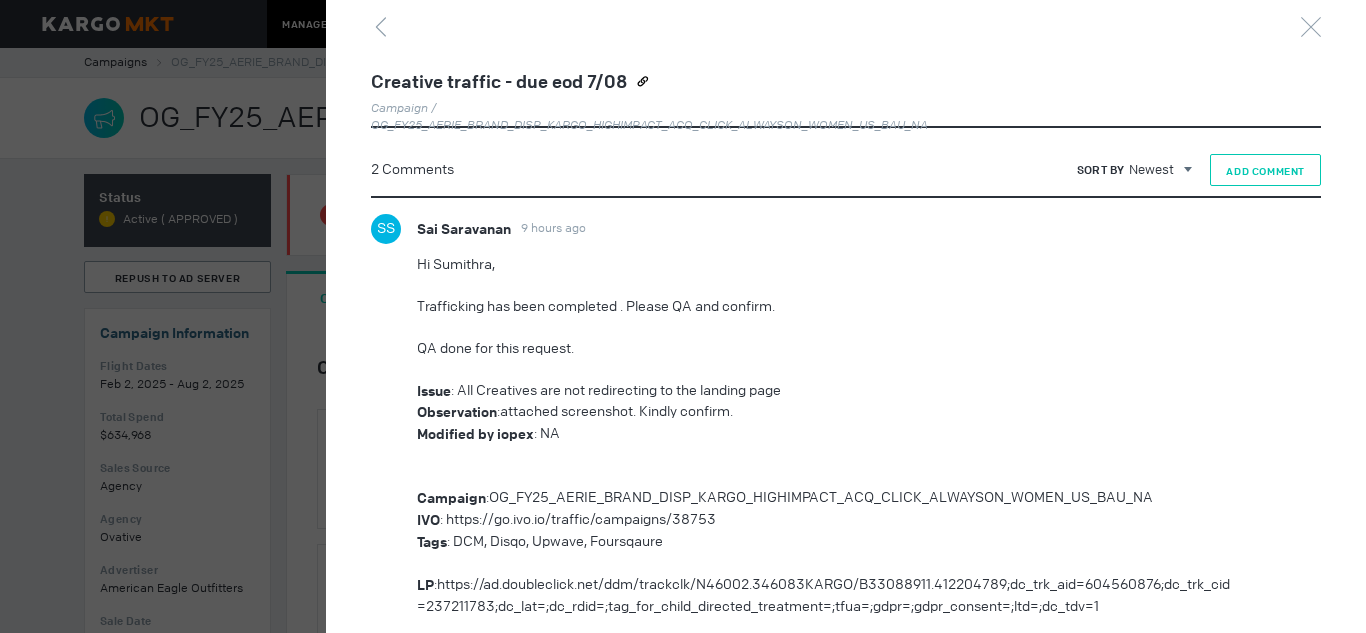 click on "Add Comment" at bounding box center (1265, 171) 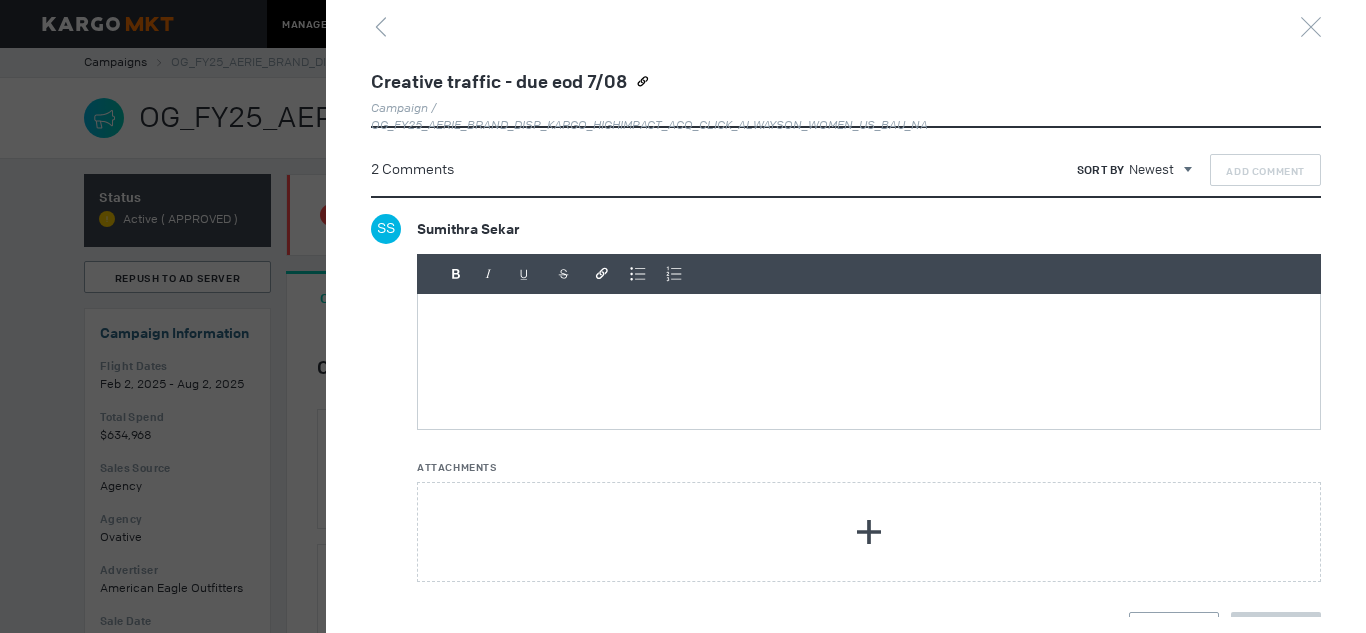 click at bounding box center (869, 361) 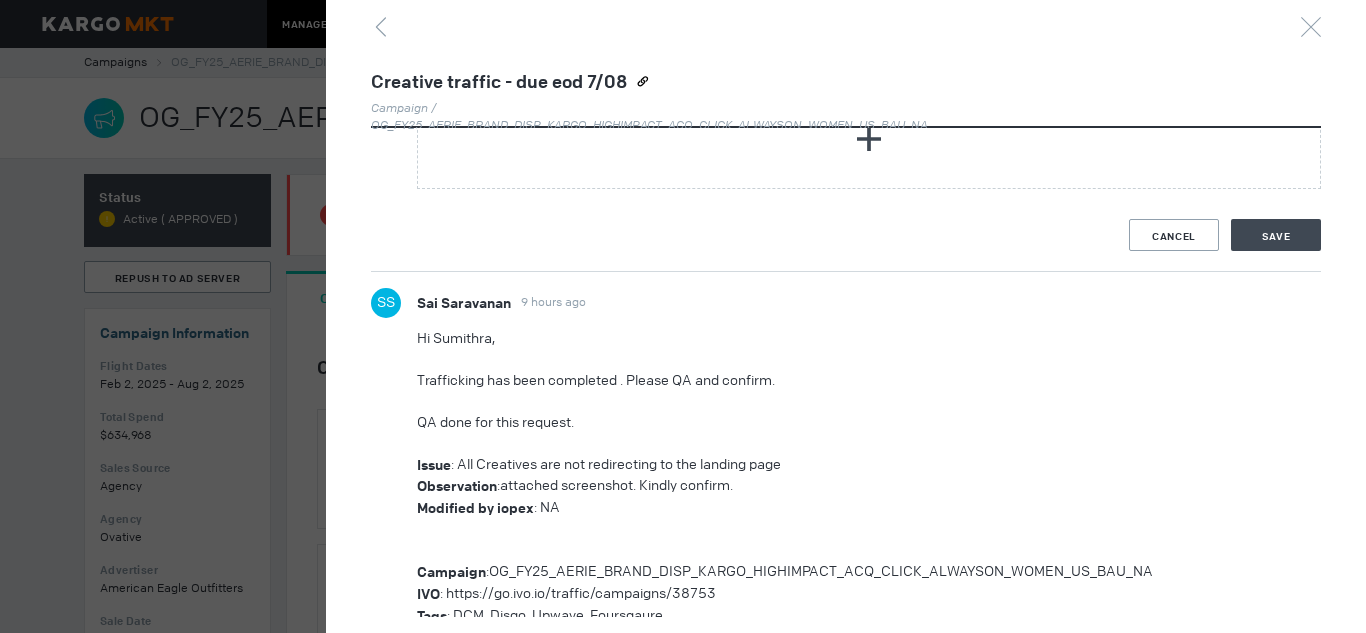 scroll, scrollTop: 1519, scrollLeft: 0, axis: vertical 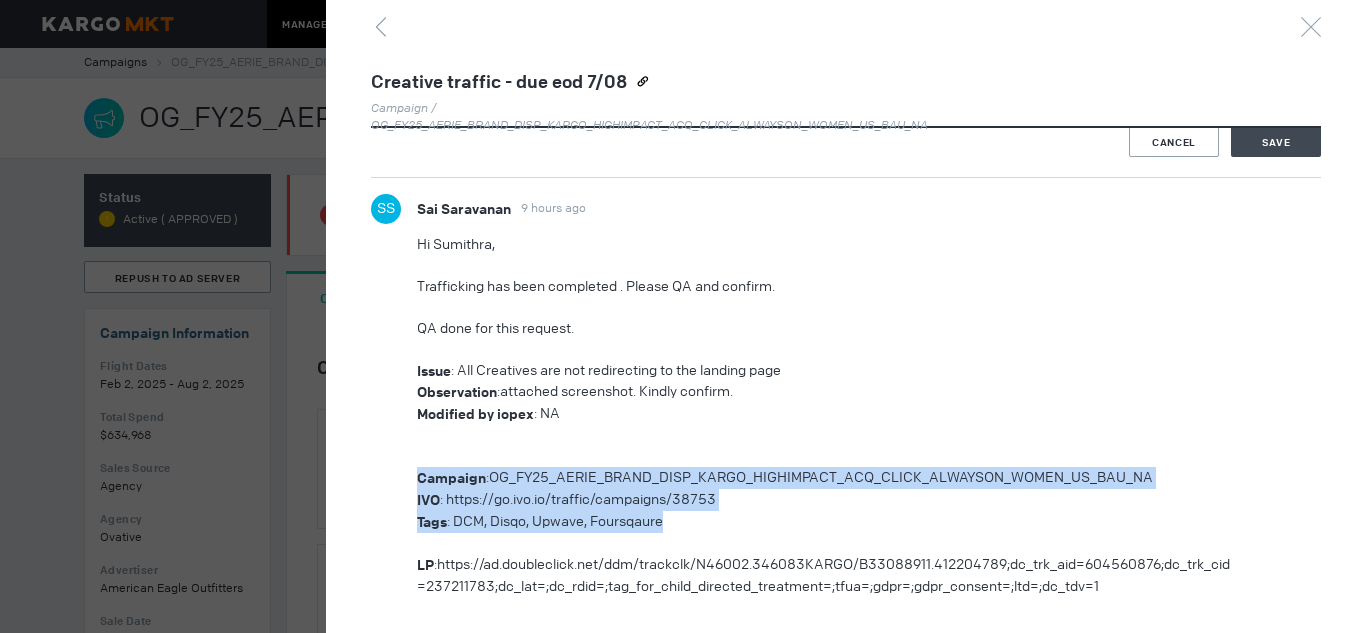 drag, startPoint x: 414, startPoint y: 481, endPoint x: 667, endPoint y: 527, distance: 257.14783 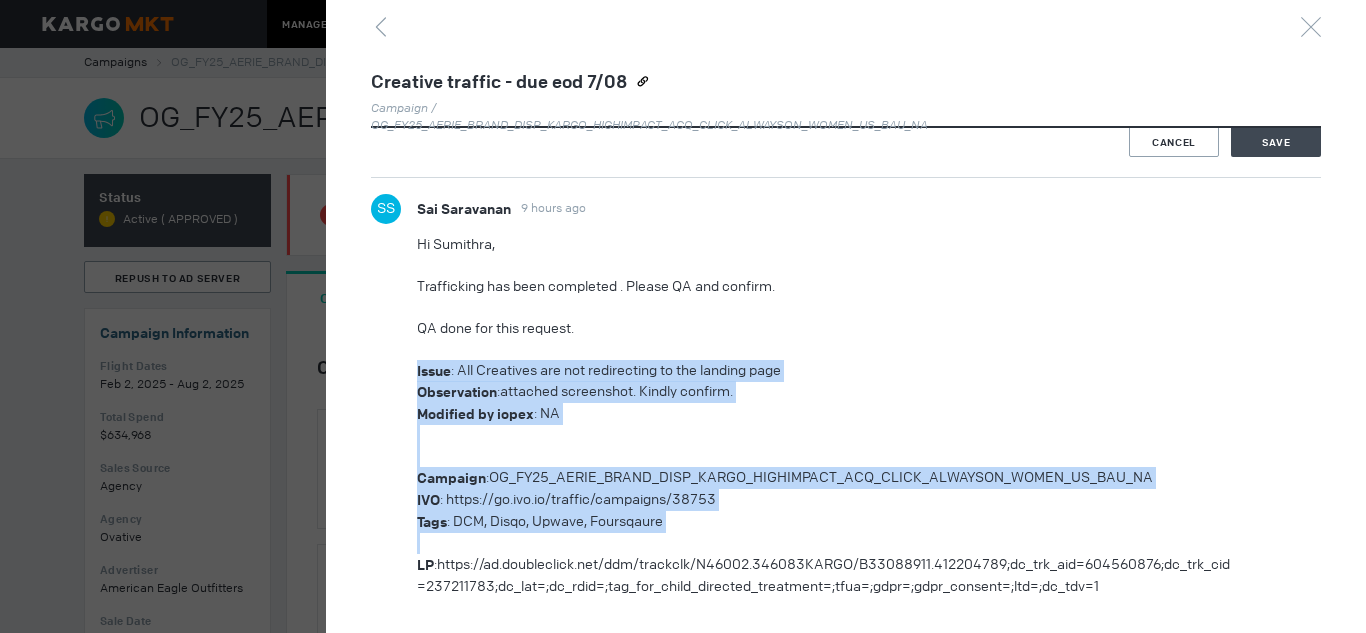 drag, startPoint x: 405, startPoint y: 362, endPoint x: 701, endPoint y: 545, distance: 348.00143 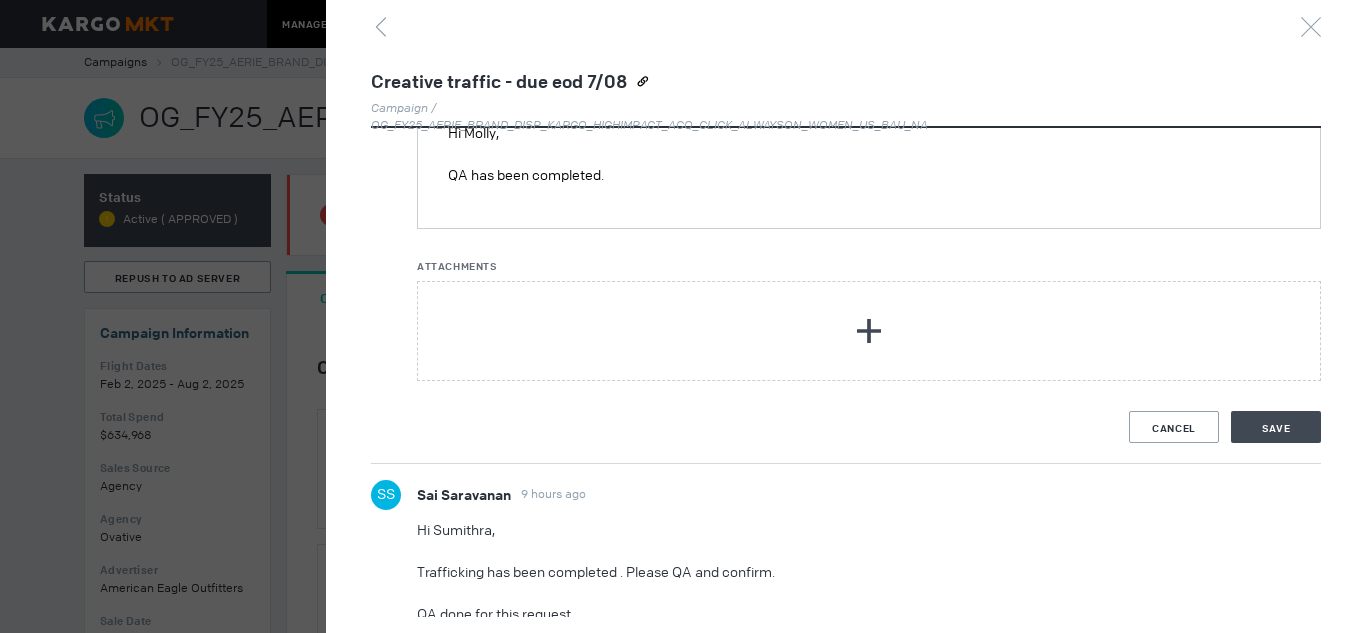 scroll, scrollTop: 1224, scrollLeft: 0, axis: vertical 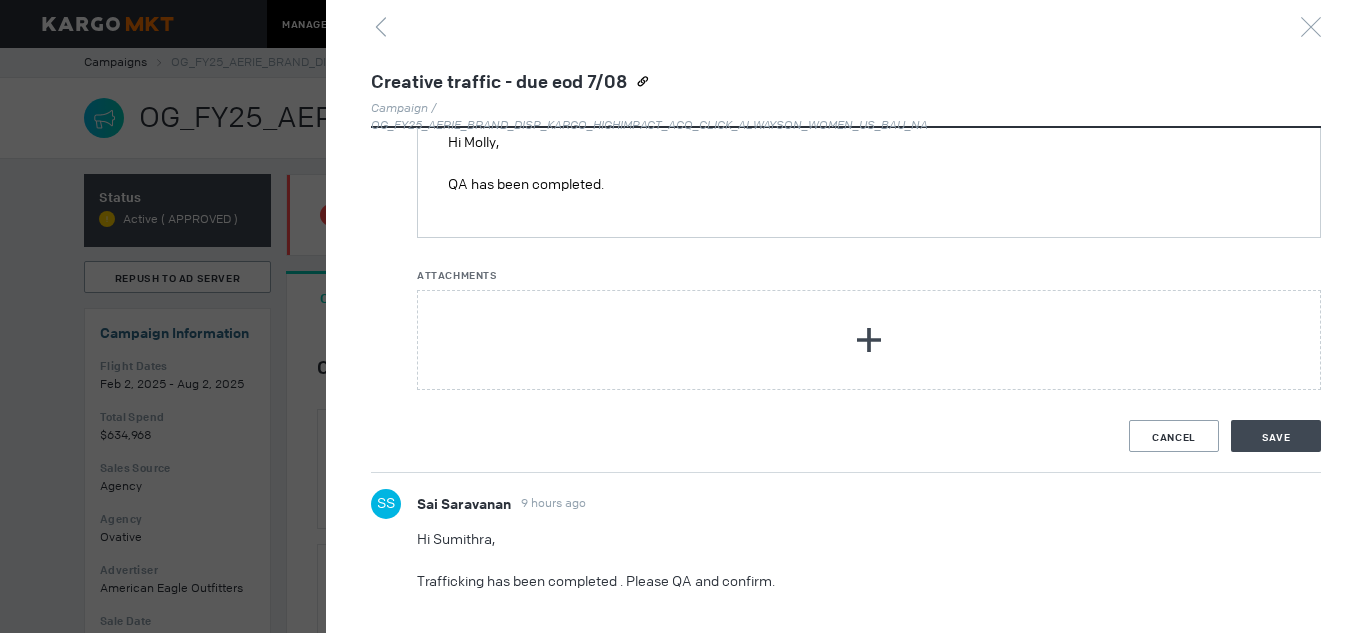 click on "QA has been completed." at bounding box center (869, 184) 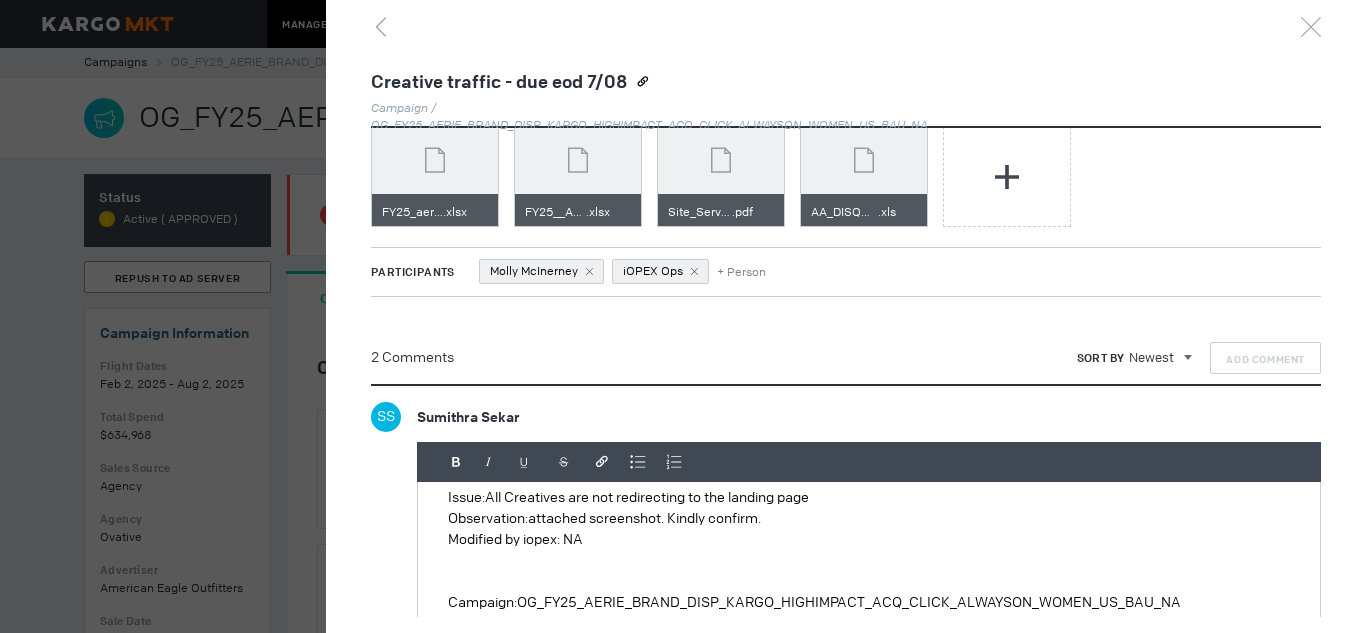 scroll, scrollTop: 108, scrollLeft: 0, axis: vertical 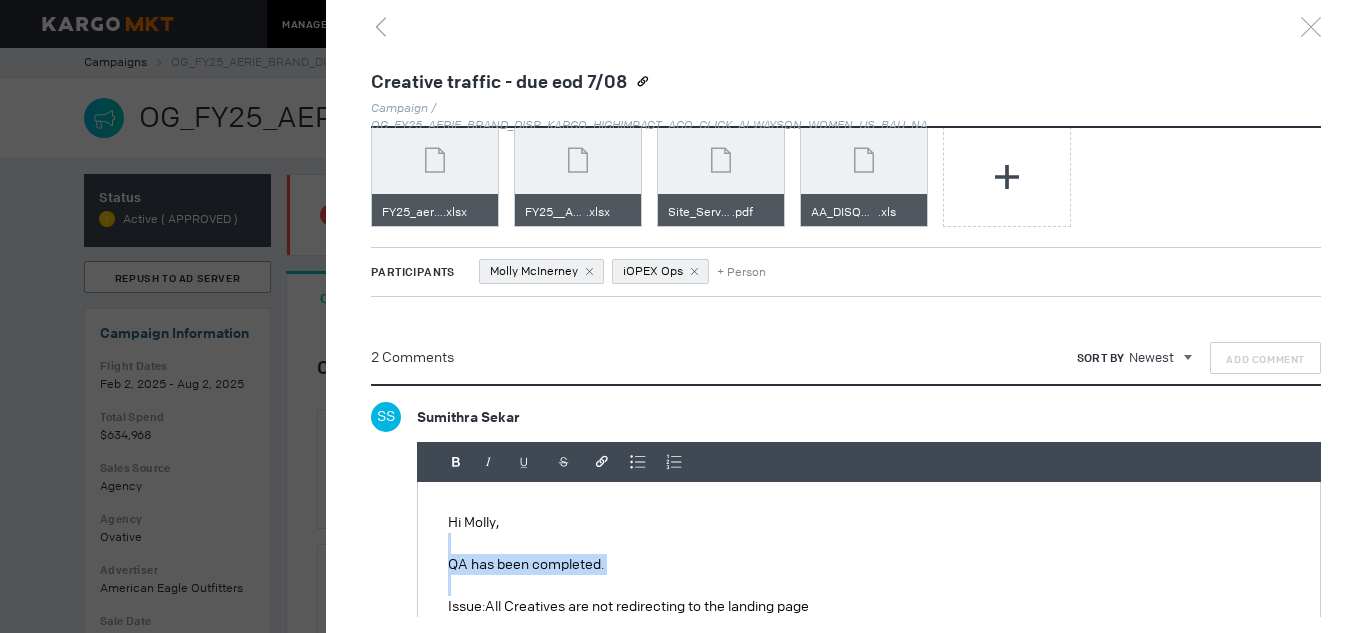drag, startPoint x: 434, startPoint y: 496, endPoint x: 474, endPoint y: 545, distance: 63.25346 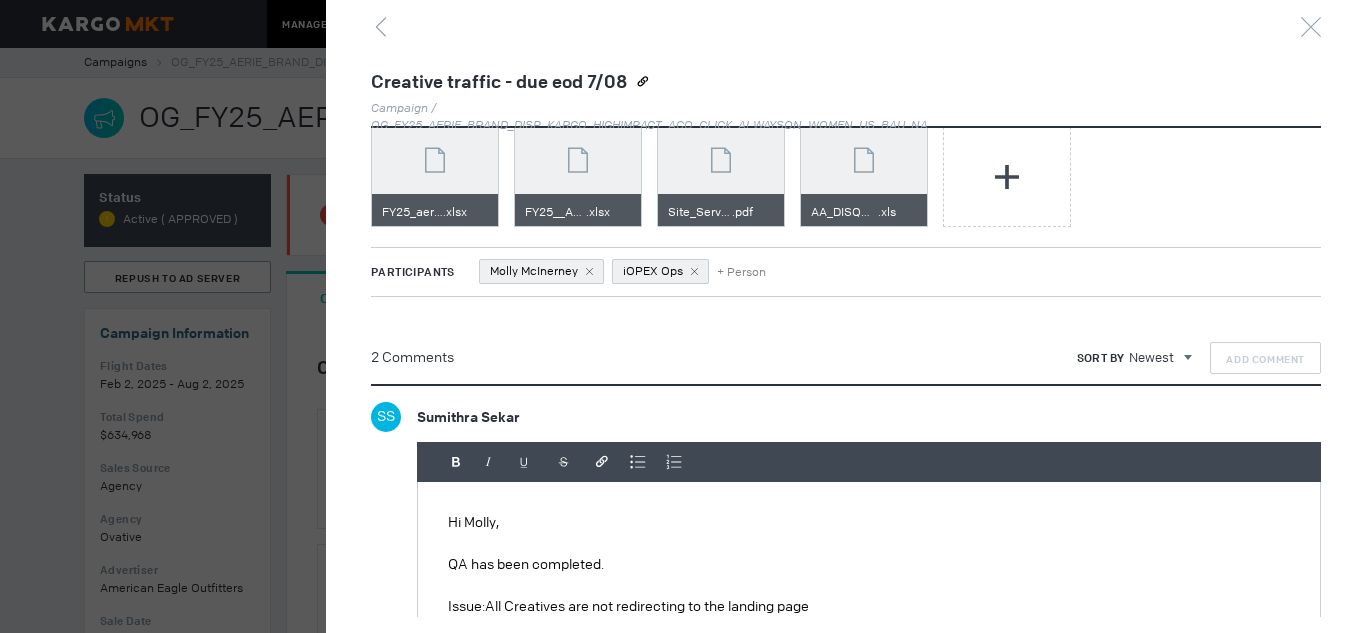 click on "Hi Molly," at bounding box center [869, 522] 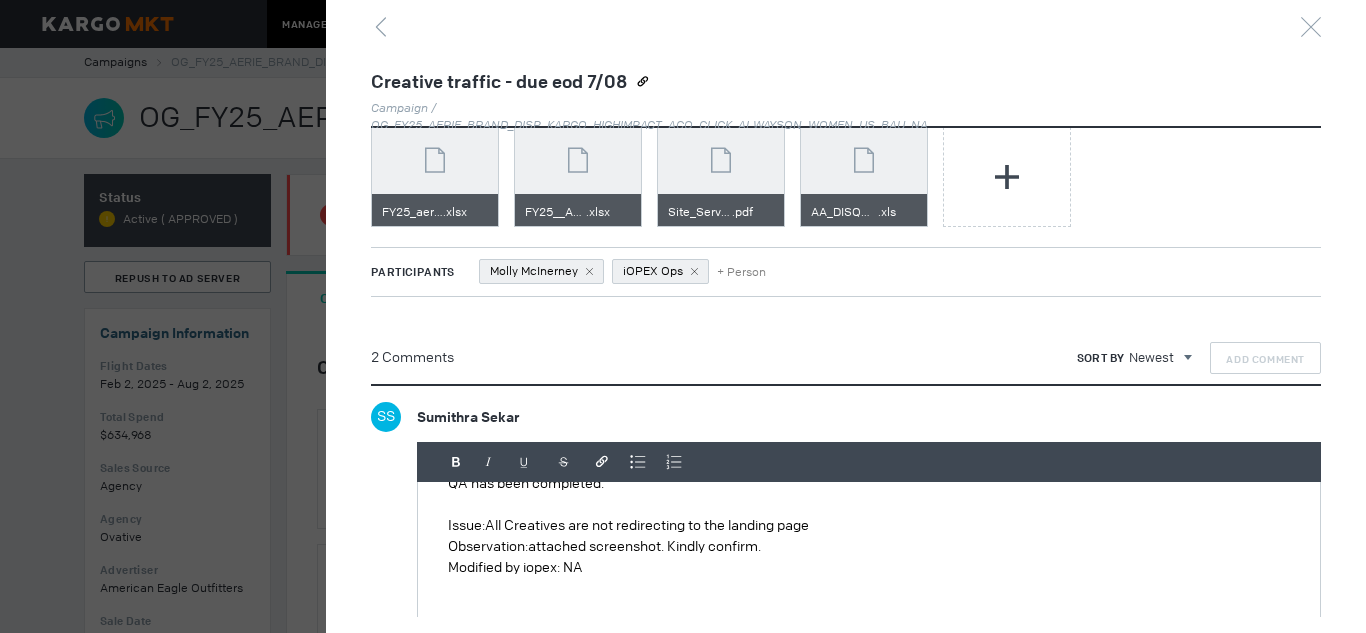 scroll, scrollTop: 84, scrollLeft: 0, axis: vertical 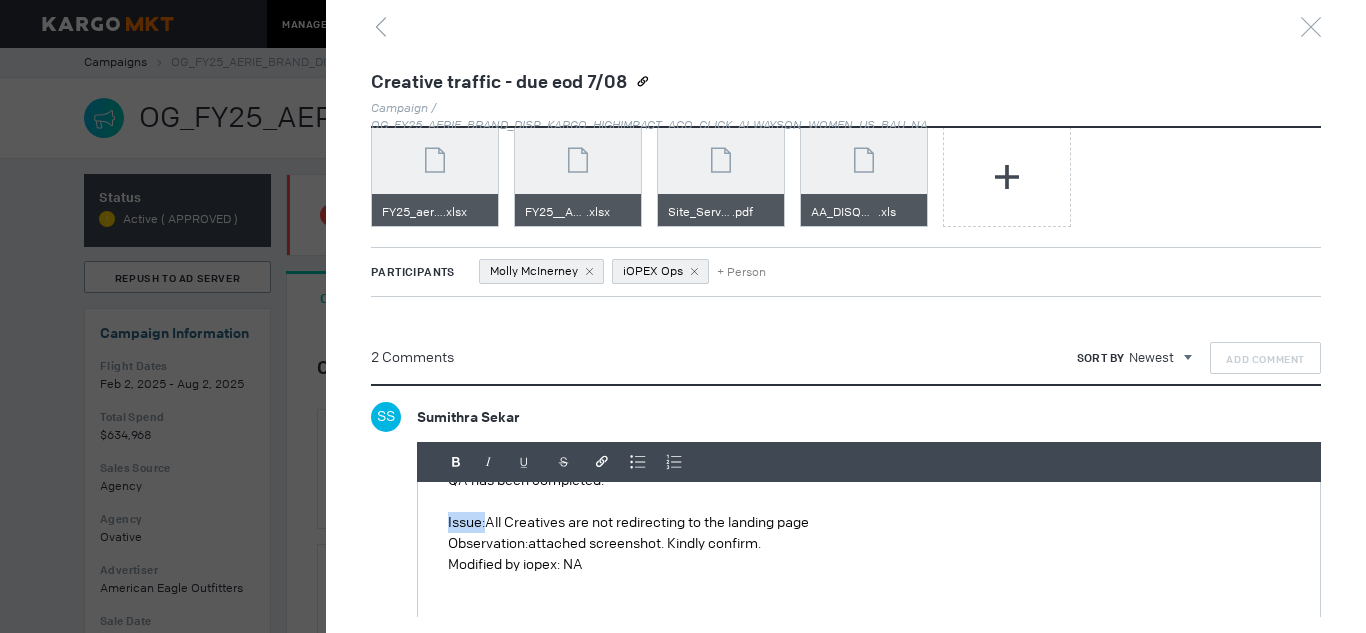 drag, startPoint x: 445, startPoint y: 522, endPoint x: 487, endPoint y: 519, distance: 42.107006 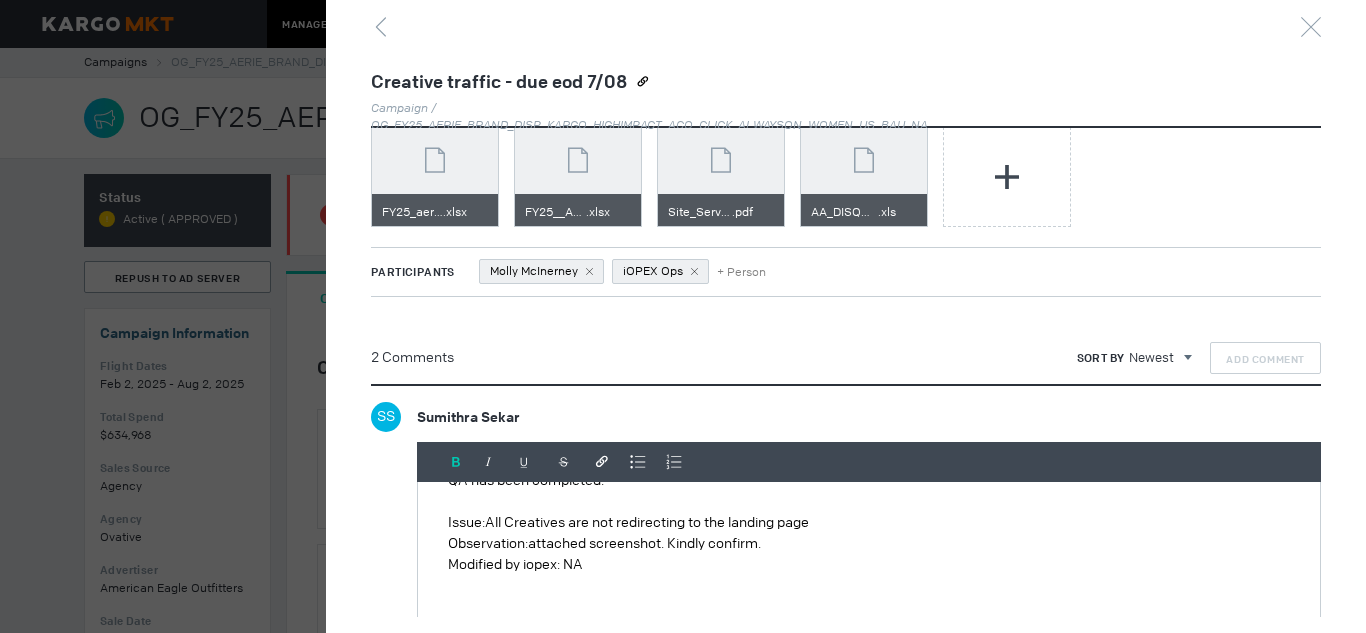 click at bounding box center (456, 462) 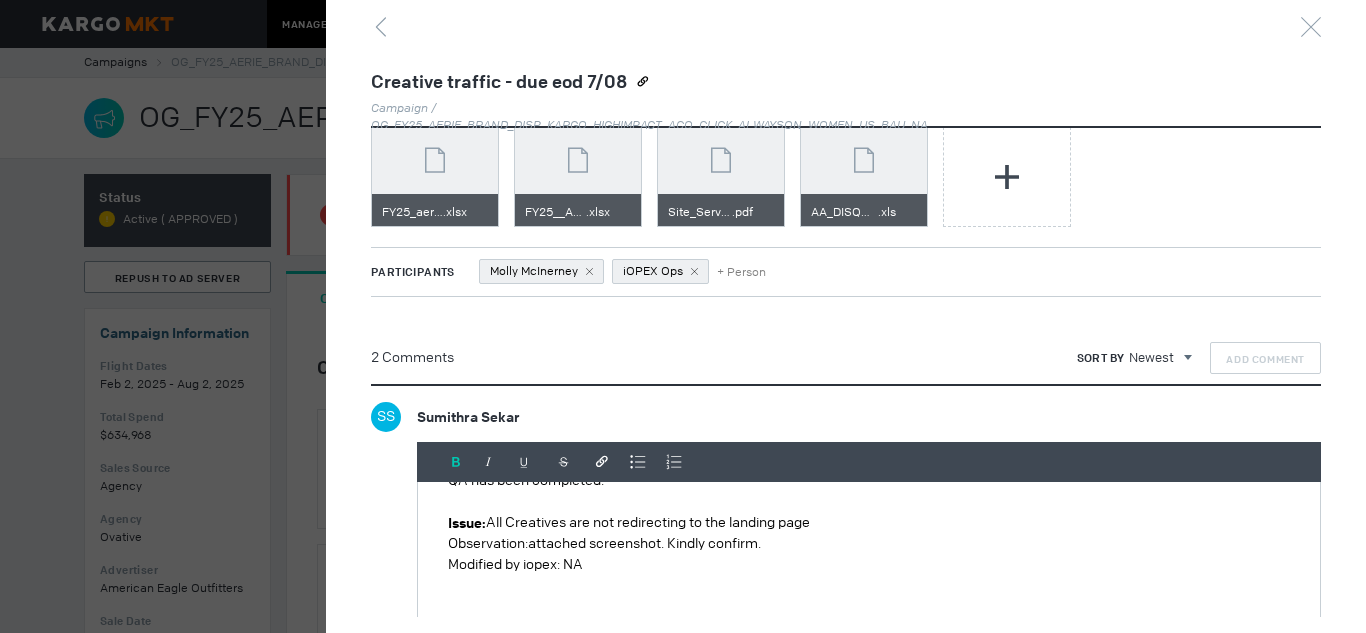 scroll, scrollTop: 0, scrollLeft: 0, axis: both 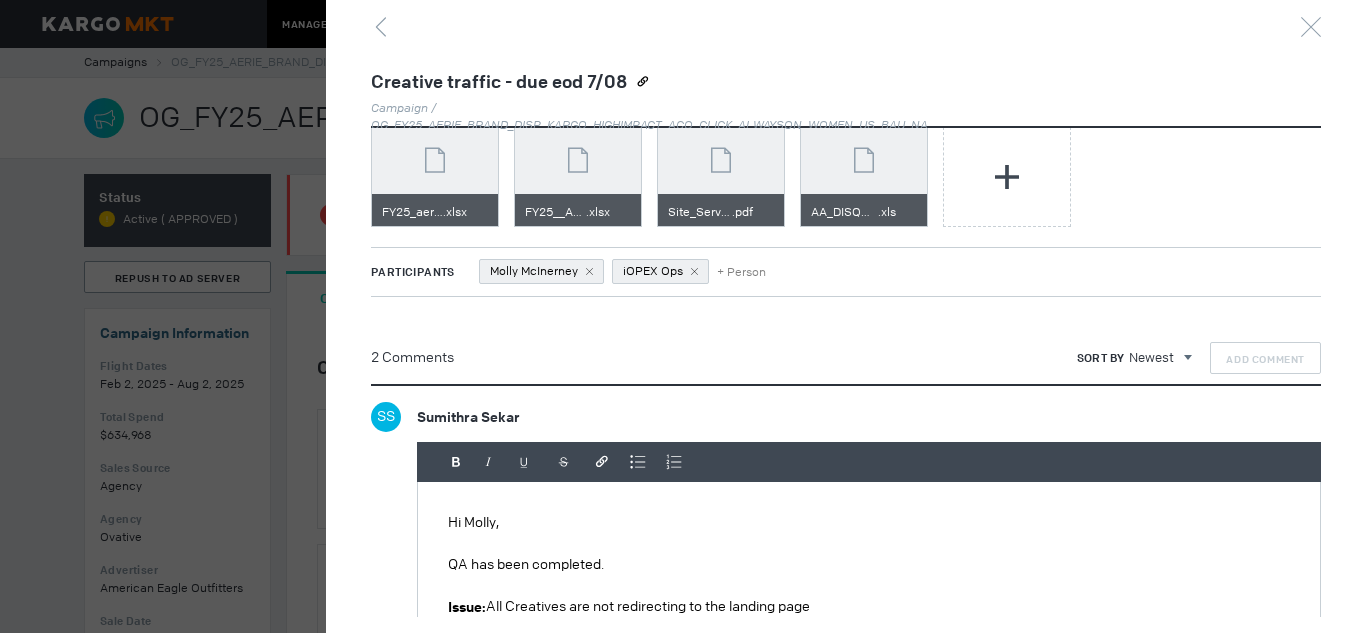 click on "QA has been completed." at bounding box center [869, 564] 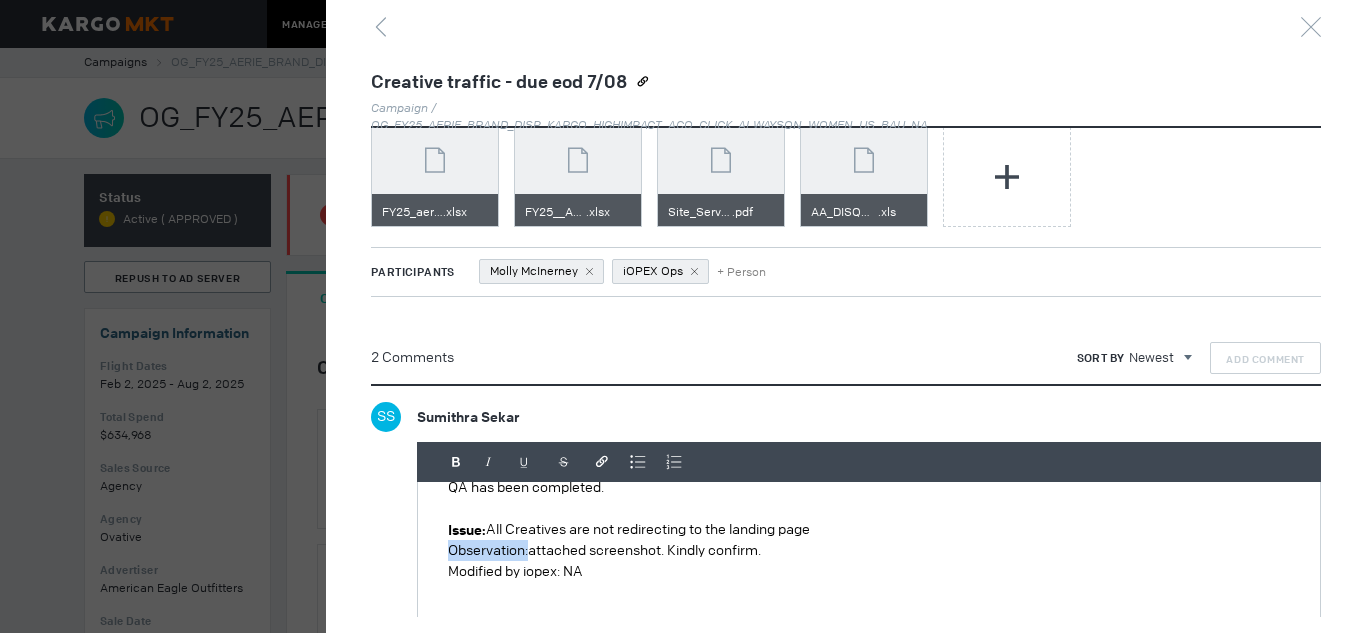 drag, startPoint x: 443, startPoint y: 549, endPoint x: 530, endPoint y: 556, distance: 87.28116 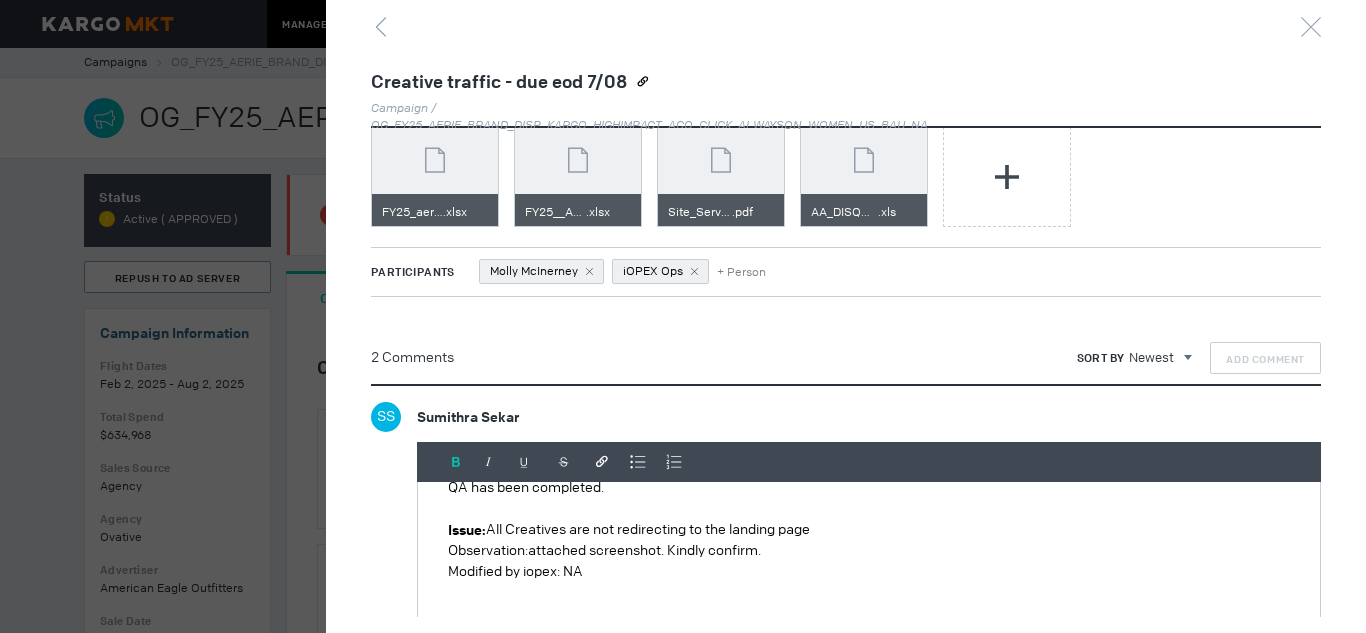 click at bounding box center (456, 462) 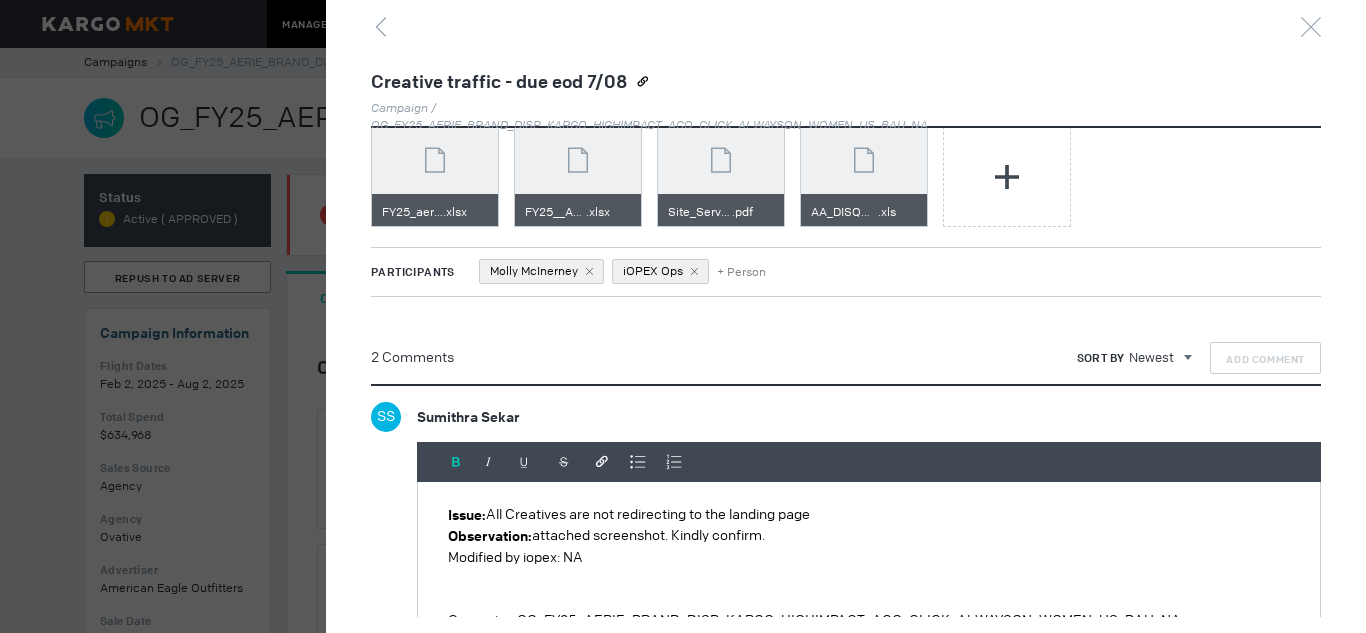 scroll, scrollTop: 93, scrollLeft: 0, axis: vertical 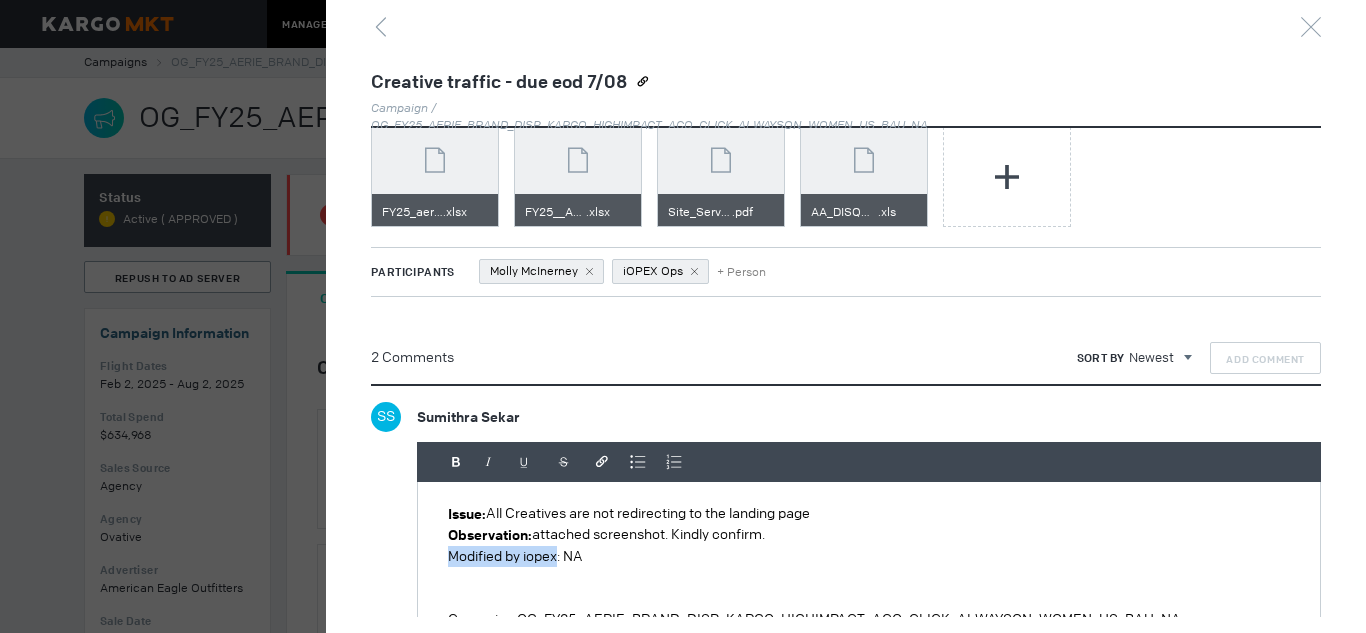 drag, startPoint x: 442, startPoint y: 559, endPoint x: 560, endPoint y: 560, distance: 118.004234 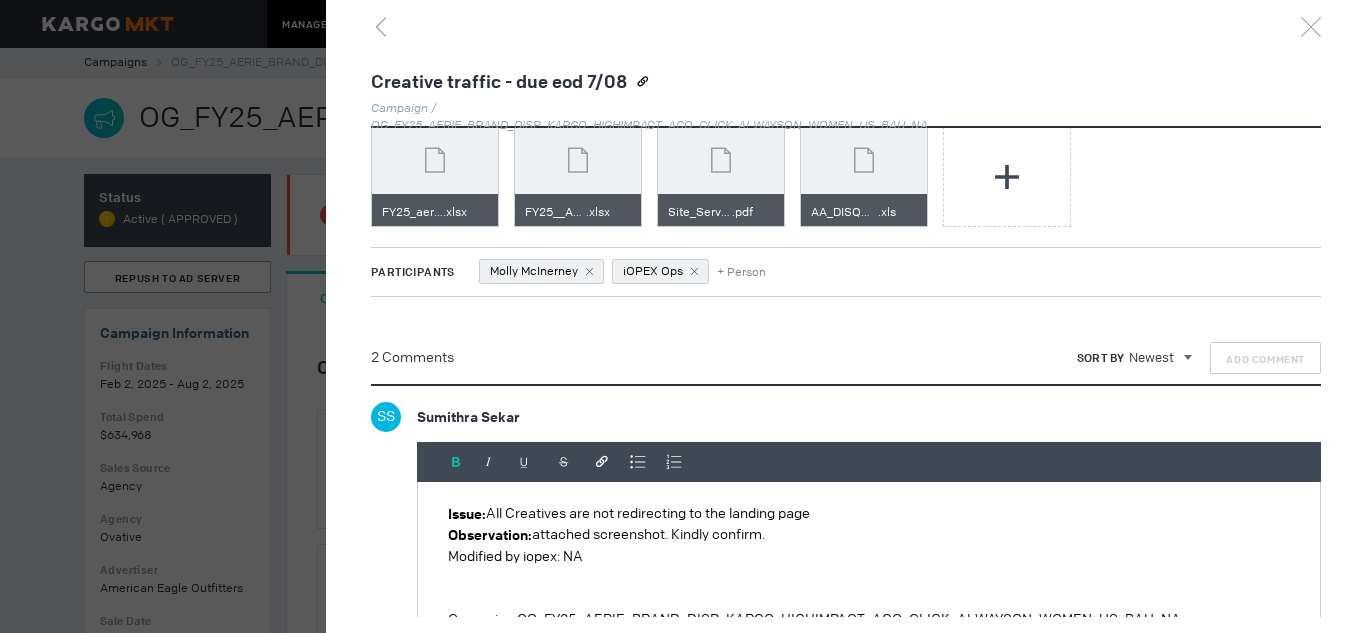 click at bounding box center (456, 462) 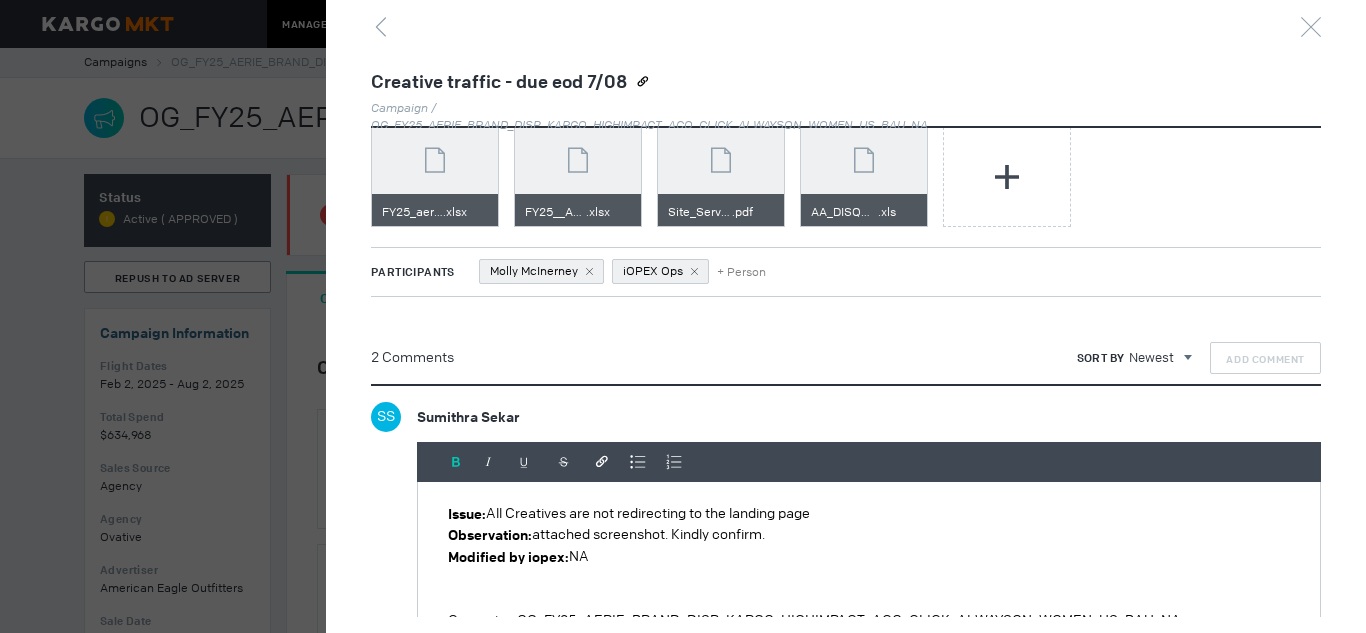 scroll, scrollTop: 0, scrollLeft: 0, axis: both 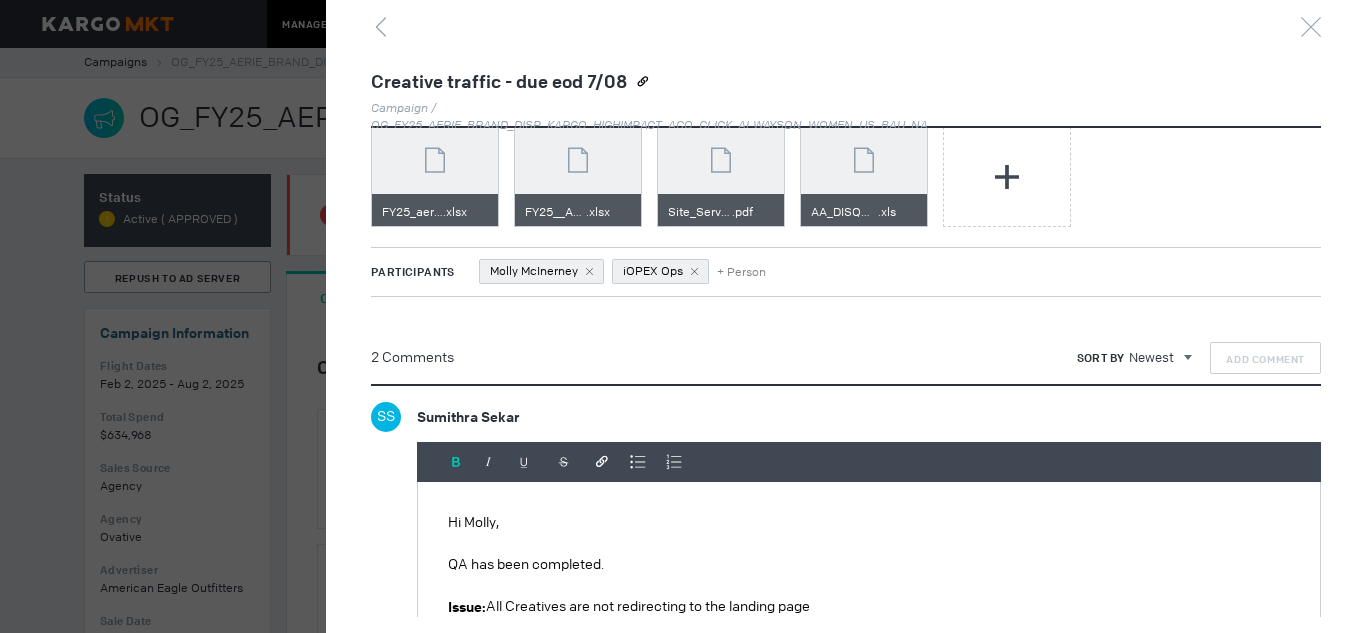 click at bounding box center [869, 585] 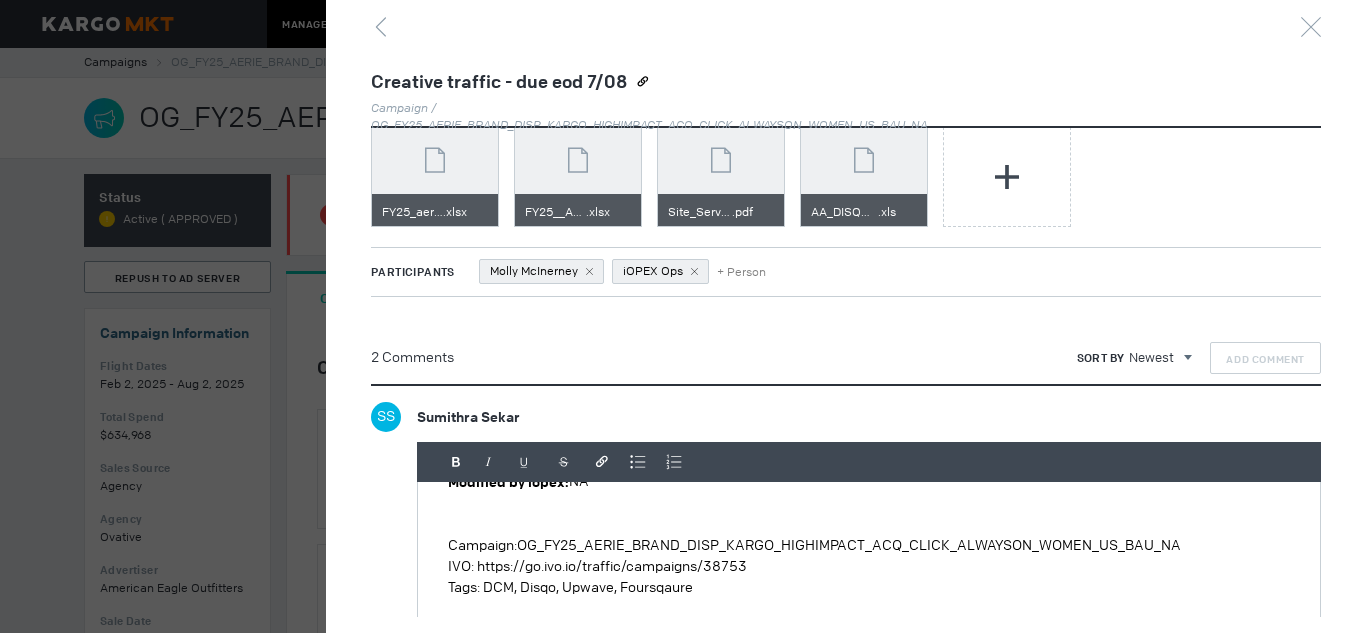 scroll, scrollTop: 212, scrollLeft: 0, axis: vertical 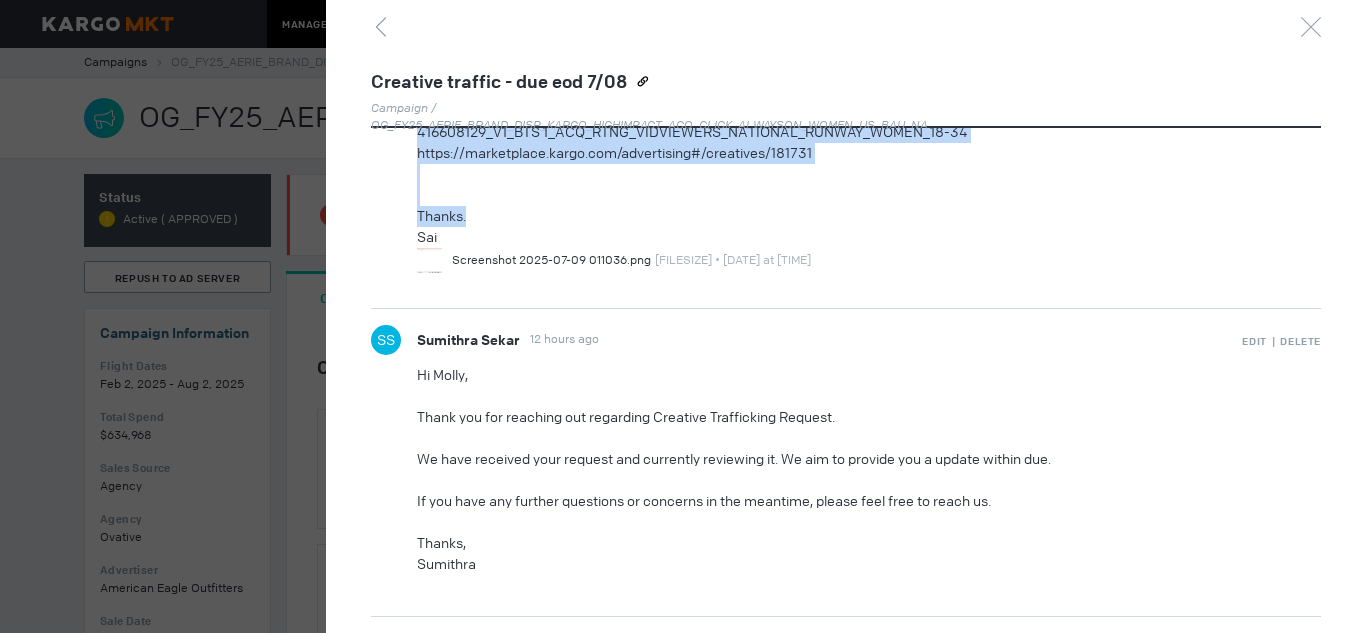 drag, startPoint x: 413, startPoint y: 291, endPoint x: 589, endPoint y: 226, distance: 187.6193 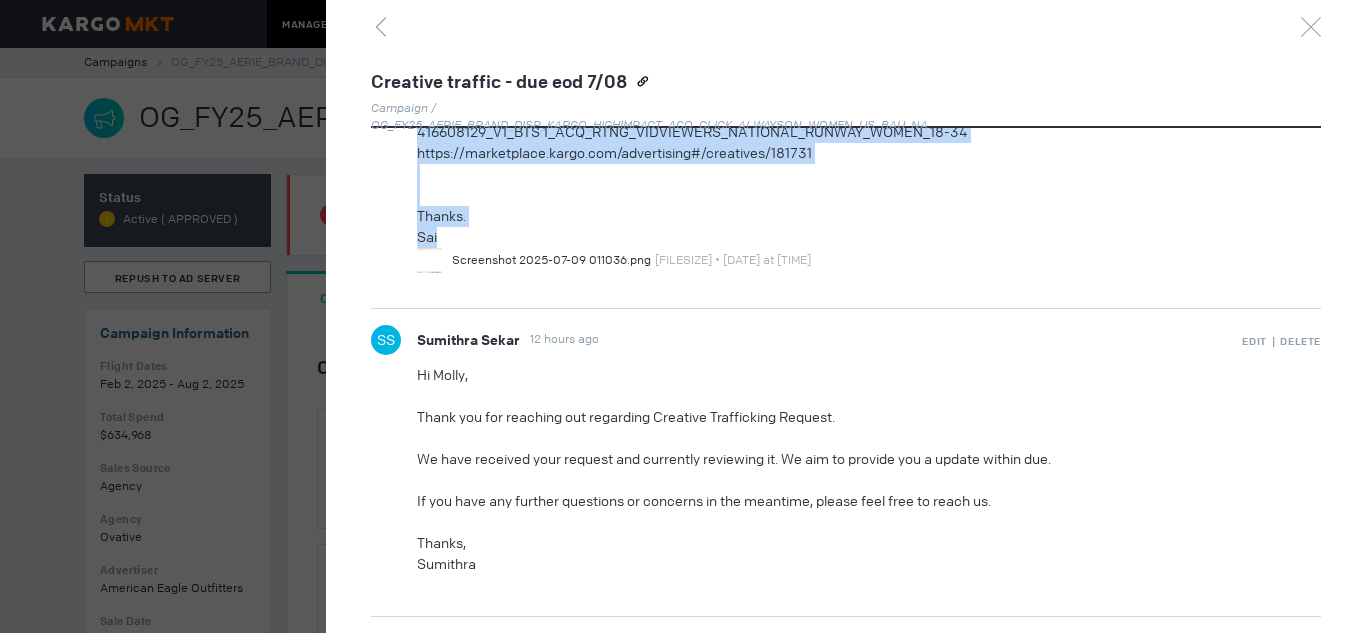 copy on "LP :https://ad.doubleclick.net/ddm/trackclk/N46002.346083KARGO/B33088911.412204789;dc_trk_aid=604560876;dc_trk_cid=237211783;dc_lat=;dc_rdid=;tag_for_child_directed_treatment=;tfua=;gdpr=;gdpr_consent=;ltd=;dc_tdv=1 412204789_V2_BTS 1_ACQ_INT_SEASONAL_NATIONAL_RUNWAY_WOMEN_18-34 https://marketplace.kargo.com/advertising#/creatives/181711 412204792_V2_BTS 1_ACQ_CRM_AEWOMEN_NATIONAL_RUNWAY_WOMEN_18-34 https://marketplace.kargo.com/advertising#/creatives/181713 412204795_V2_BTS 1_ACQ_INT_ELEVATEDFASHIONISTA_NATIONAL_RUNWAY_WOMEN_18-34 https://marketplace.kargo.com/advertising#/creatives/181715 412204798_V2_BTS 1_ACQ_INT_TRENDRIGHT_NATIONAL_RUNWAY_WOMEN_22-34 https://marketplace.kargo.com/advertising#/creatives/181717 412204801_V2_BTS 1_ACQ_INT_STYLESEEKER_NATIONAL_RUNWAY_WOMEN_18-34 https://marketplace.kargo.com/advertising#/creatives/181718 412204804_V2_BTS 1_ACQ_INT_COMPETITOR_NATIONAL_RUNWAY_WOMEN_18-34 https://marketplace.kargo.com/advertising#/creatives/181719 412204807_V2_BTS 1_ACQ_LAL_LOOK-ALIKE_NATION..." 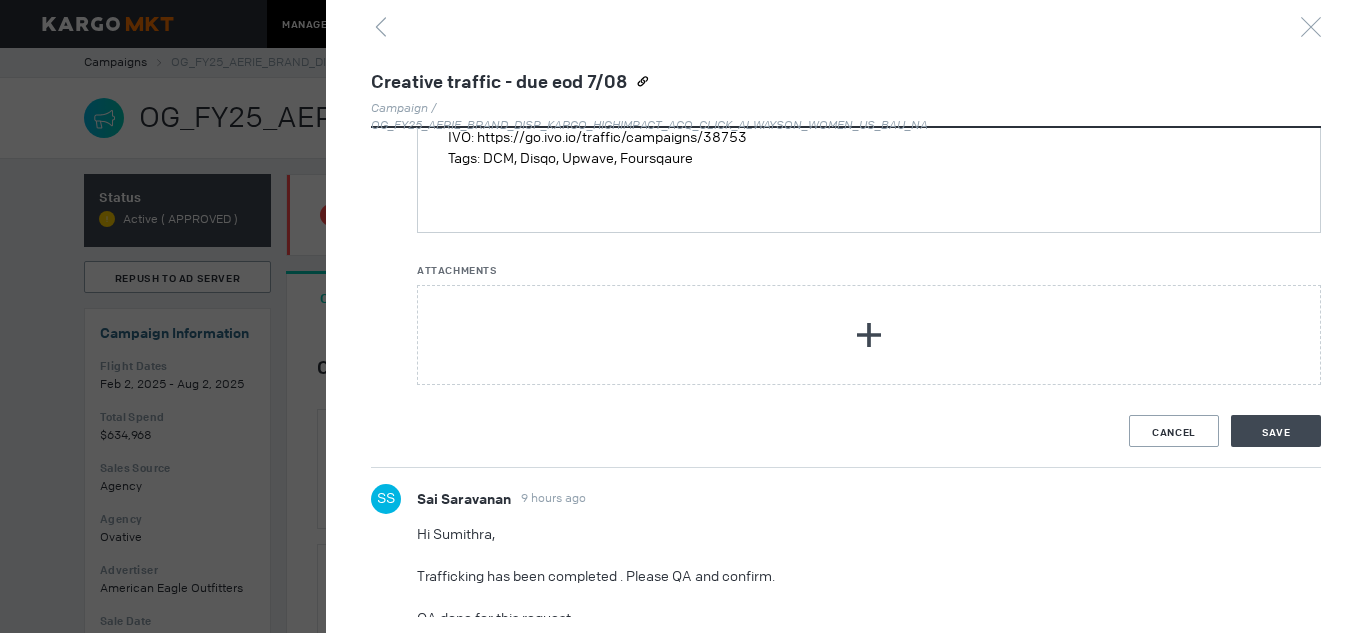 scroll, scrollTop: 1228, scrollLeft: 0, axis: vertical 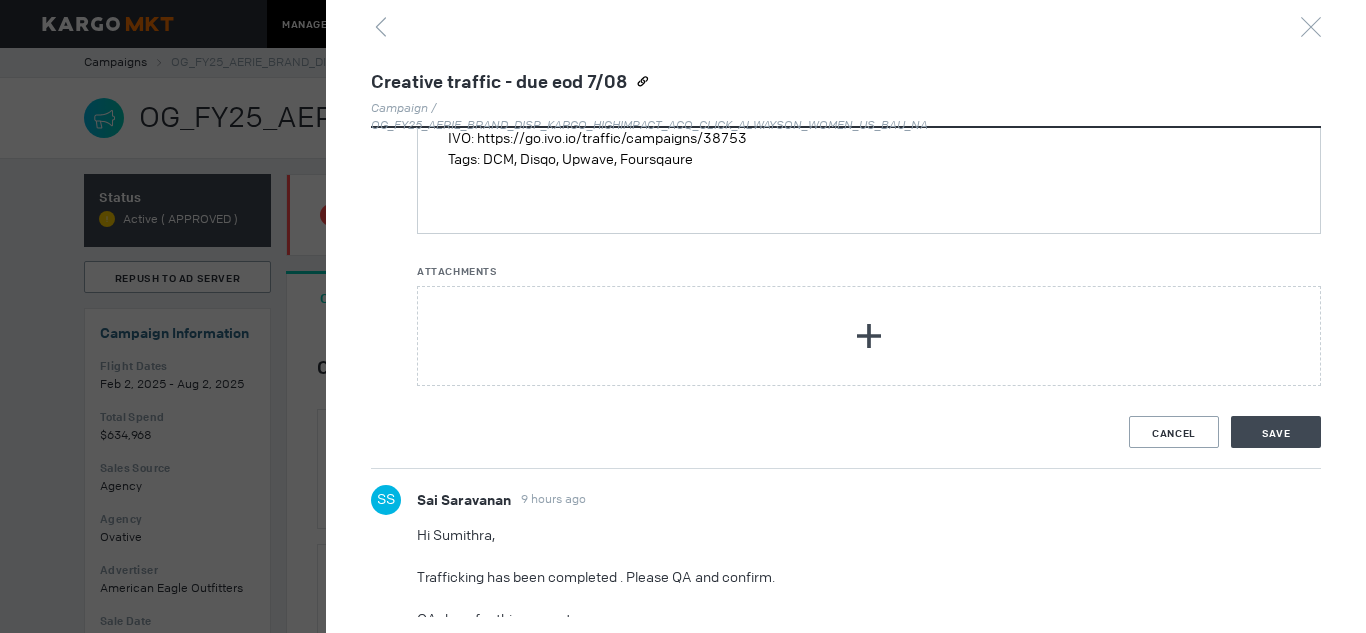 click on "Tags: DCM, Disqo, Upwave, Foursqaure" at bounding box center (869, 159) 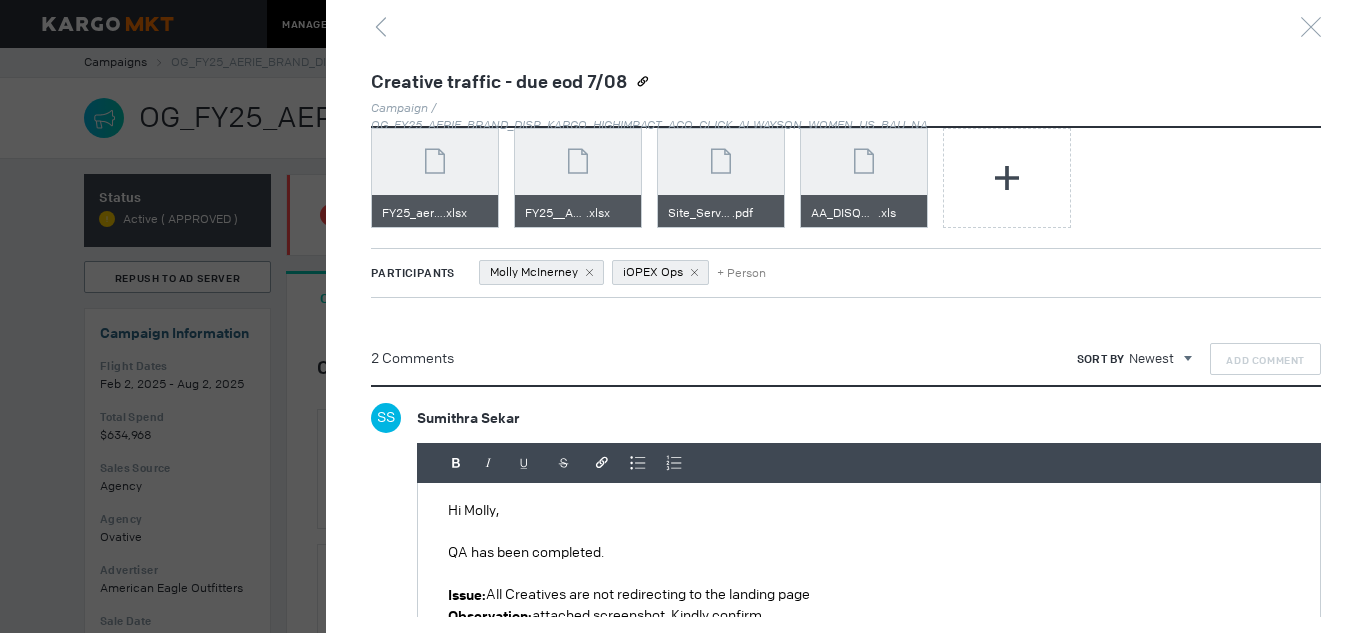 scroll, scrollTop: 0, scrollLeft: 0, axis: both 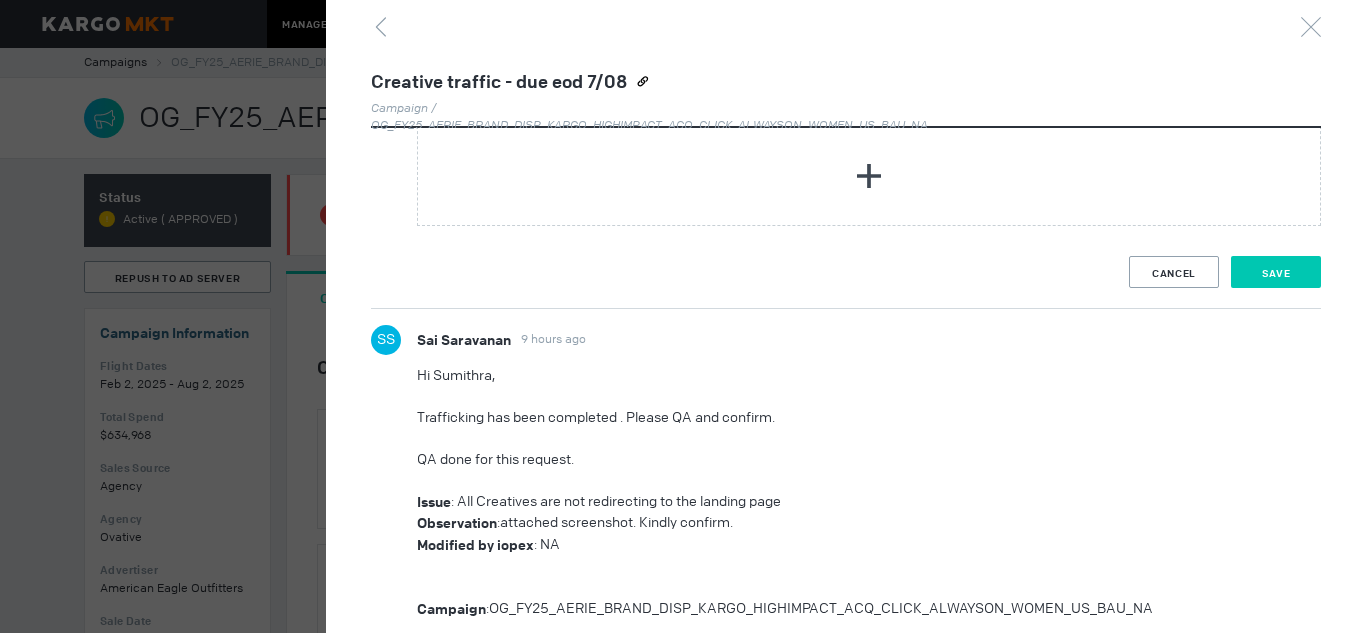 click on "Save" at bounding box center [1276, 272] 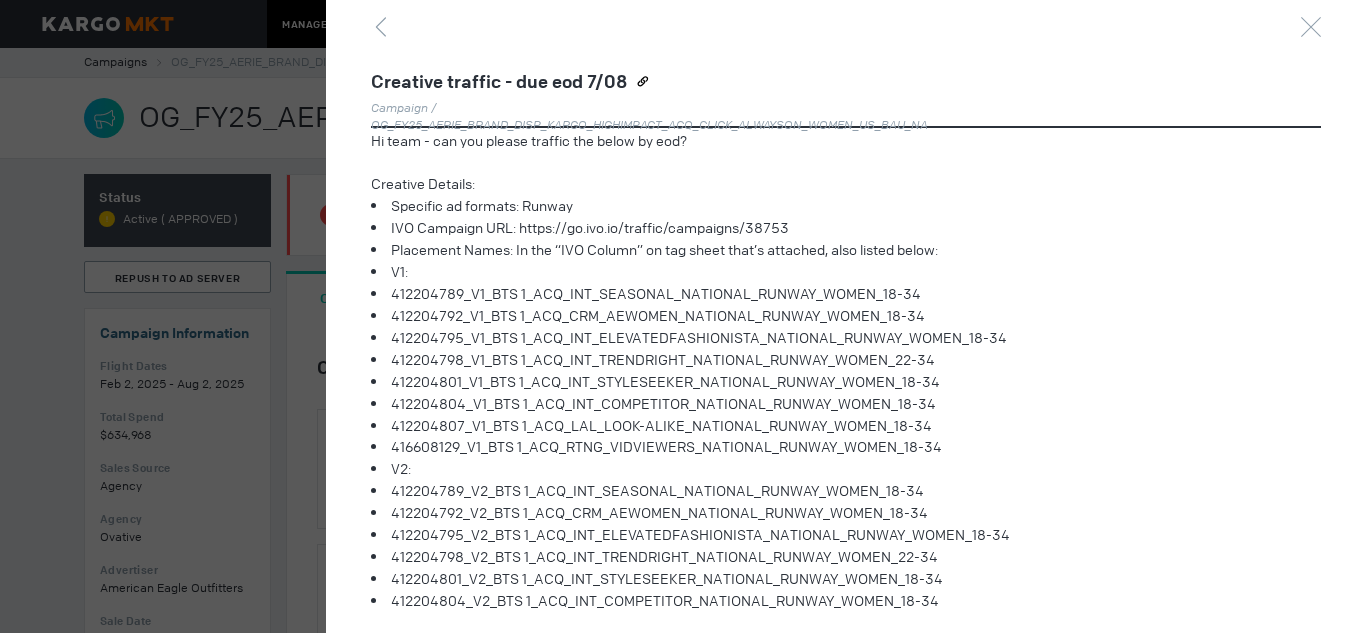 scroll, scrollTop: 53, scrollLeft: 0, axis: vertical 